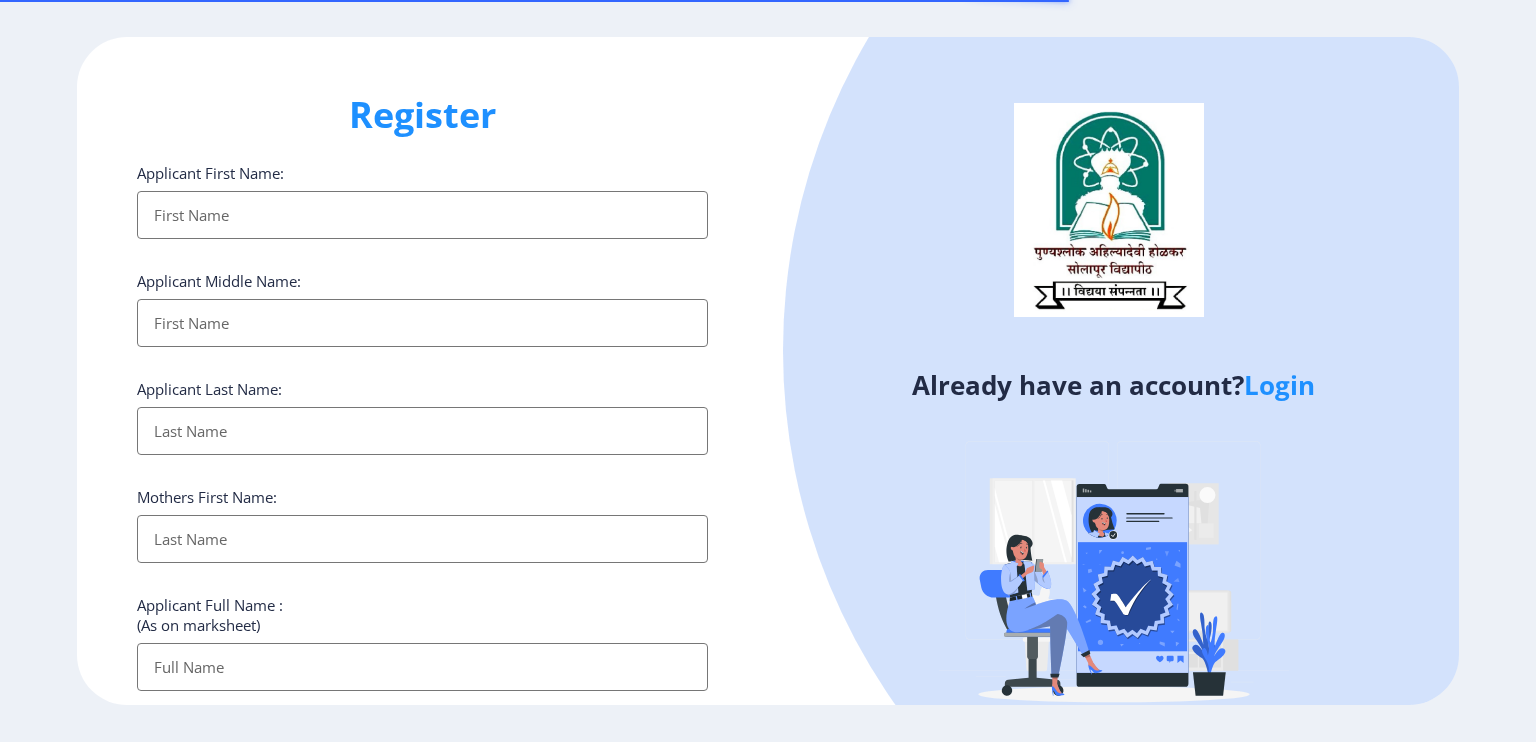 select 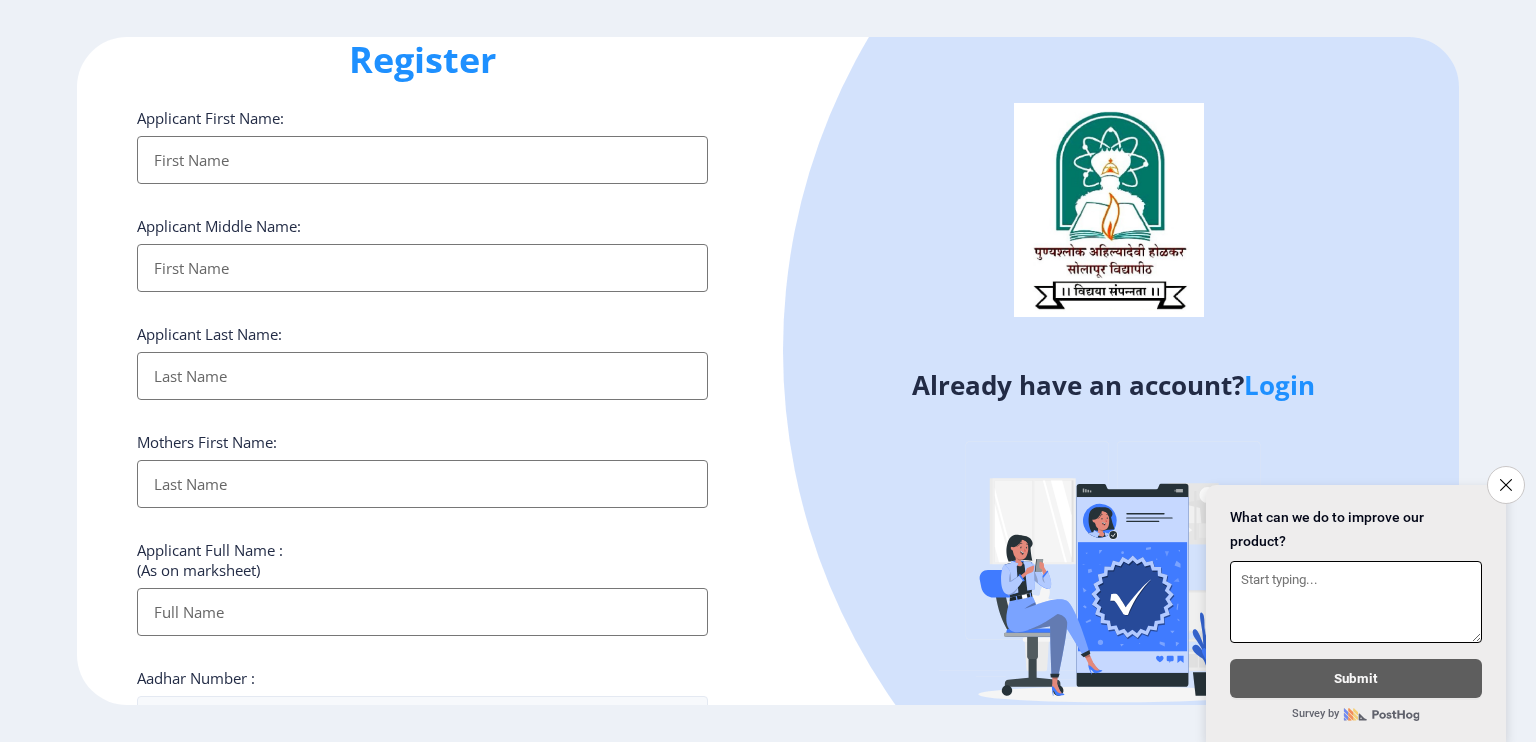 scroll, scrollTop: 0, scrollLeft: 0, axis: both 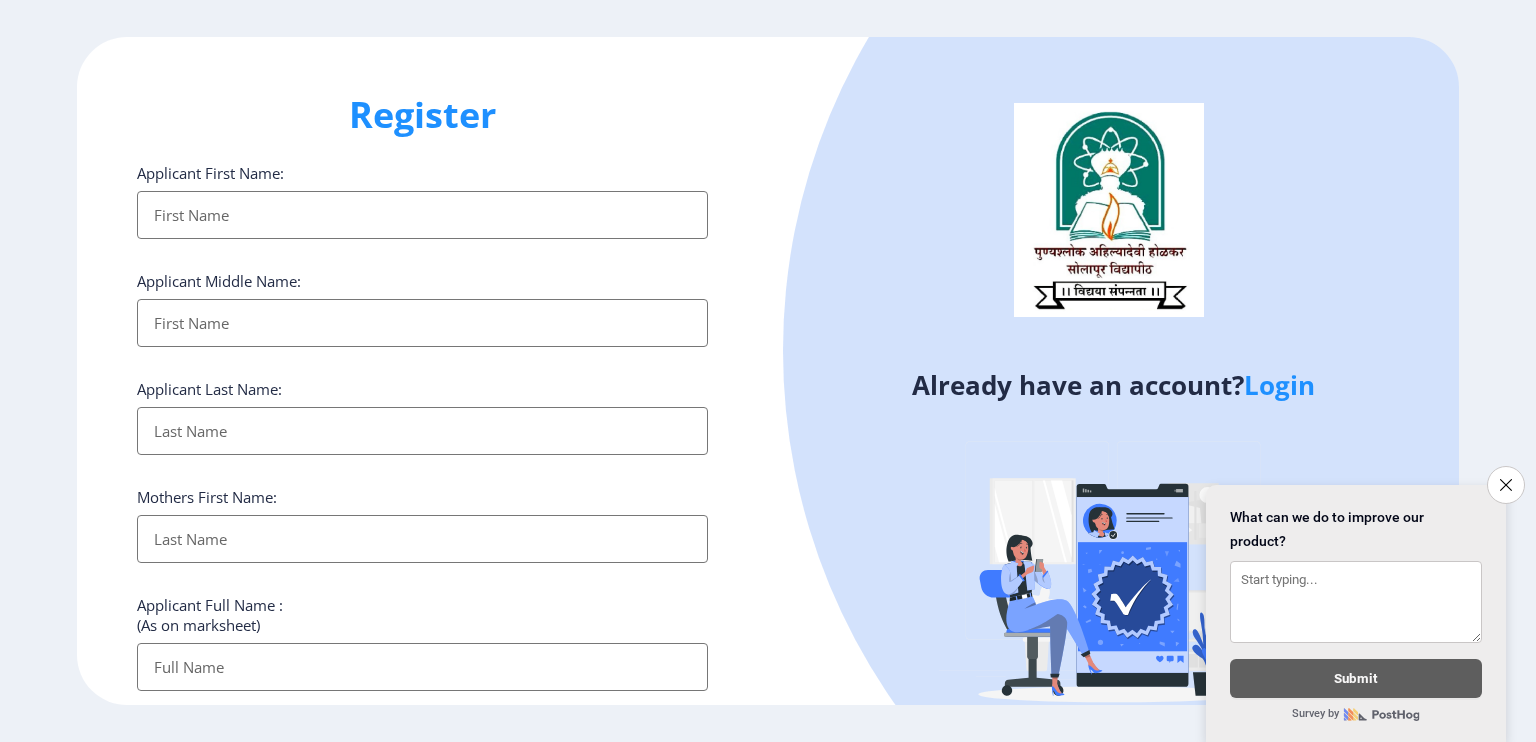 click on "Applicant First Name:" at bounding box center (422, 215) 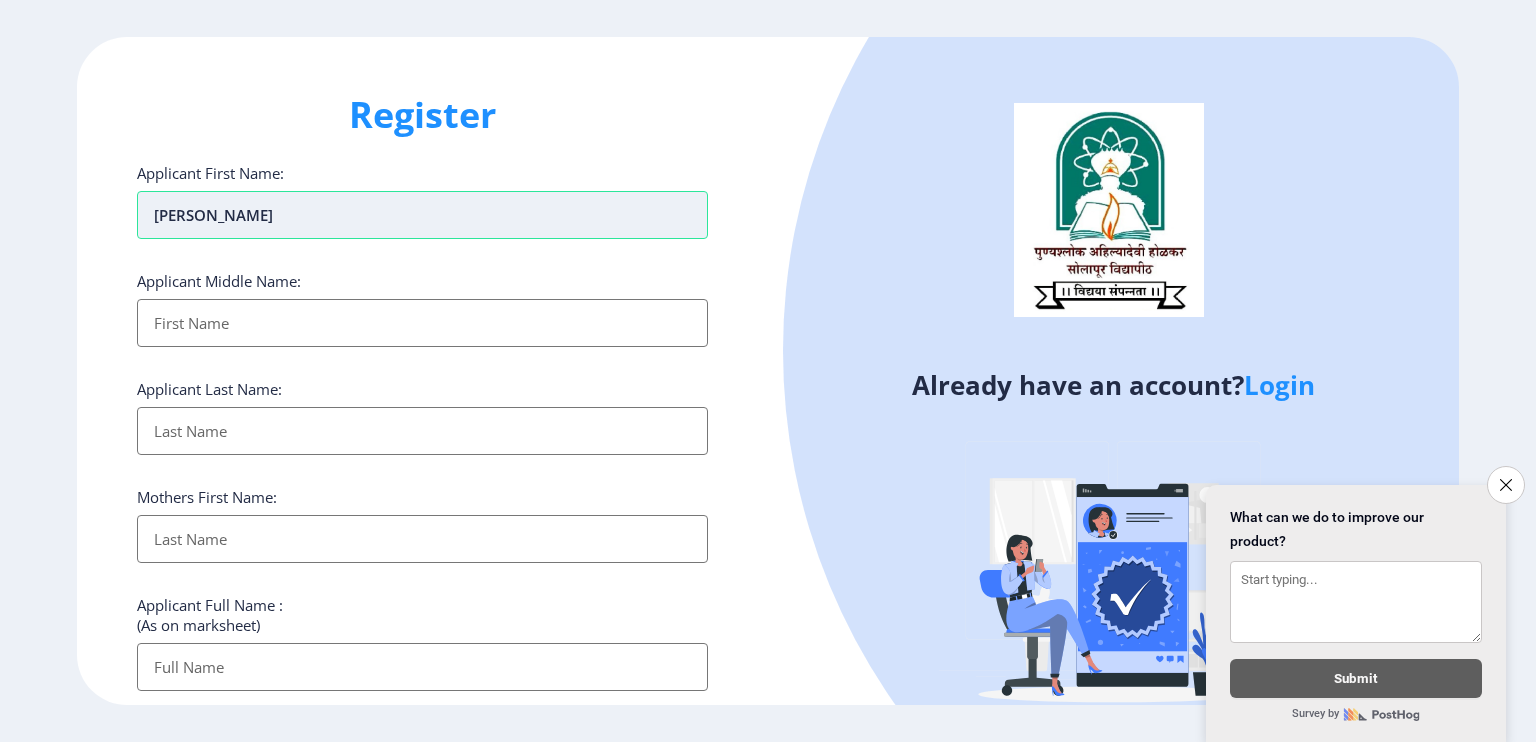 type on "[PERSON_NAME]" 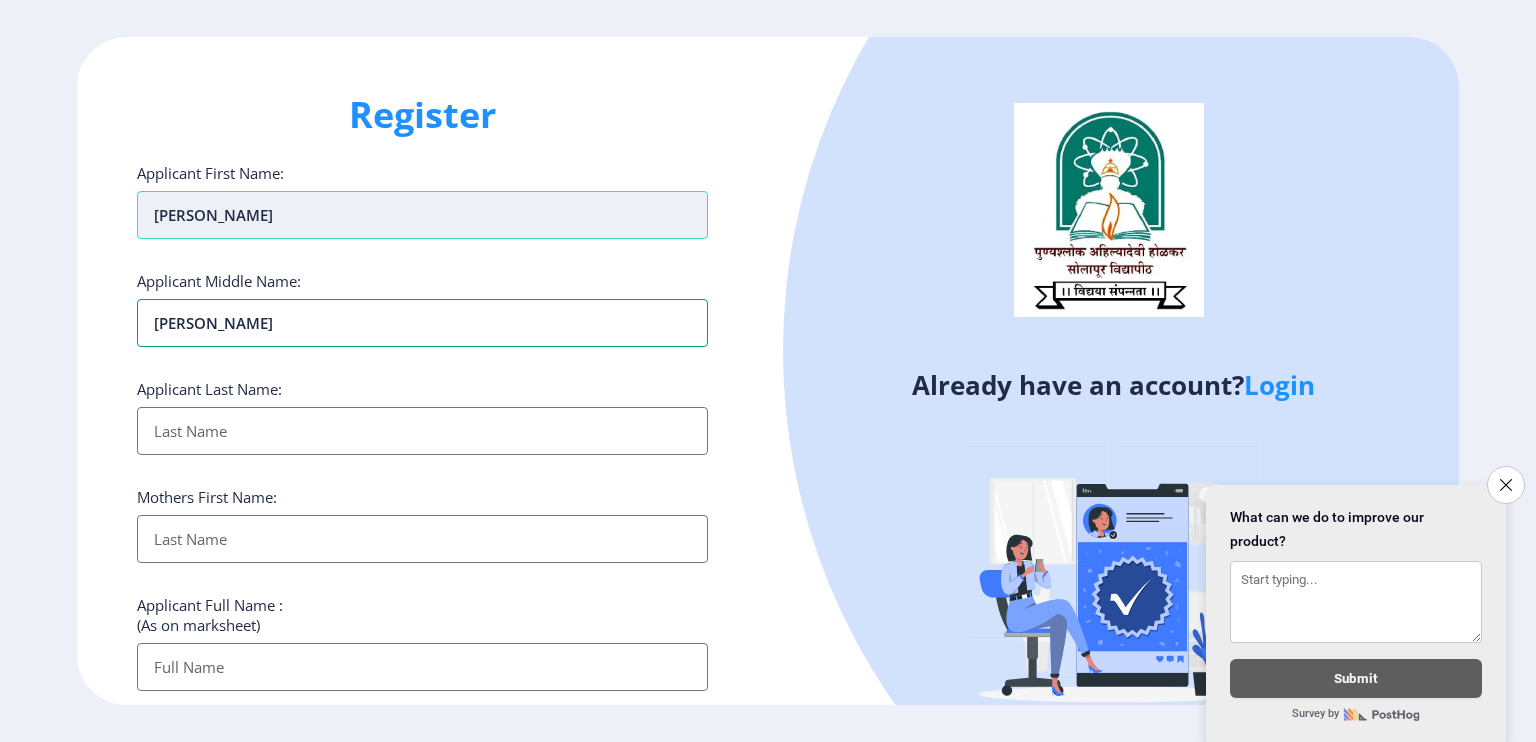 type on "[PERSON_NAME]" 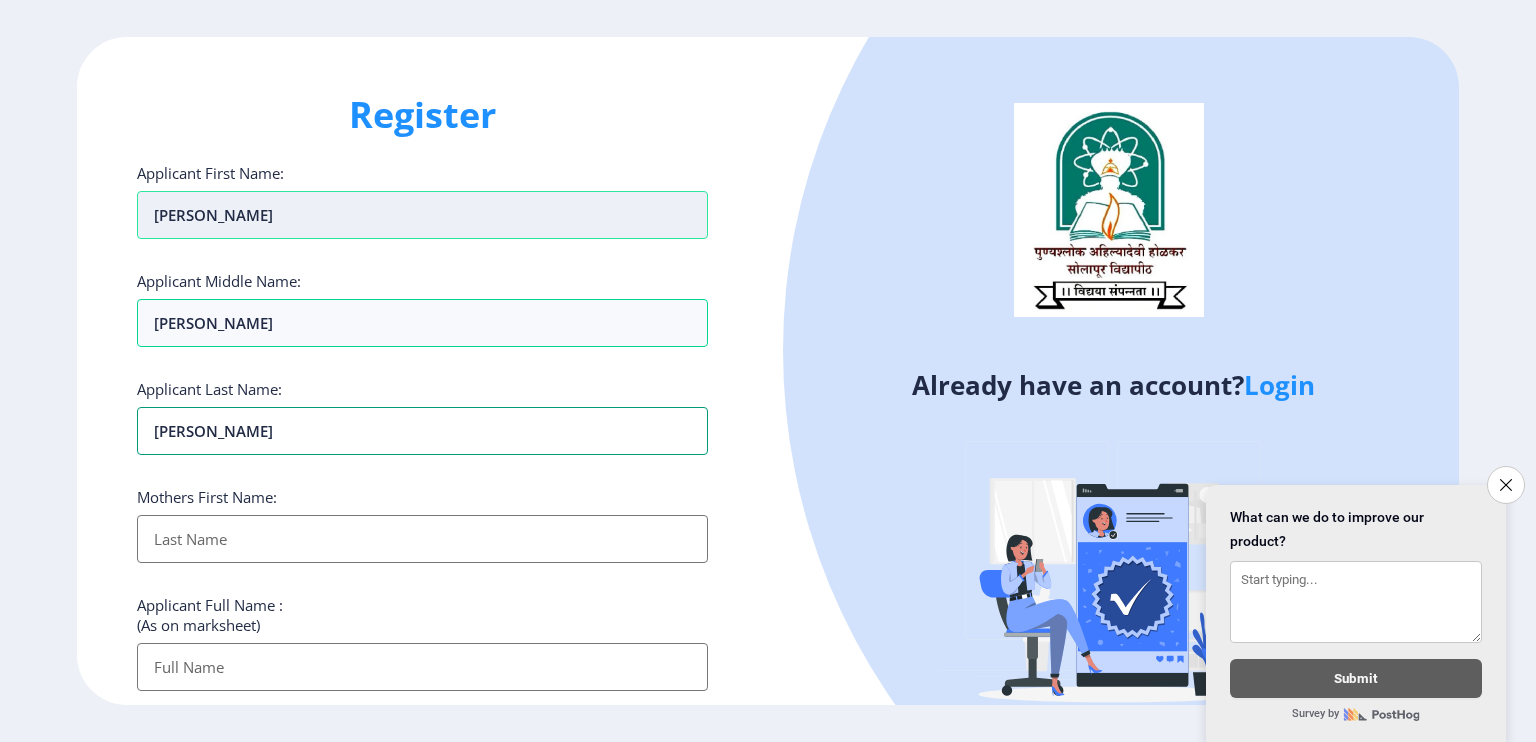 type on "[PERSON_NAME]" 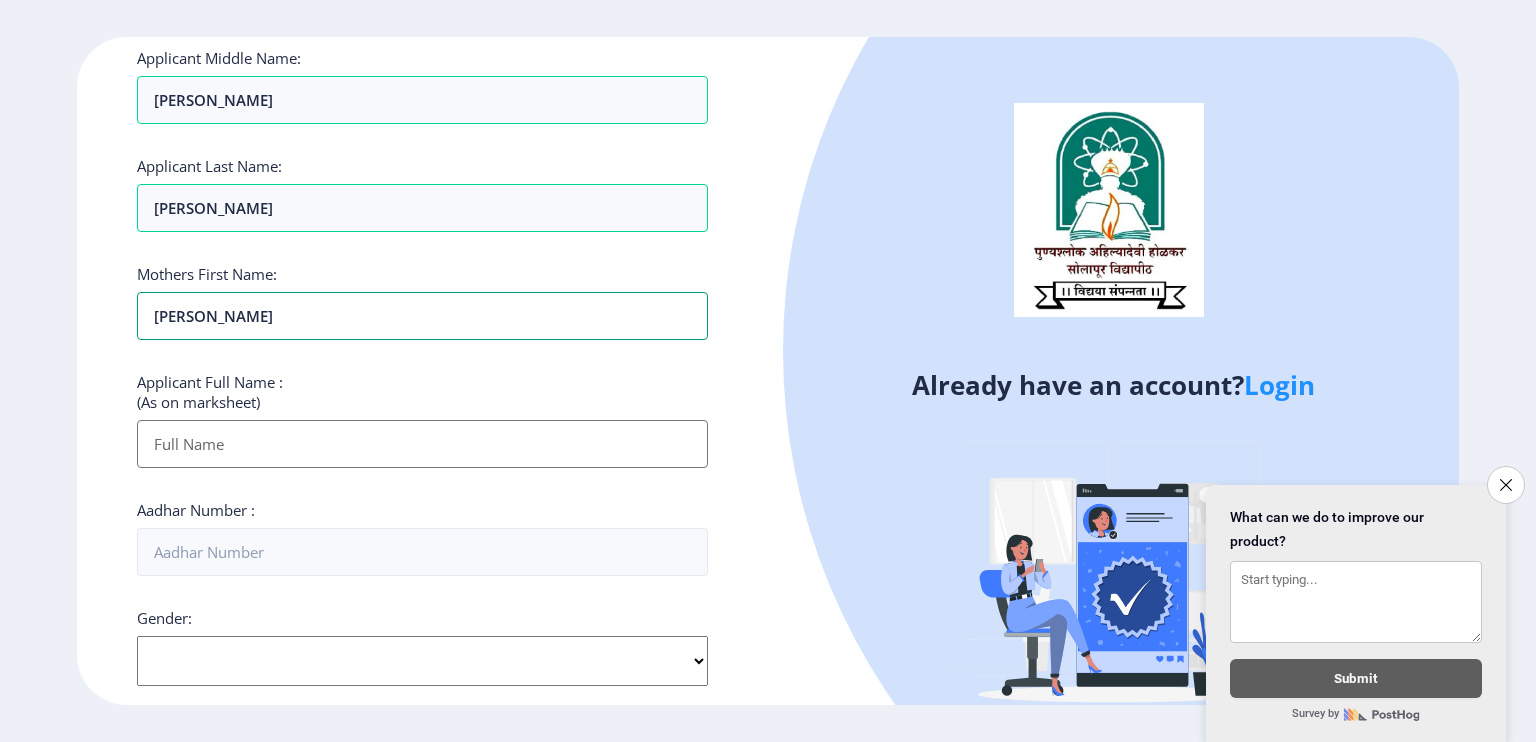 scroll, scrollTop: 228, scrollLeft: 0, axis: vertical 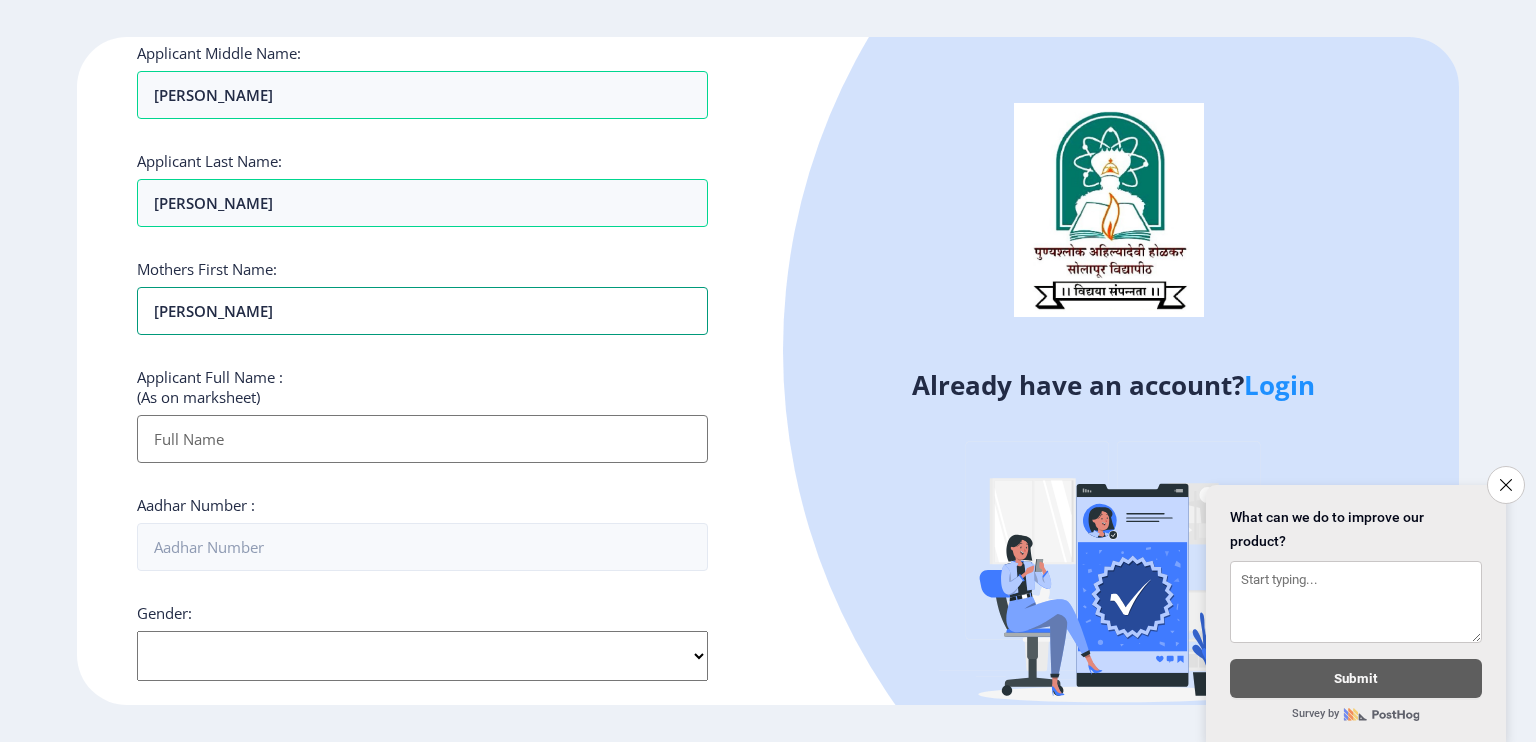 type on "[PERSON_NAME]" 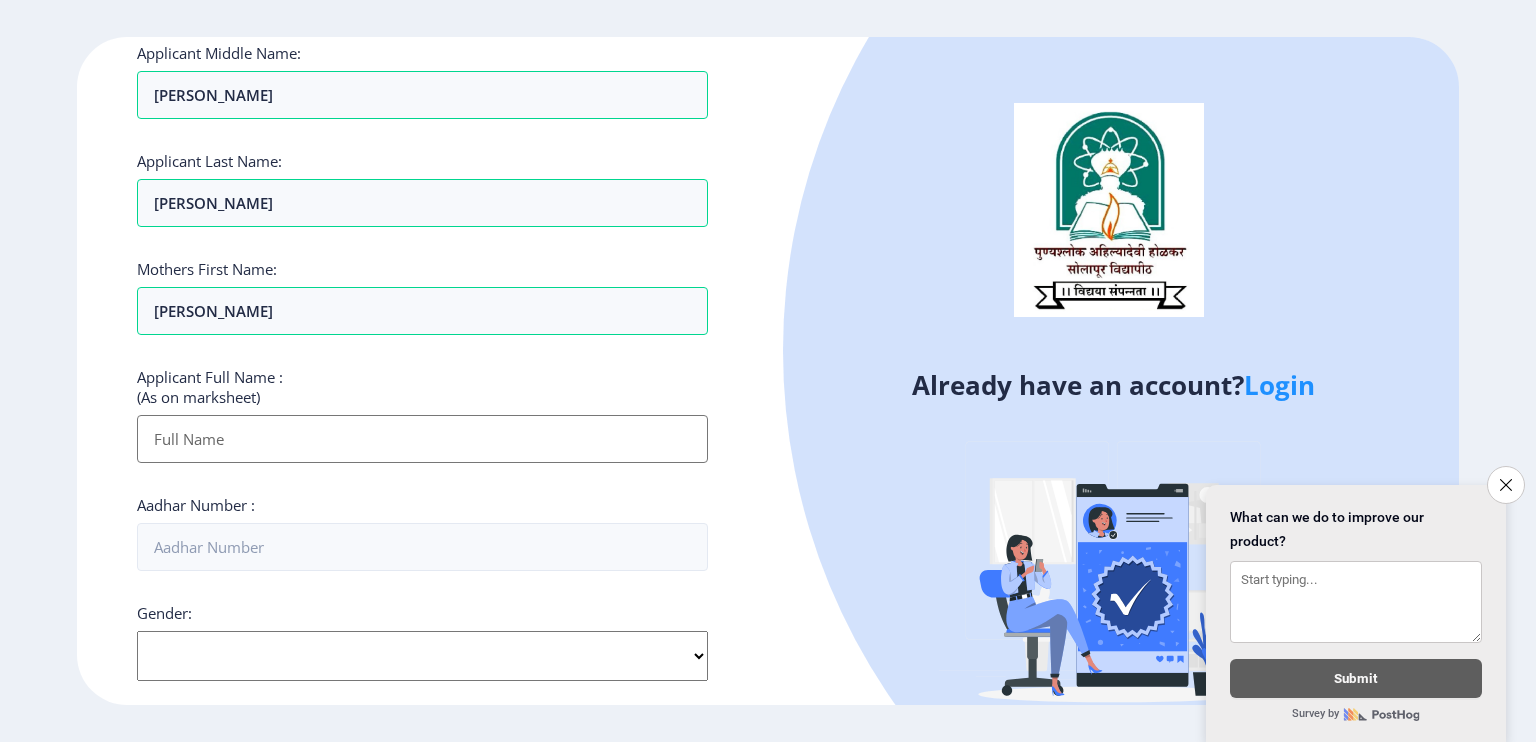 click on "Applicant First Name:" at bounding box center (422, 439) 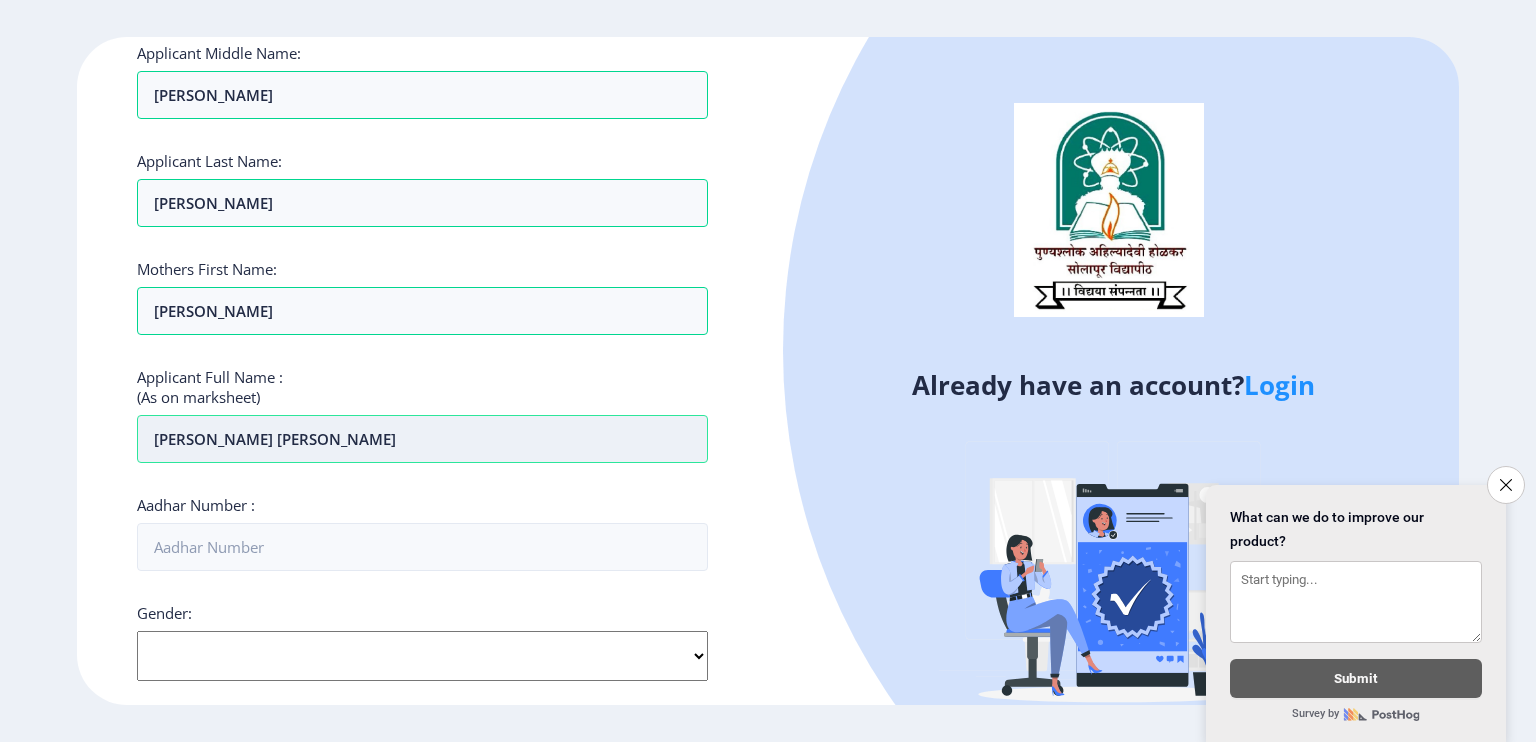 type on "[PERSON_NAME] [PERSON_NAME]" 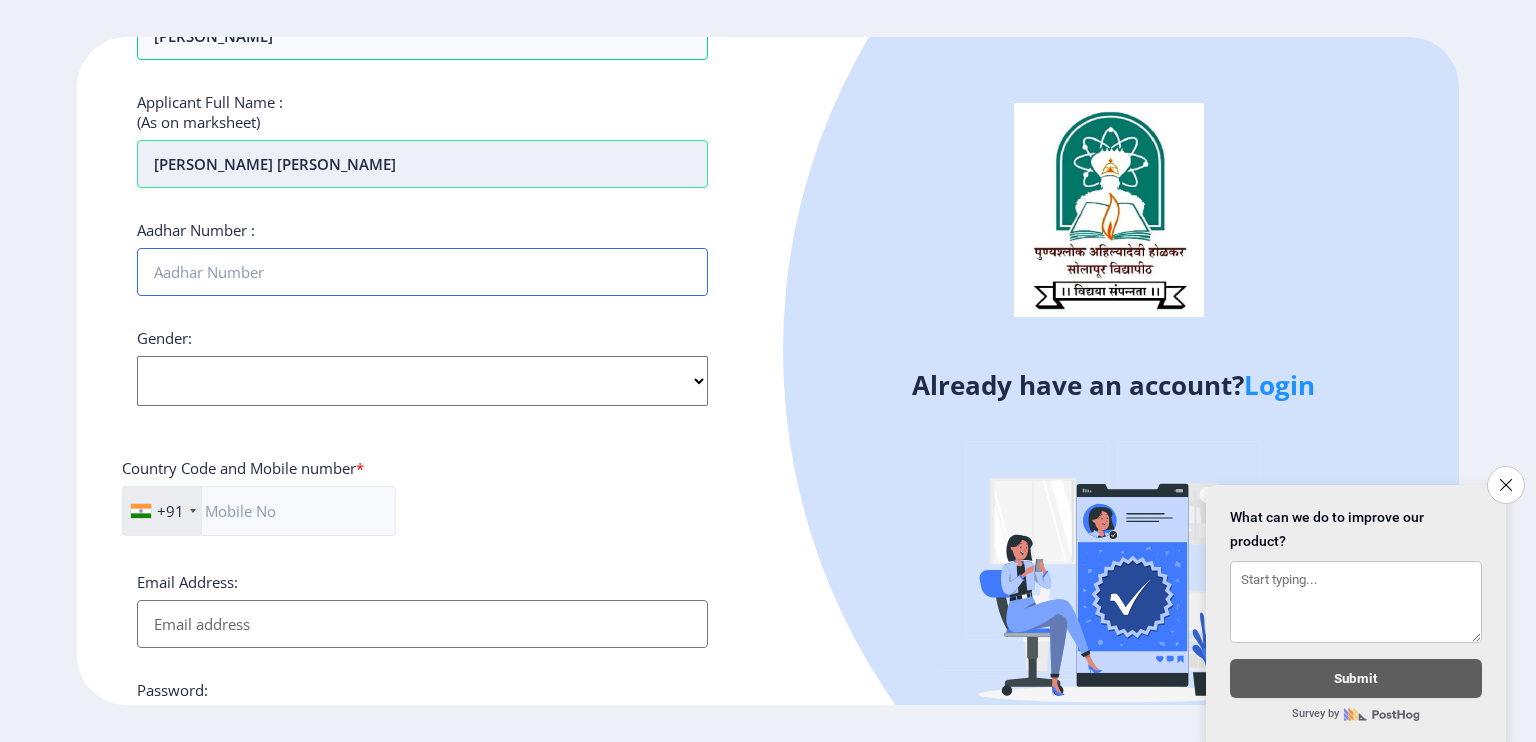 scroll, scrollTop: 504, scrollLeft: 0, axis: vertical 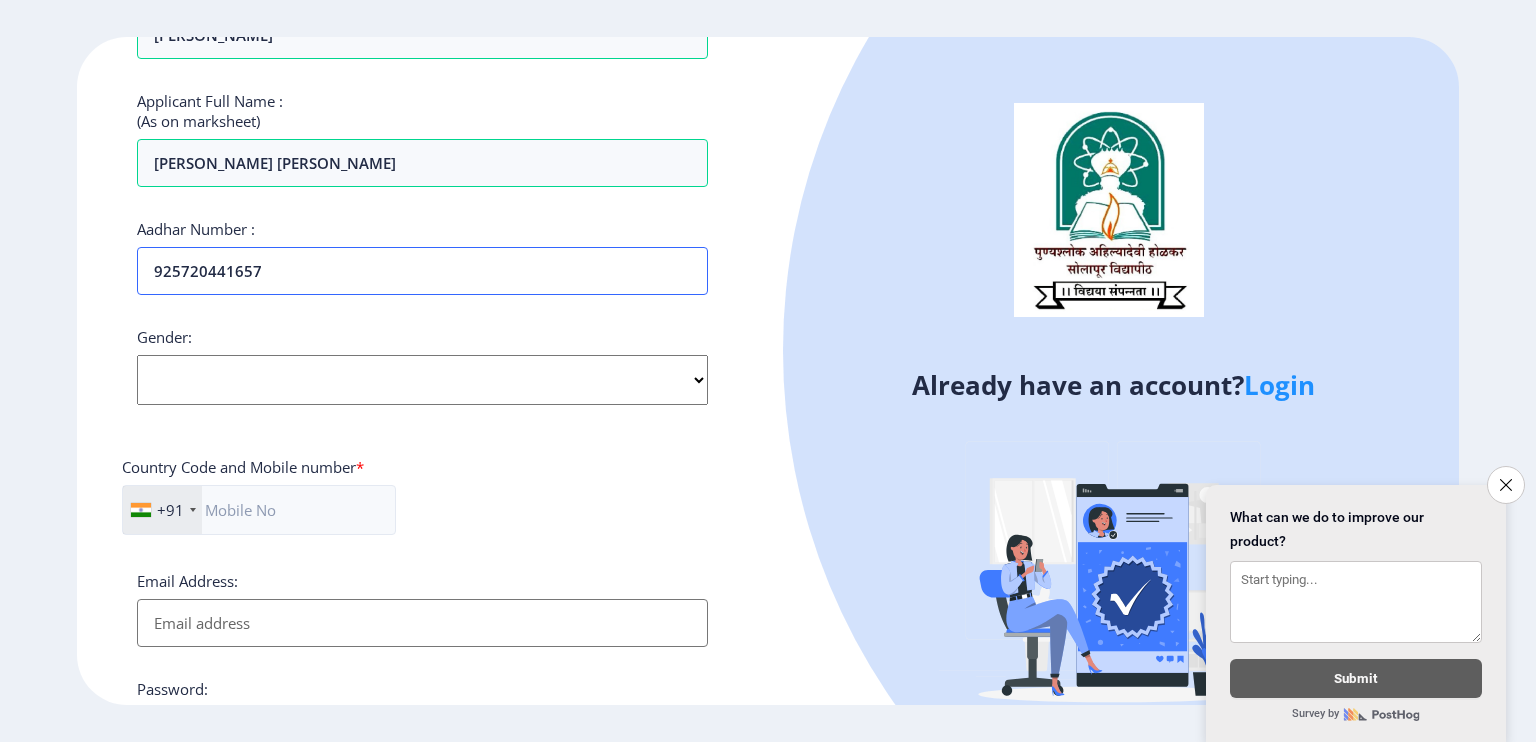 type on "925720441657" 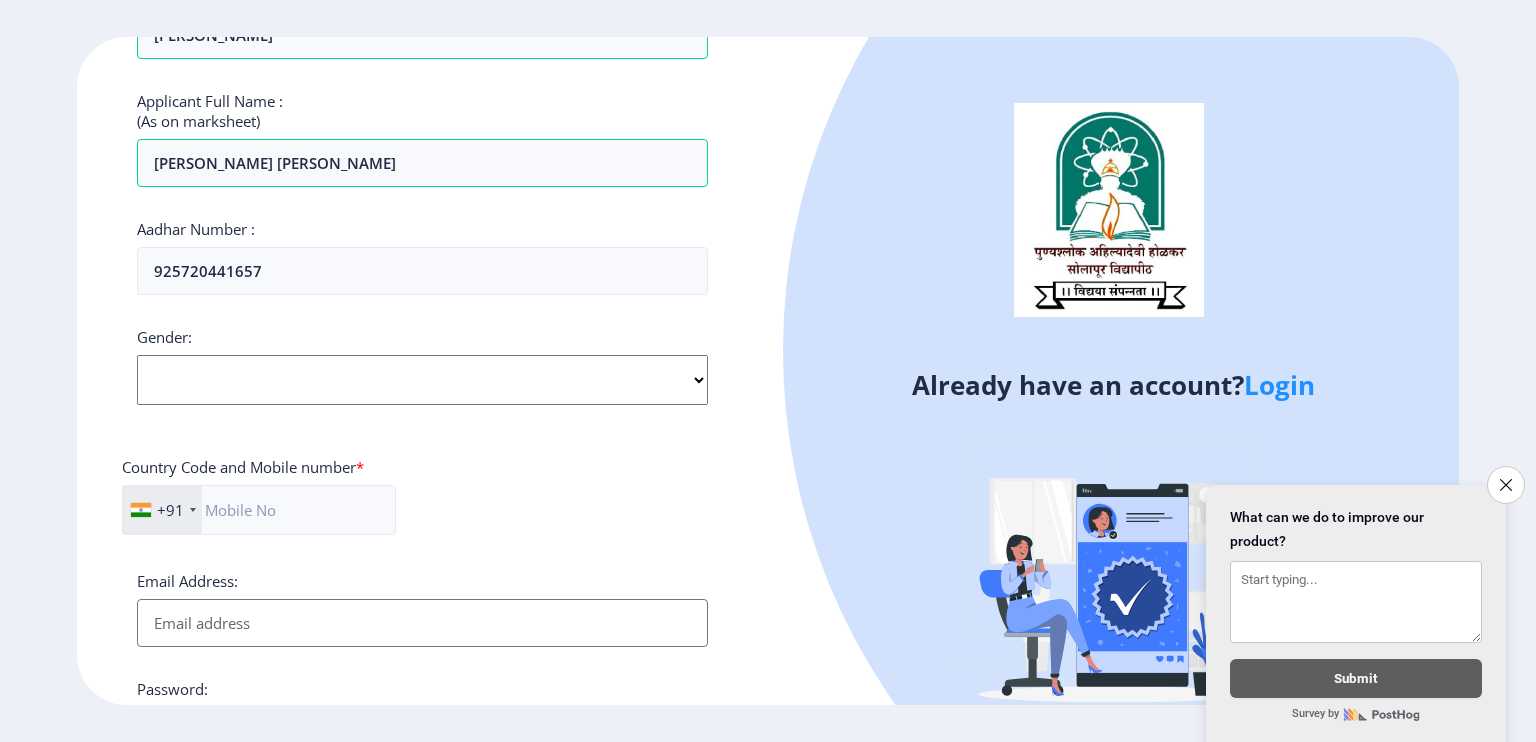 click on "Select Gender [DEMOGRAPHIC_DATA] [DEMOGRAPHIC_DATA] Other" 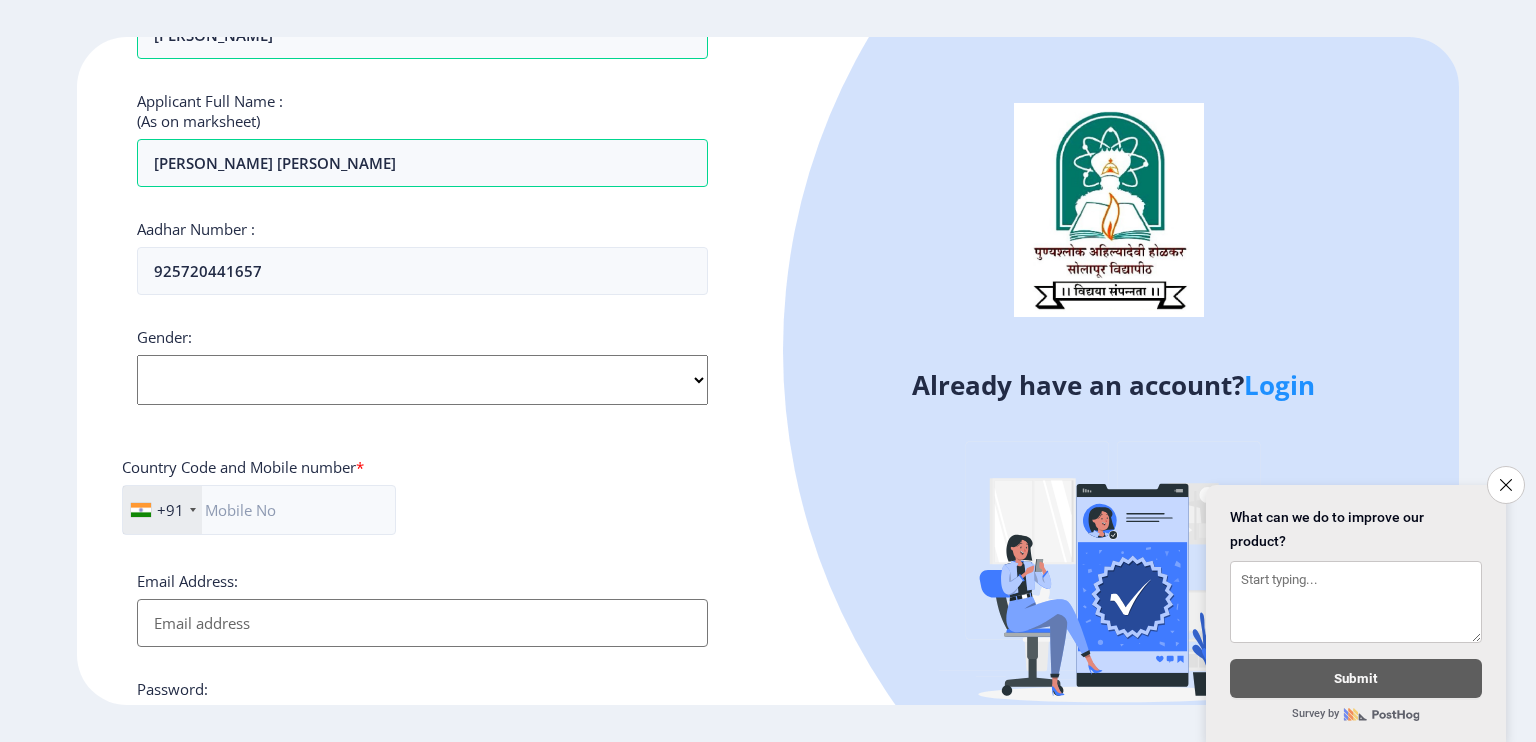 select on "[DEMOGRAPHIC_DATA]" 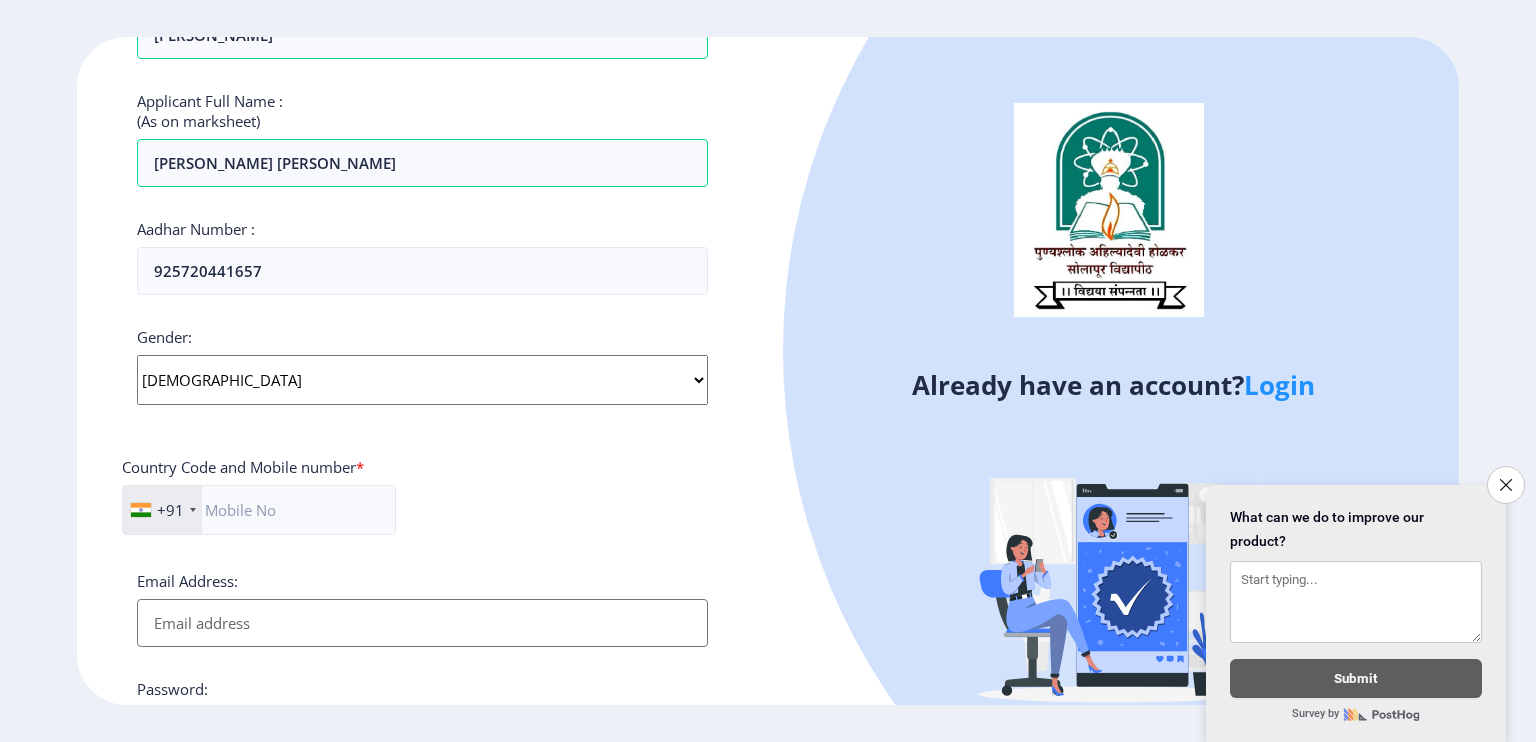 click on "Select Gender [DEMOGRAPHIC_DATA] [DEMOGRAPHIC_DATA] Other" 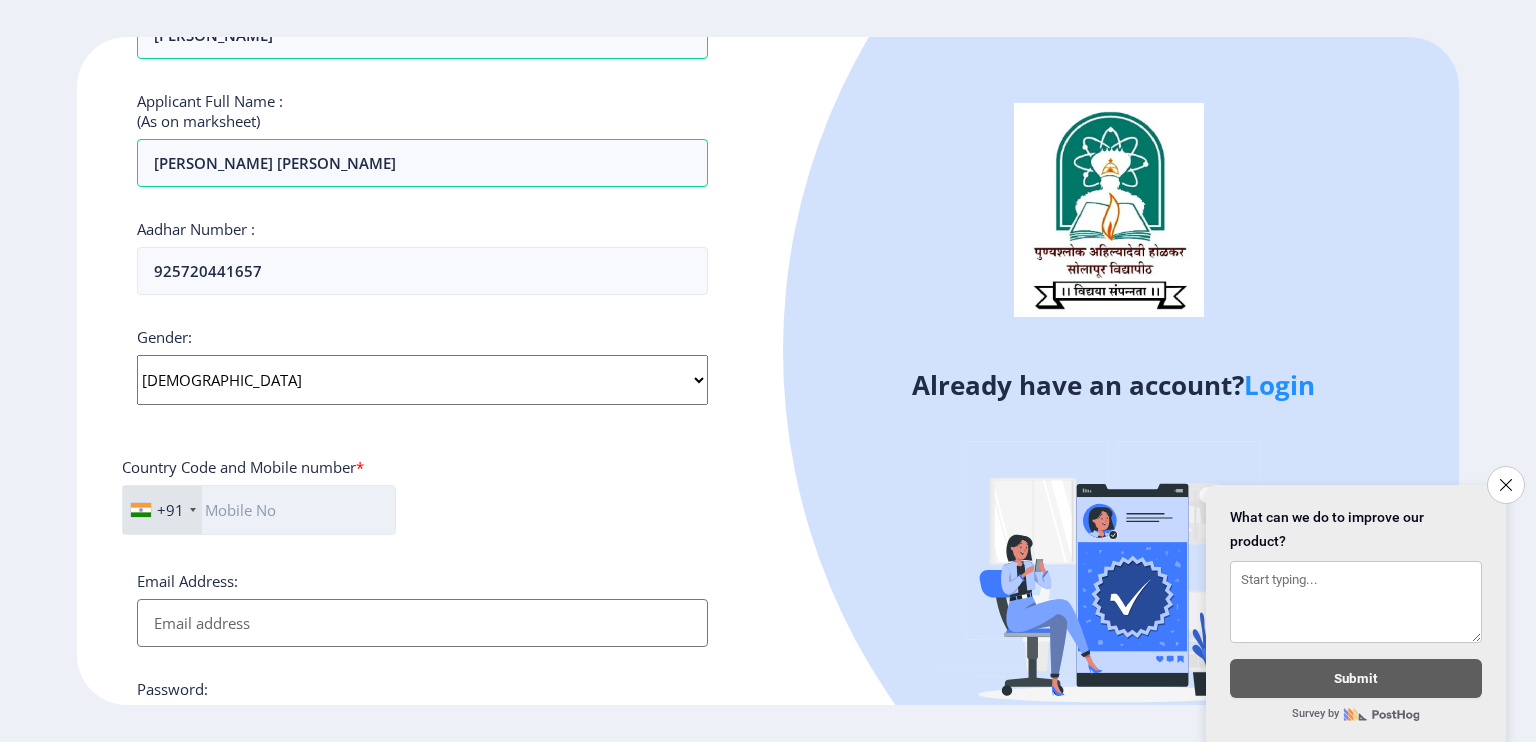 click 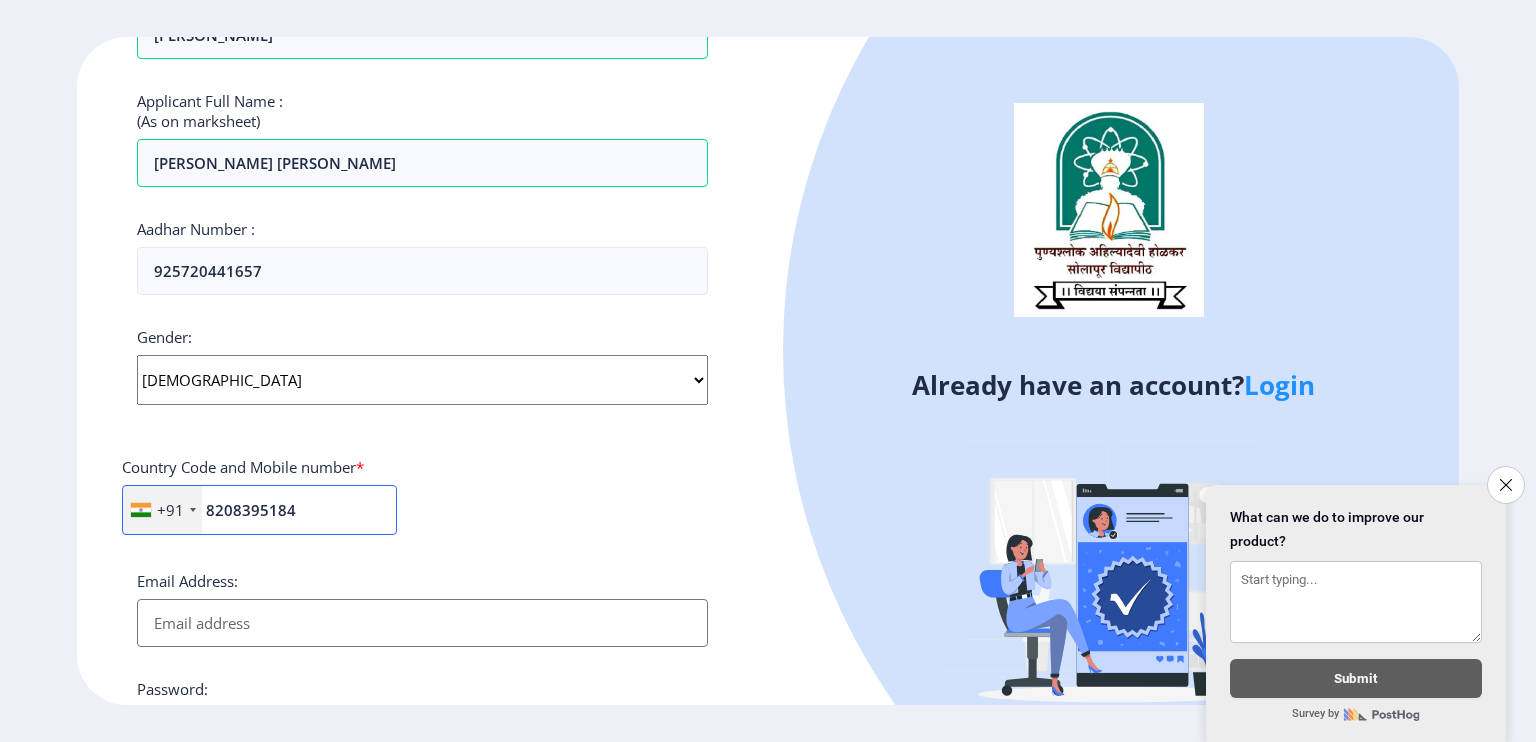 type on "8208395184" 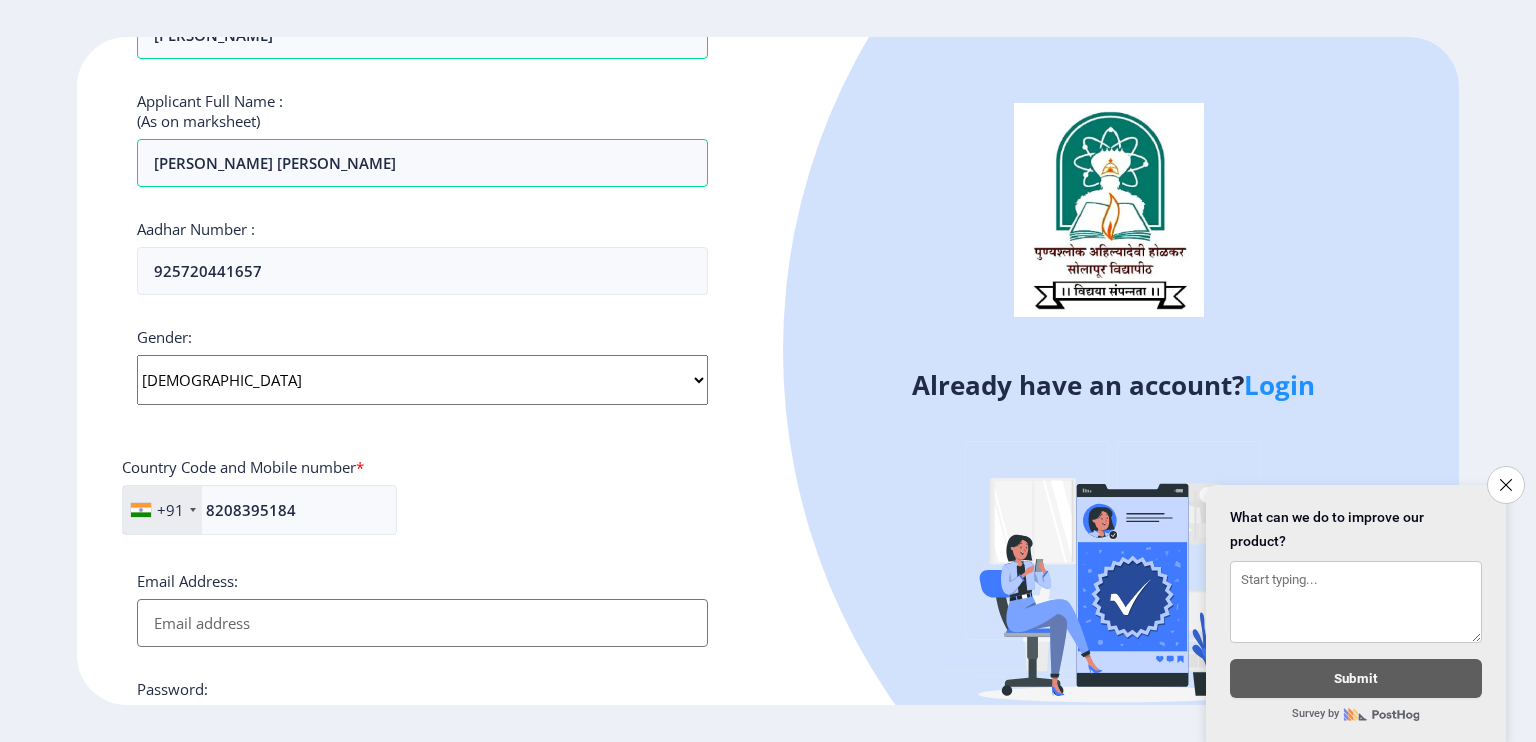 click on "Applicant First Name: [PERSON_NAME] Applicant Middle Name: [PERSON_NAME] Applicant Last Name: [PERSON_NAME] Mothers First Name: [PERSON_NAME] Applicant Full Name : (As on marksheet) [PERSON_NAME] [PERSON_NAME] Aadhar Number :  925720441657 Gender: Select Gender [DEMOGRAPHIC_DATA] [DEMOGRAPHIC_DATA] Other  Country Code and Mobile number  *  +91 [GEOGRAPHIC_DATA] ([GEOGRAPHIC_DATA]) +91 [GEOGRAPHIC_DATA] (‫[GEOGRAPHIC_DATA]‬‎) +93 [GEOGRAPHIC_DATA] ([GEOGRAPHIC_DATA]) +355 [GEOGRAPHIC_DATA] (‫[GEOGRAPHIC_DATA]‬‎) +213 [US_STATE] +1 [GEOGRAPHIC_DATA] +376 [GEOGRAPHIC_DATA] +244 [GEOGRAPHIC_DATA] +1 [GEOGRAPHIC_DATA] +1 [GEOGRAPHIC_DATA] +54 [GEOGRAPHIC_DATA] ([GEOGRAPHIC_DATA]) +374 [GEOGRAPHIC_DATA] +297 [GEOGRAPHIC_DATA] +61 [GEOGRAPHIC_DATA] ([GEOGRAPHIC_DATA]) +43 [GEOGRAPHIC_DATA] ([GEOGRAPHIC_DATA]) +994 [GEOGRAPHIC_DATA] +1 [GEOGRAPHIC_DATA] (‫[GEOGRAPHIC_DATA]‬‎) +973 [GEOGRAPHIC_DATA] ([GEOGRAPHIC_DATA]) +880 [GEOGRAPHIC_DATA] +1 [GEOGRAPHIC_DATA] ([GEOGRAPHIC_DATA]) +375 [GEOGRAPHIC_DATA] ([GEOGRAPHIC_DATA]) +32 [GEOGRAPHIC_DATA] +501 [GEOGRAPHIC_DATA] ([GEOGRAPHIC_DATA]) +229 [GEOGRAPHIC_DATA] +1 [GEOGRAPHIC_DATA] (འབྲུག) +975 [GEOGRAPHIC_DATA] +591 [GEOGRAPHIC_DATA] ([GEOGRAPHIC_DATA]) +387 [GEOGRAPHIC_DATA] +267 [GEOGRAPHIC_DATA] ([GEOGRAPHIC_DATA]) +55 +246 +1 [GEOGRAPHIC_DATA] +1" 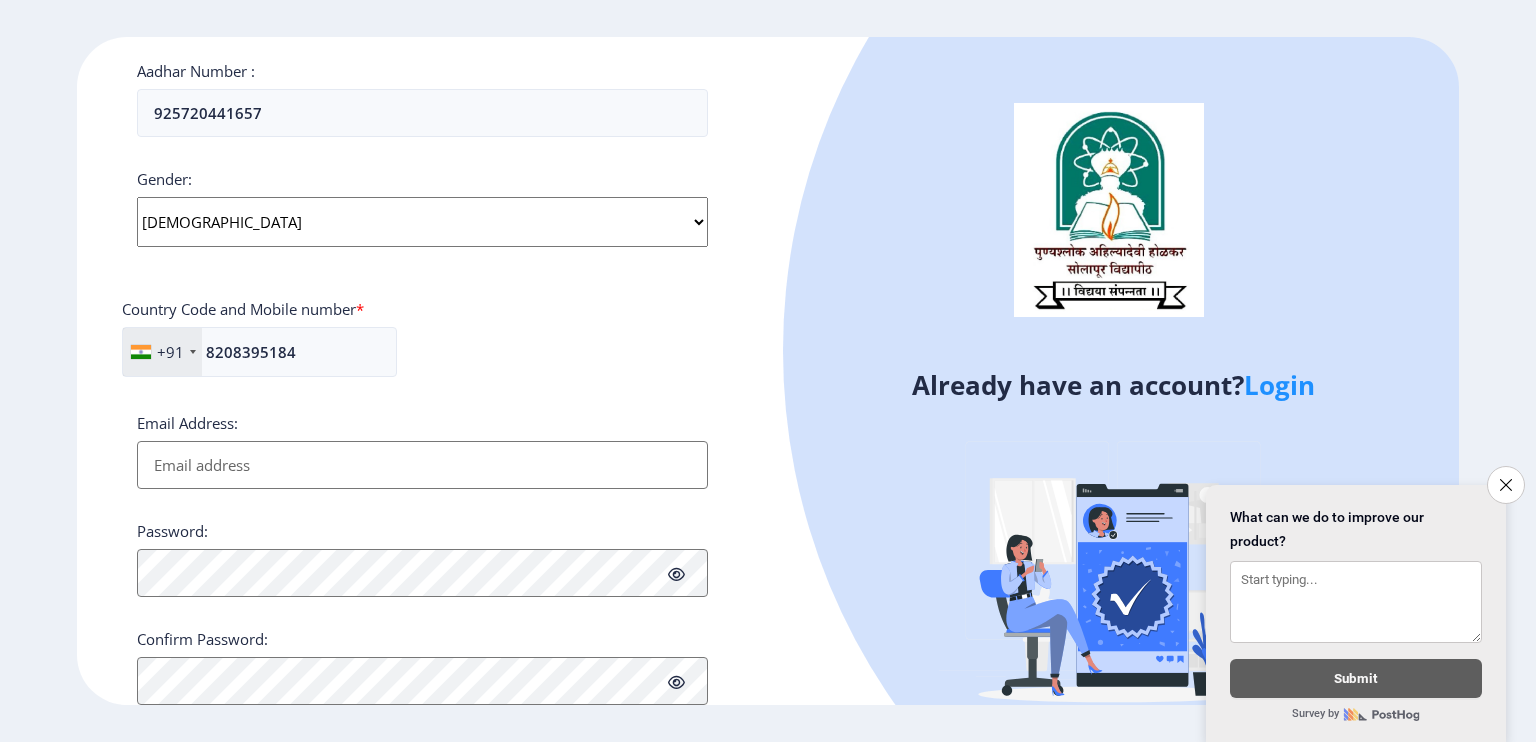 scroll, scrollTop: 663, scrollLeft: 0, axis: vertical 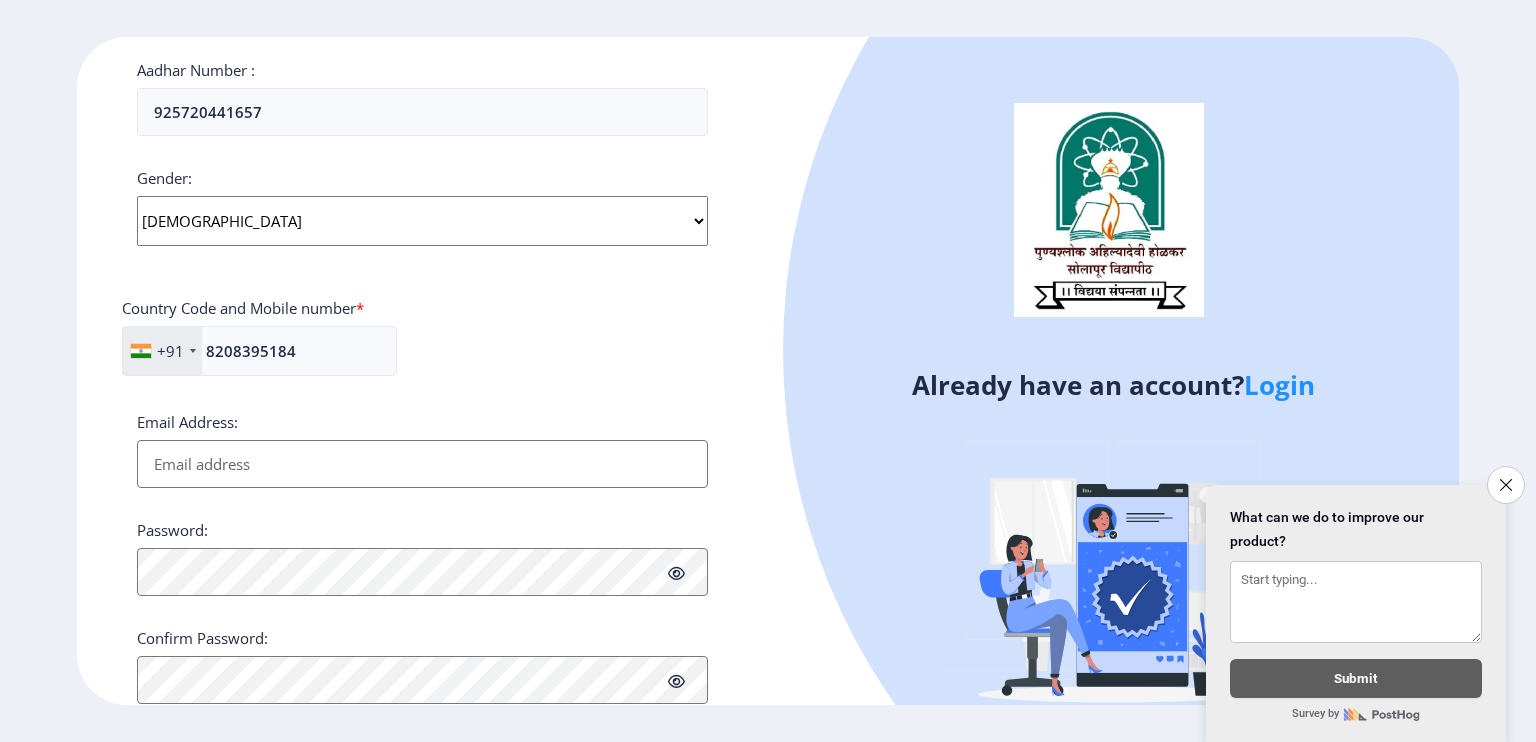 click on "Email Address:" at bounding box center (422, 464) 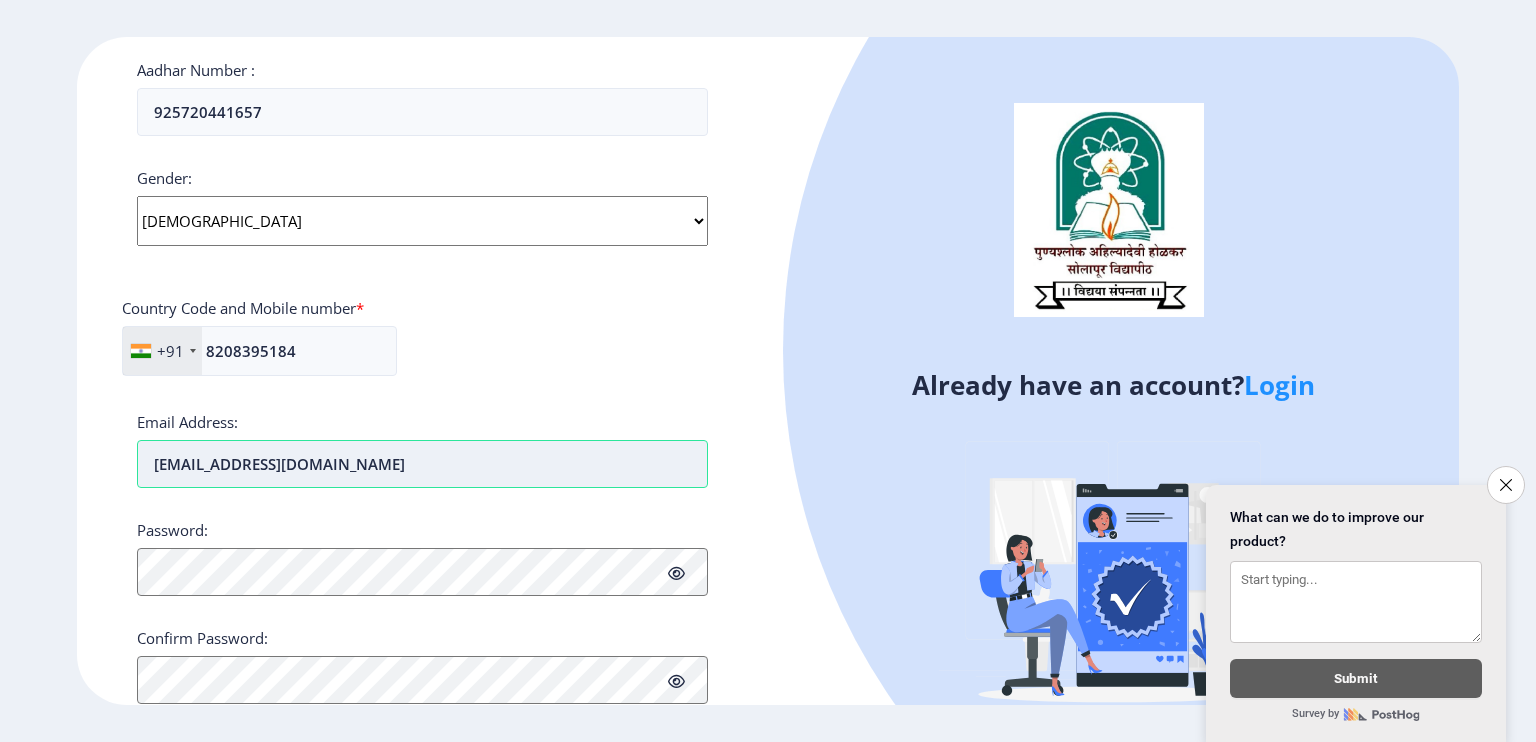 type on "[EMAIL_ADDRESS][DOMAIN_NAME]" 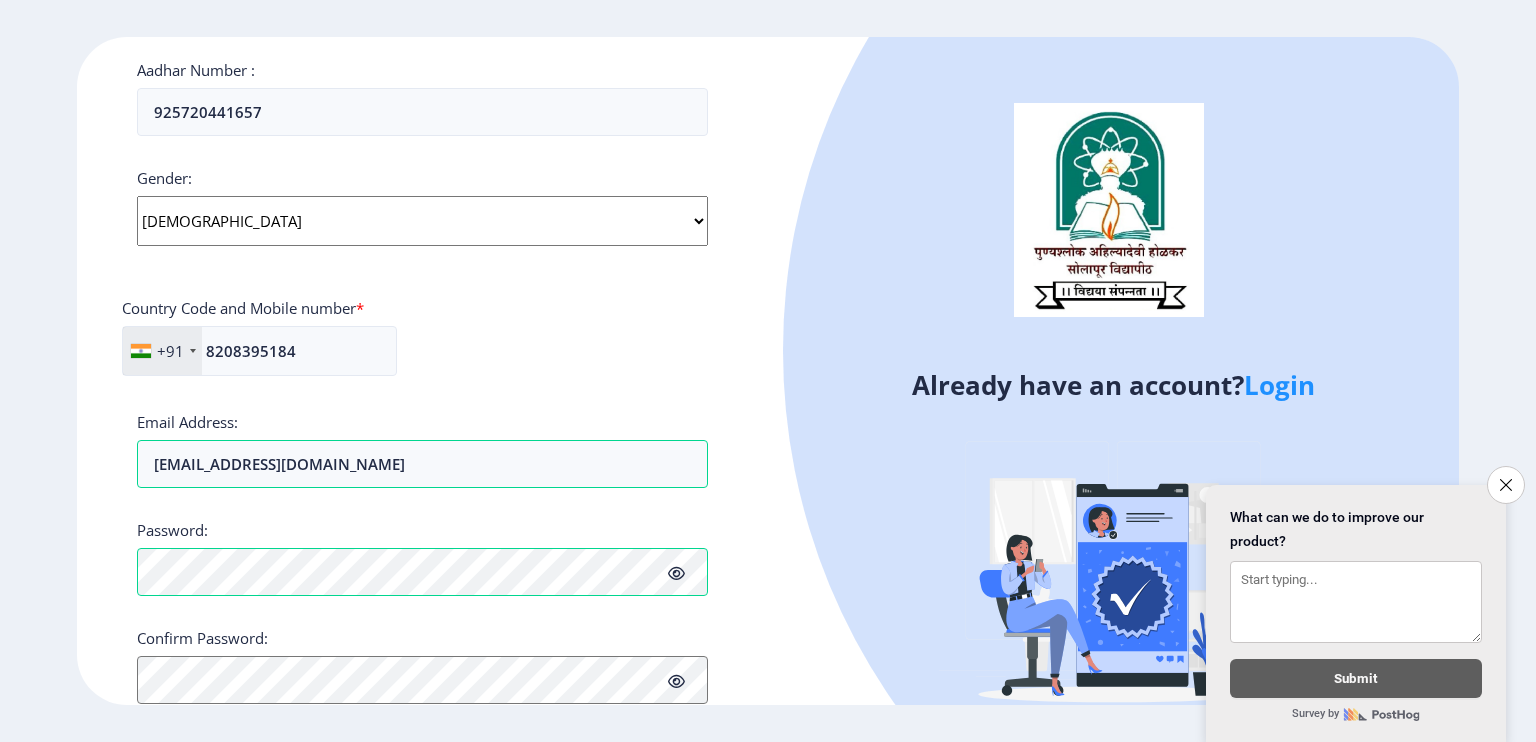 click 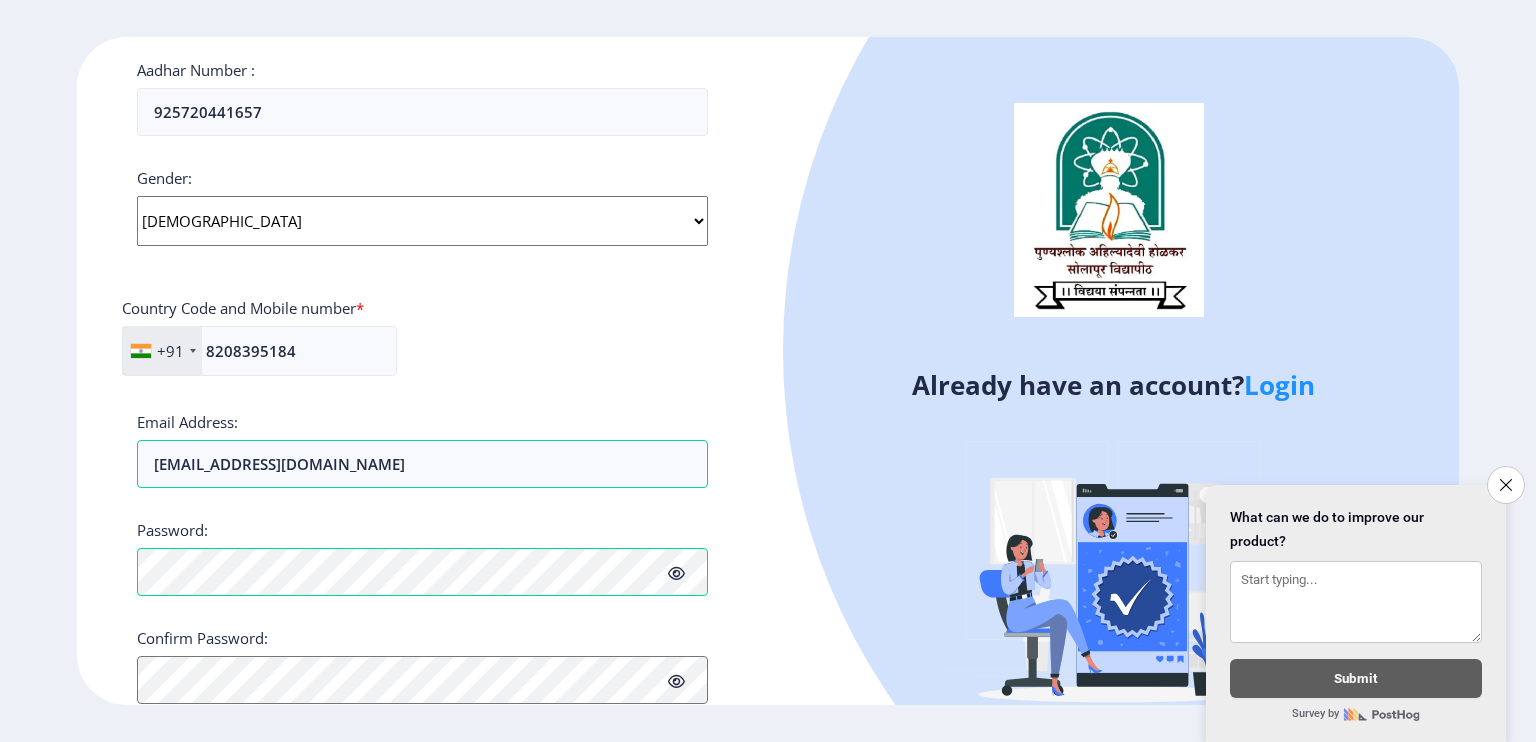 scroll, scrollTop: 744, scrollLeft: 0, axis: vertical 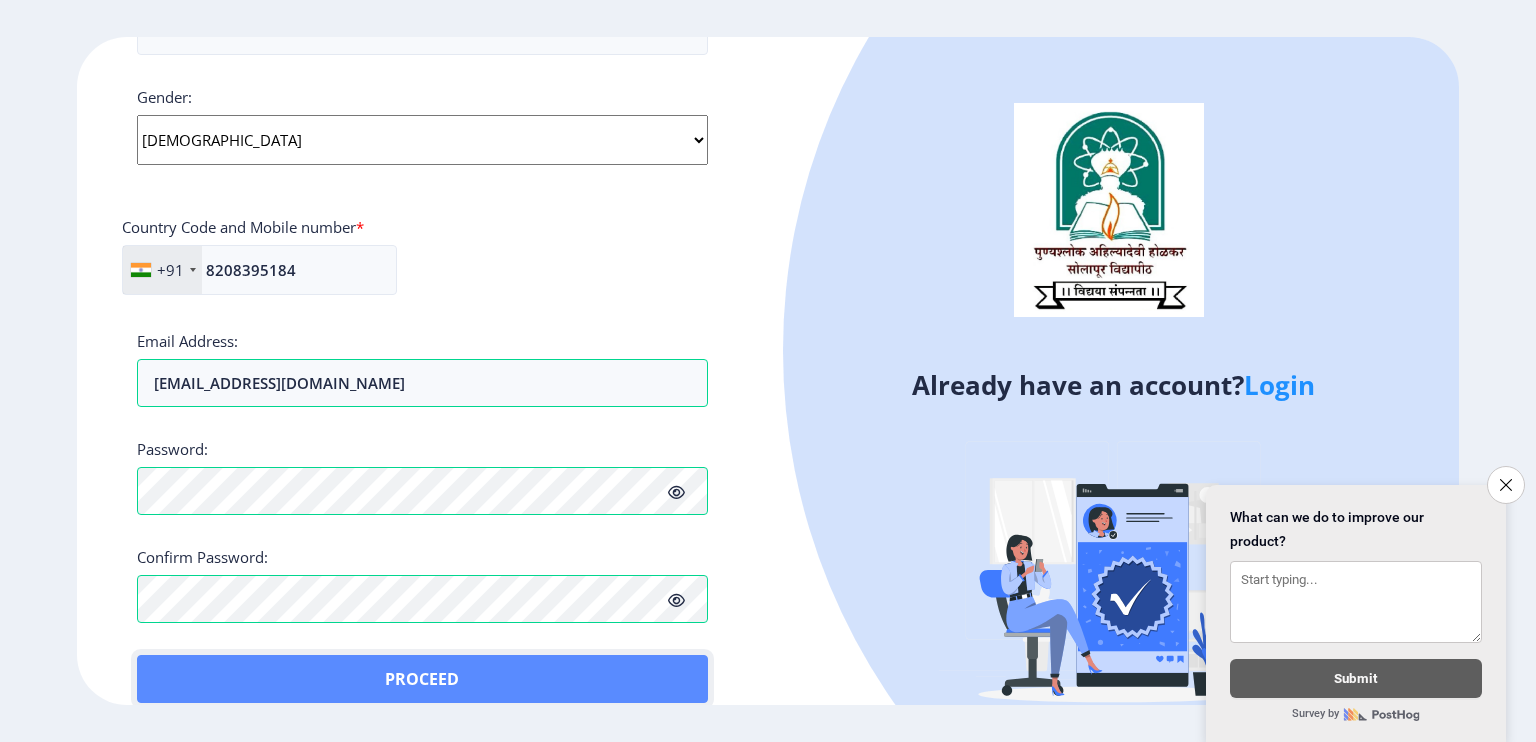 click on "Proceed" 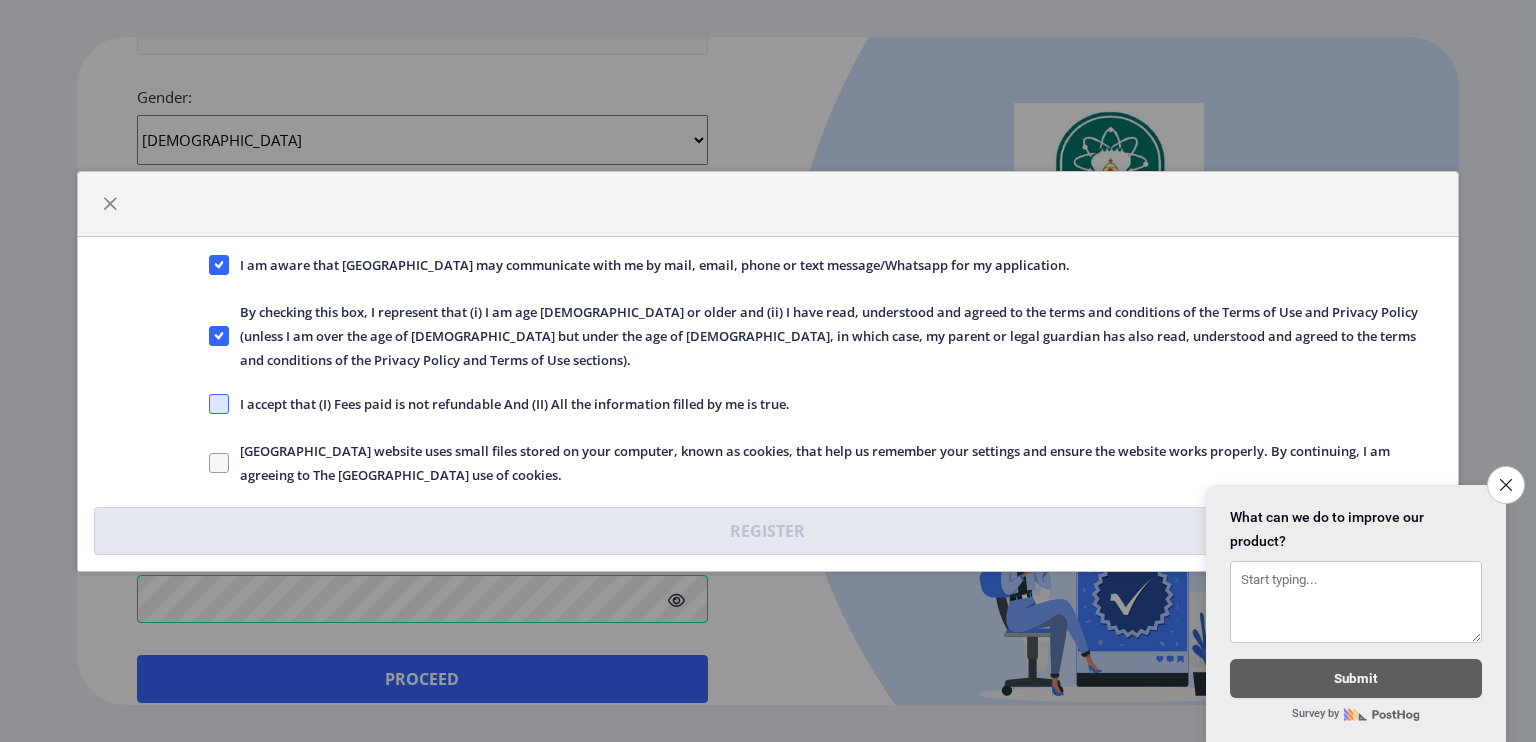 click 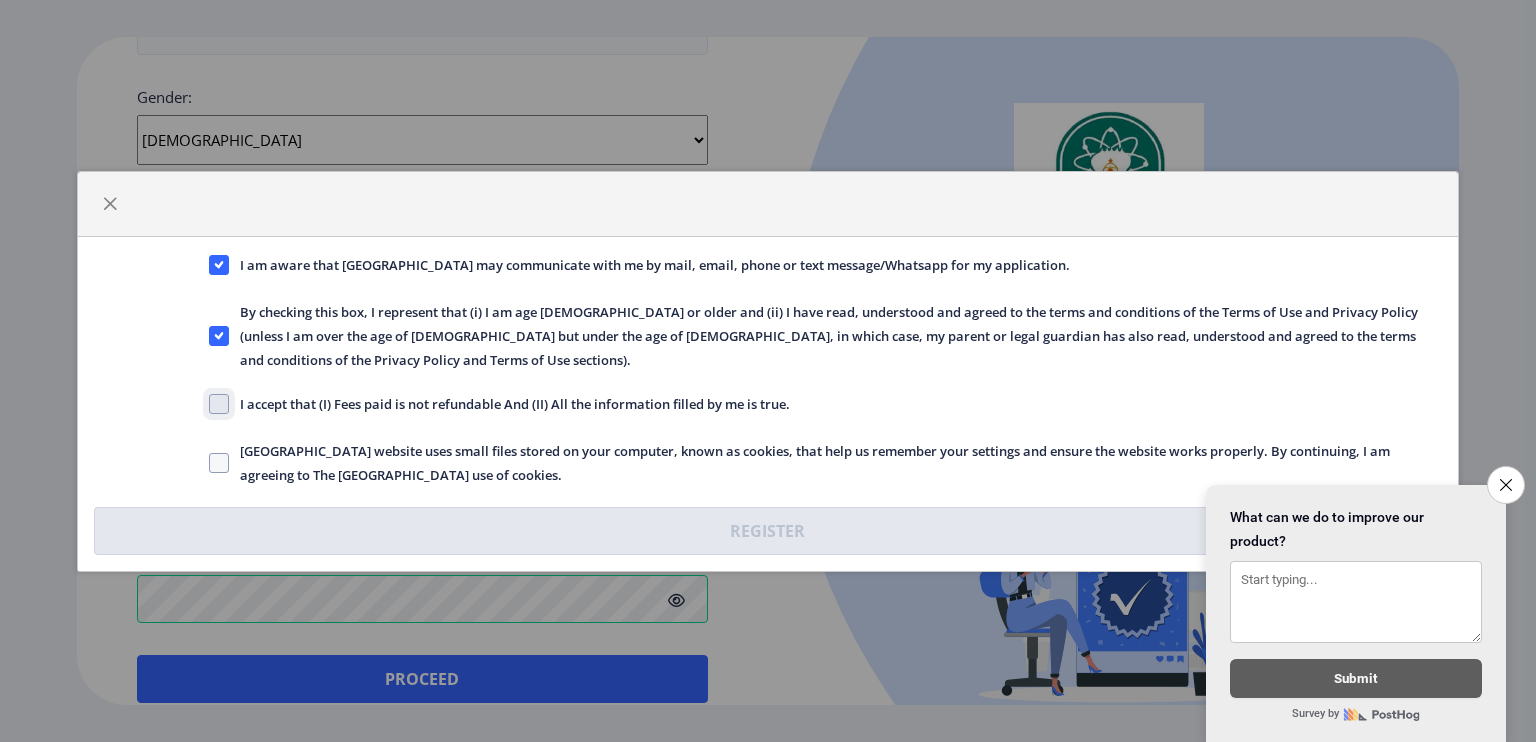 click on "I accept that (I) Fees paid is not refundable And (II) All the information filled by me is true." 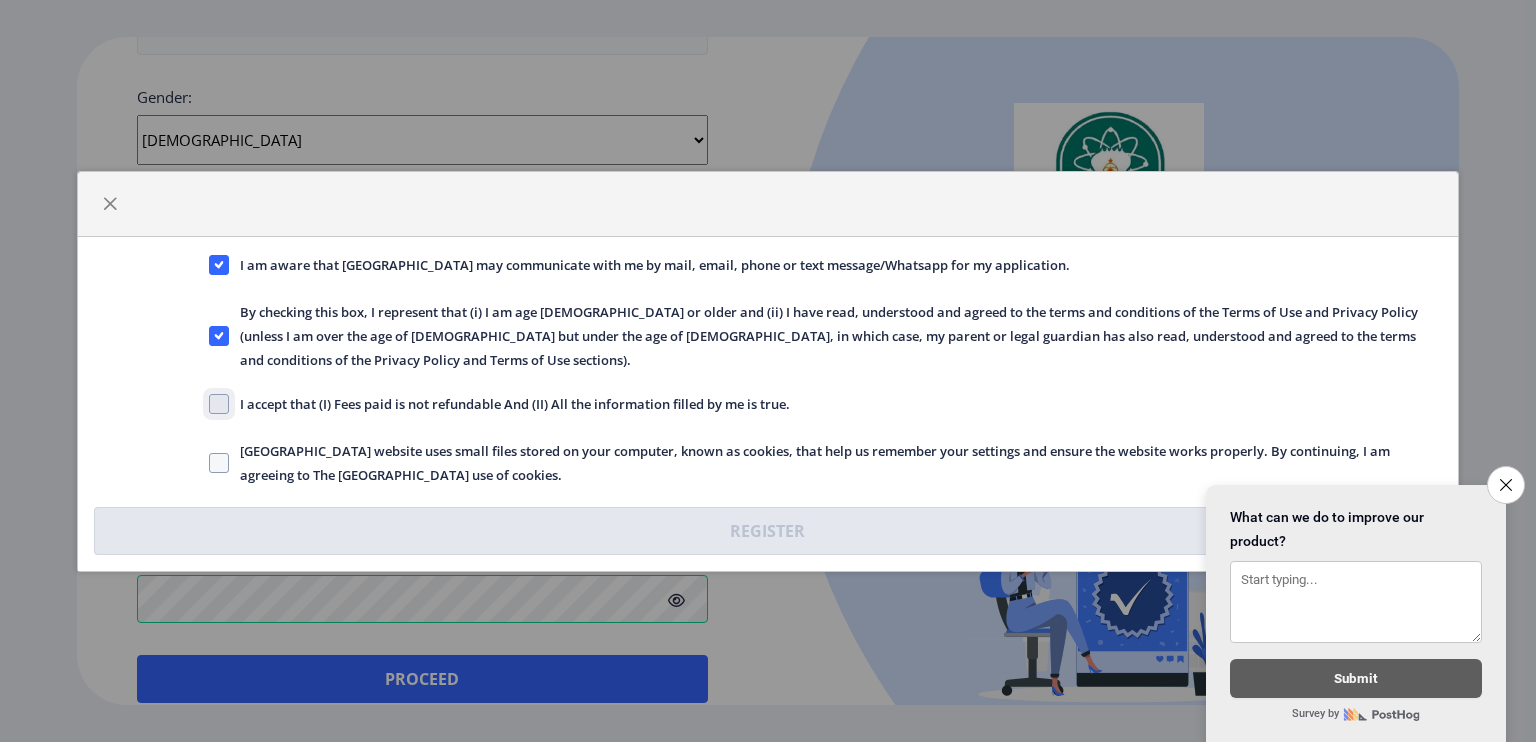 checkbox on "true" 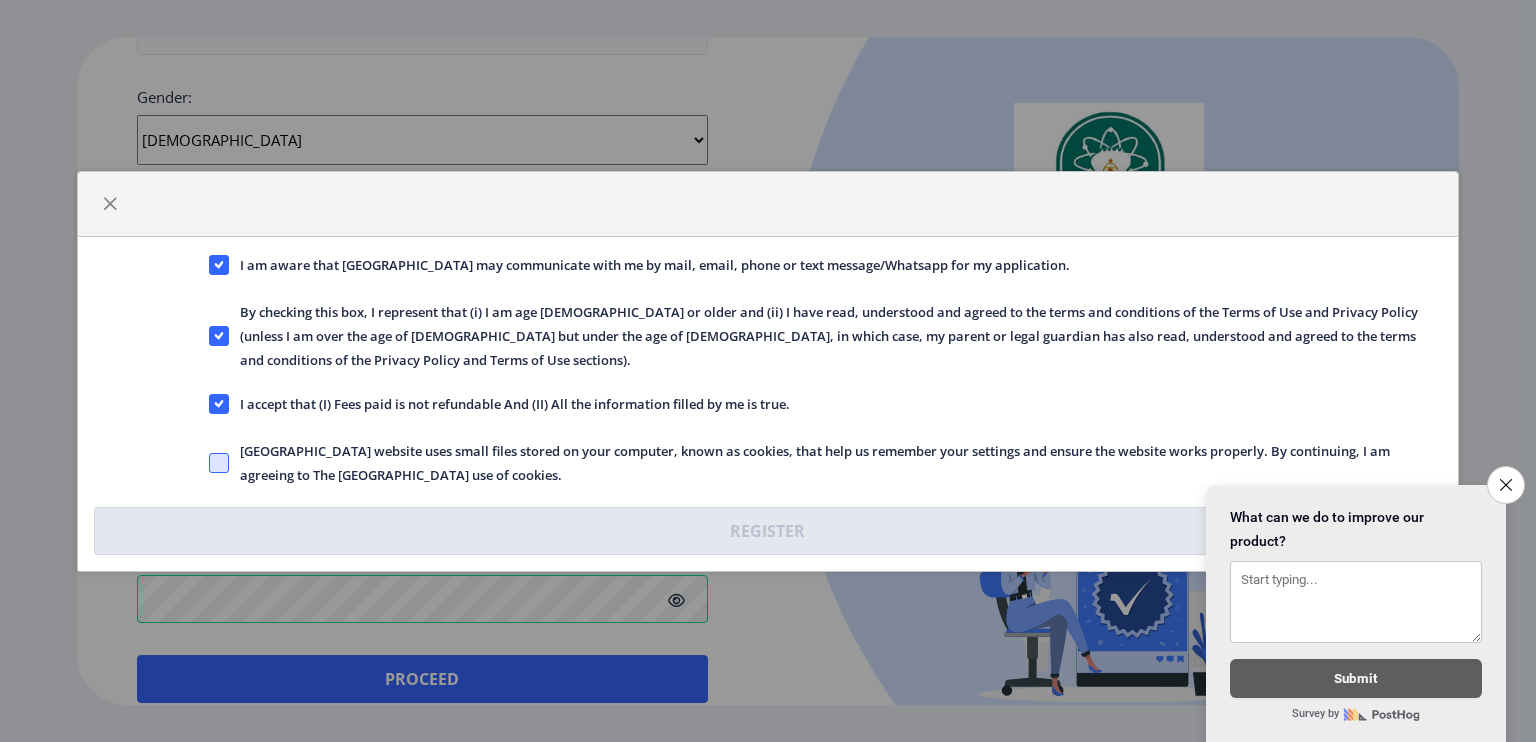 click 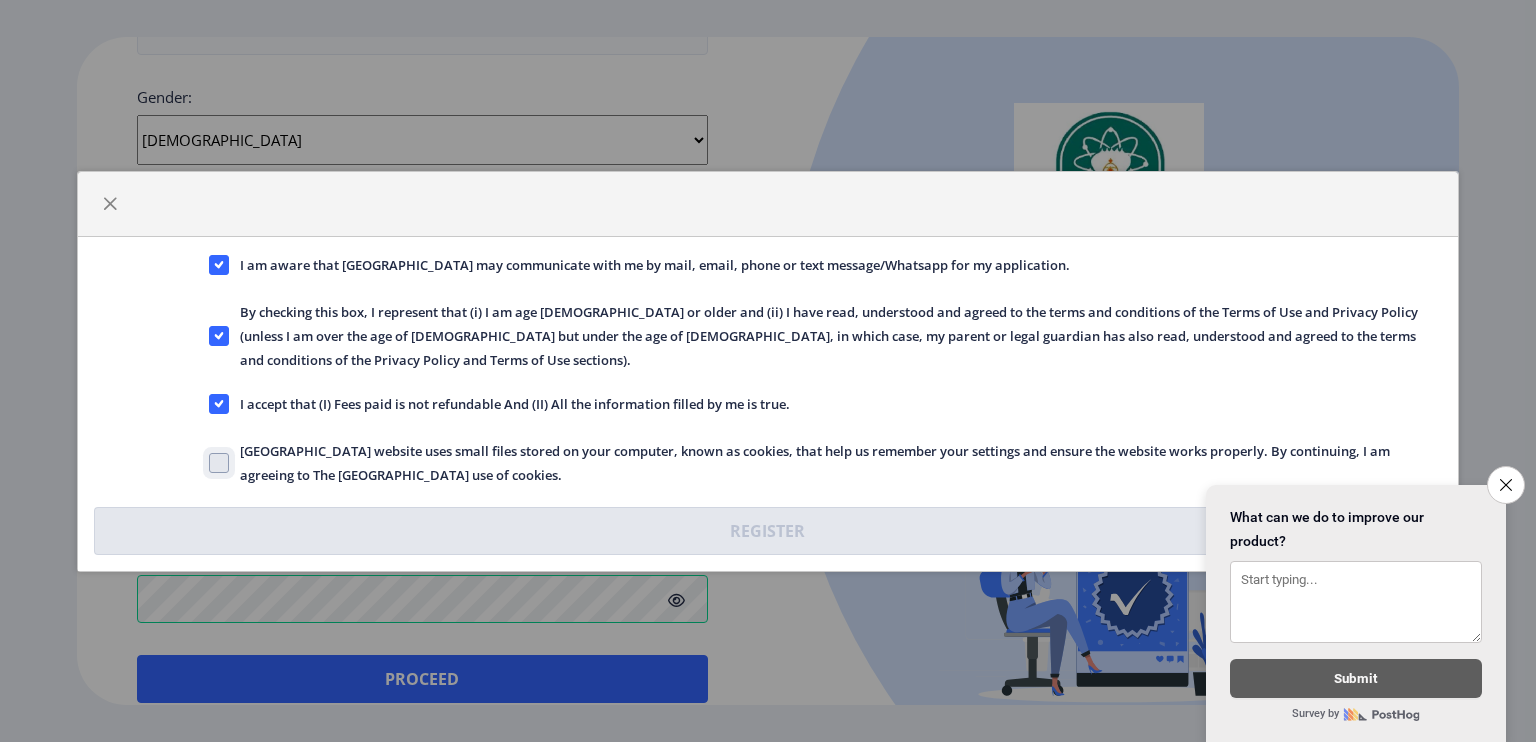 checkbox on "true" 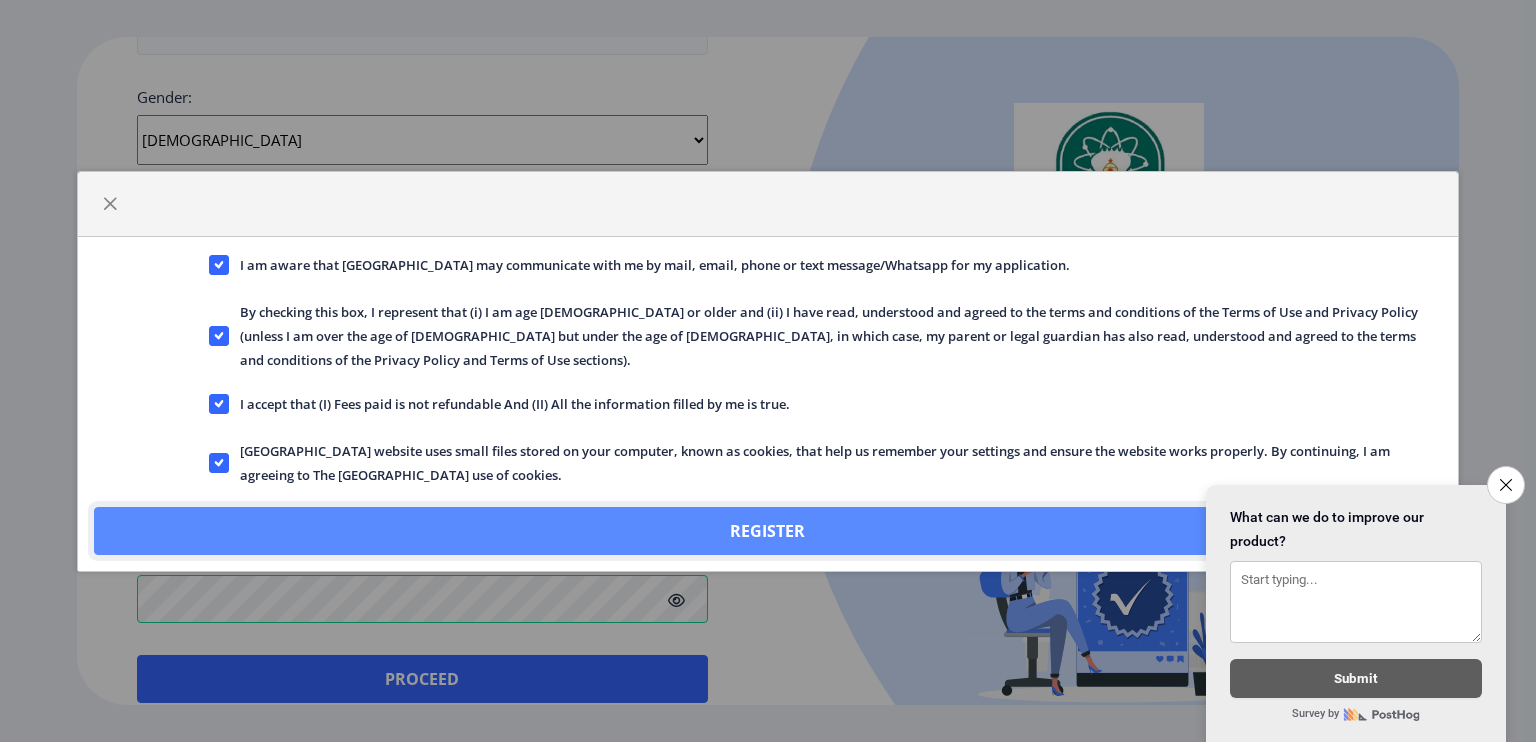 click on "Register" 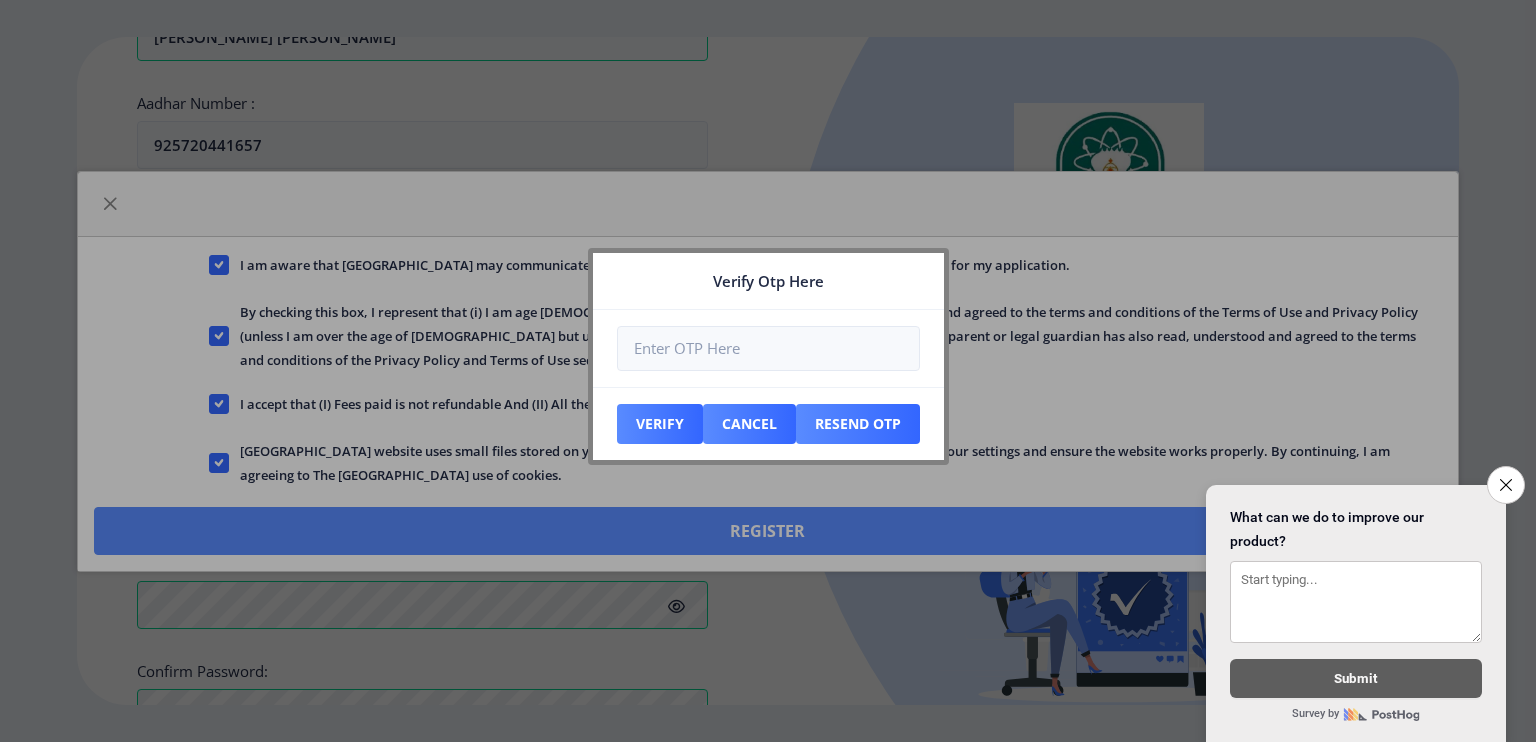 scroll, scrollTop: 857, scrollLeft: 0, axis: vertical 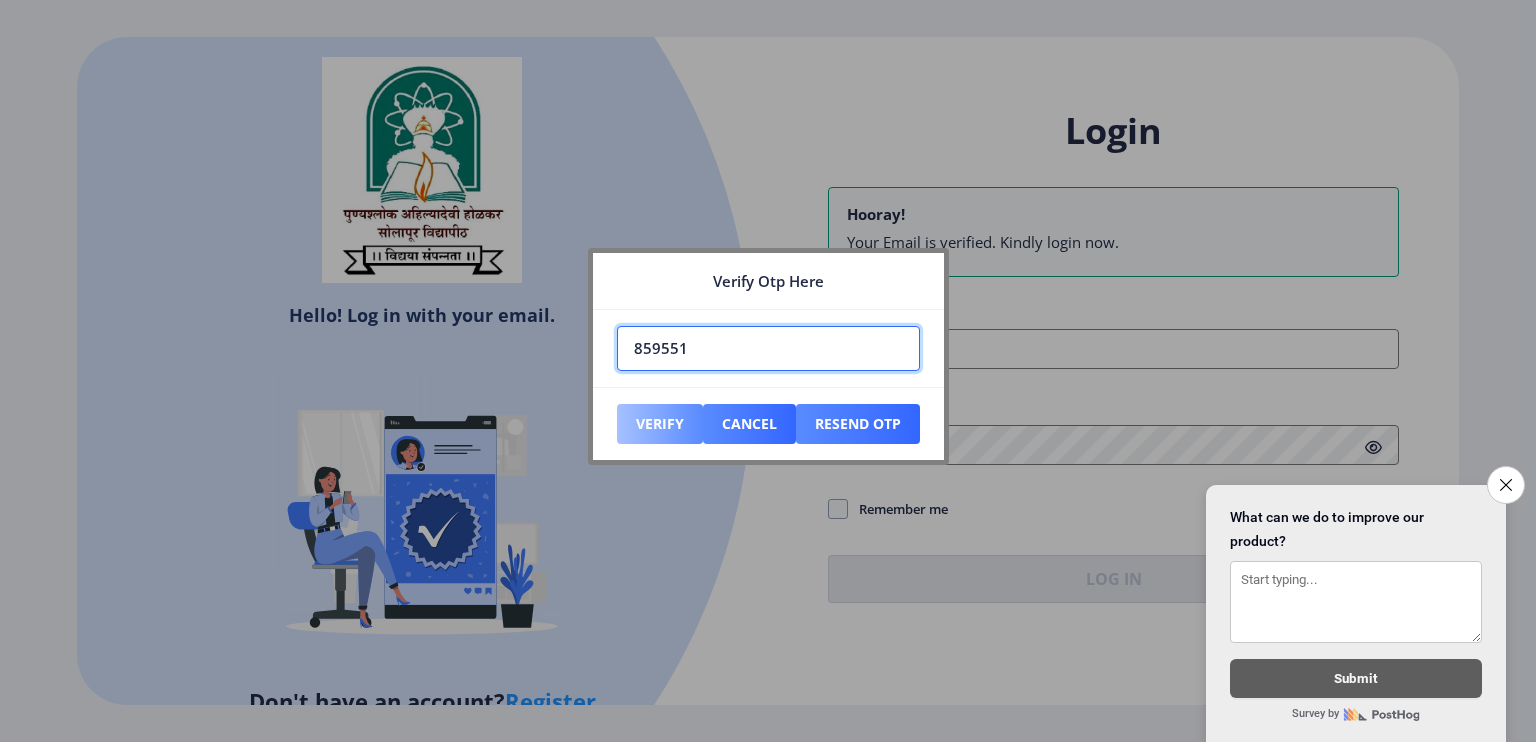 type on "859551" 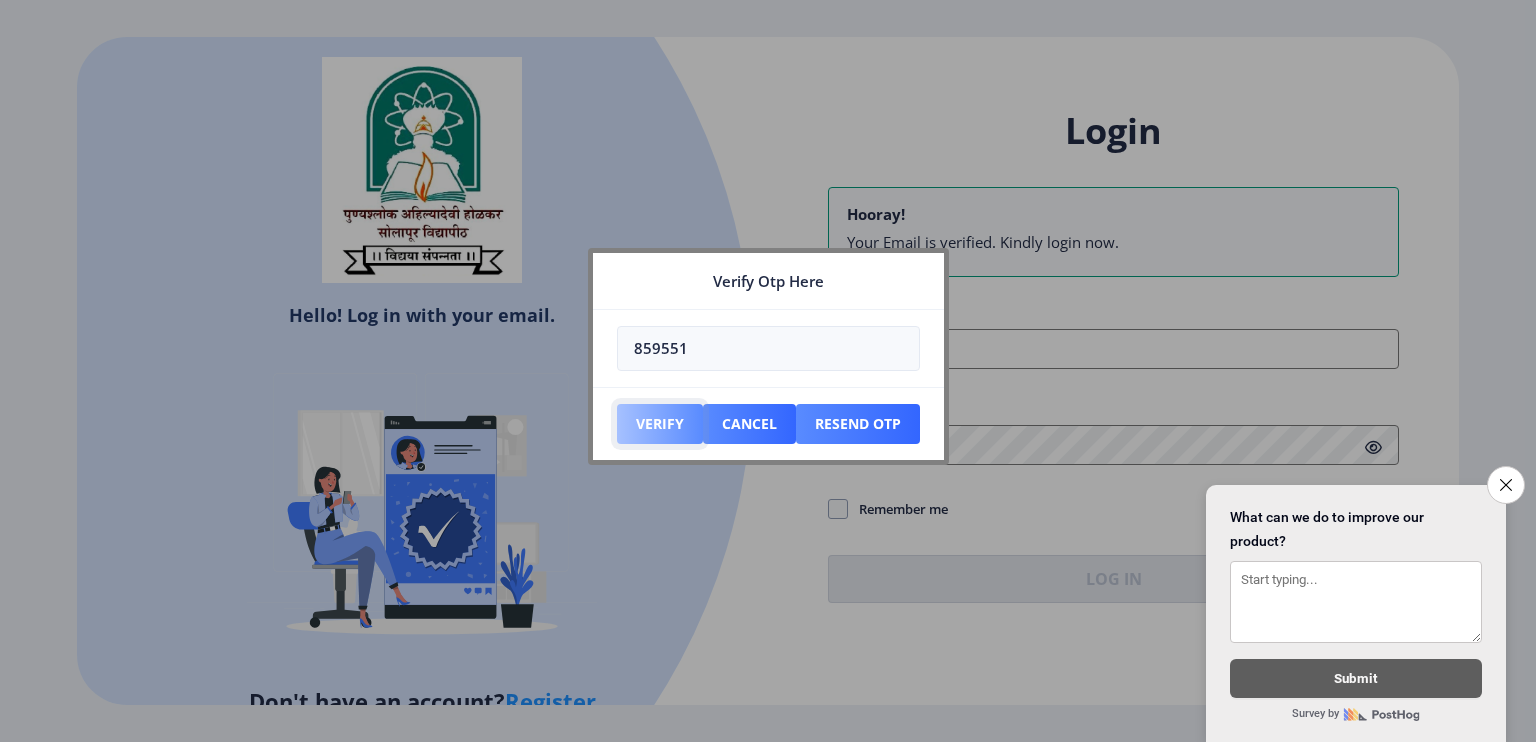 click on "Verify" at bounding box center [660, 424] 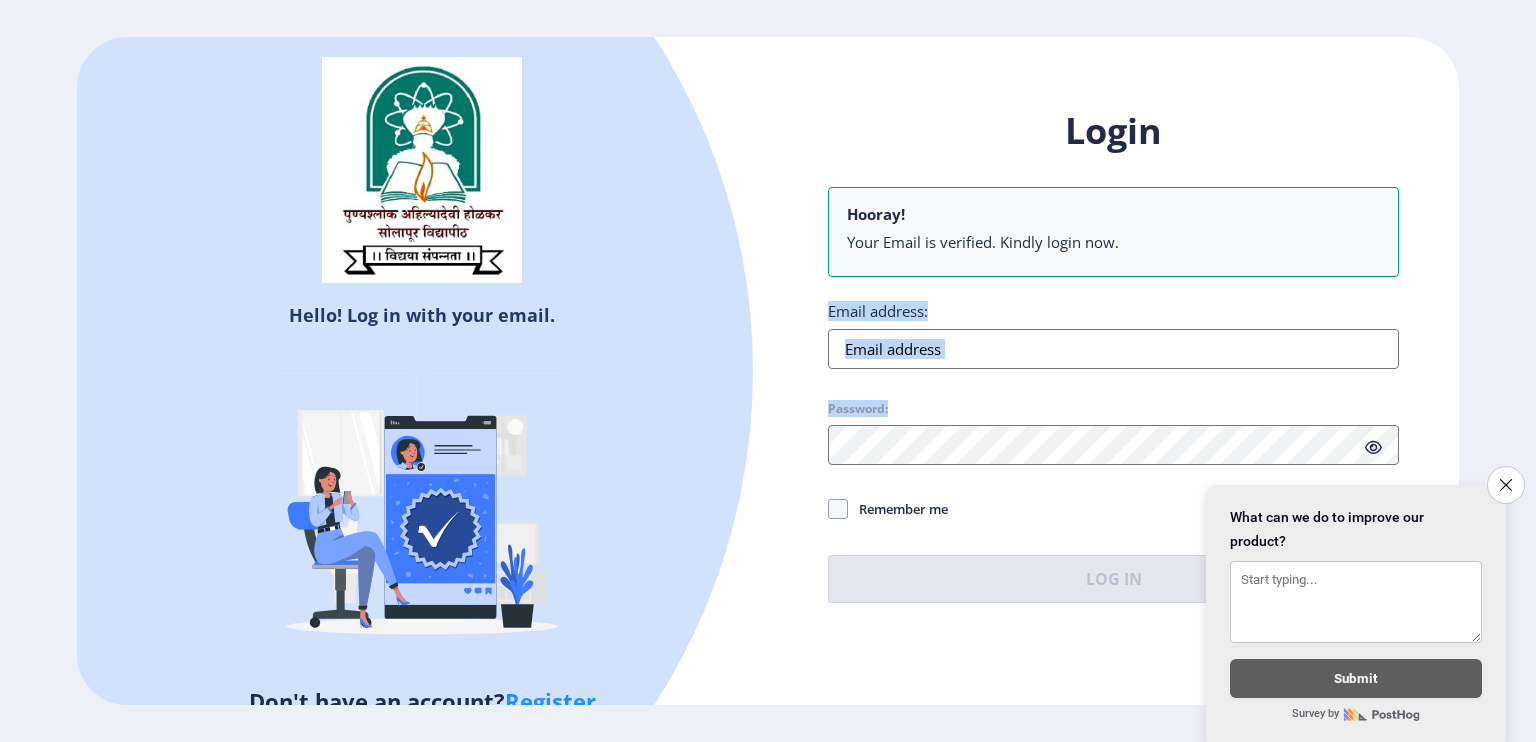 drag, startPoint x: 900, startPoint y: 371, endPoint x: 911, endPoint y: 363, distance: 13.601471 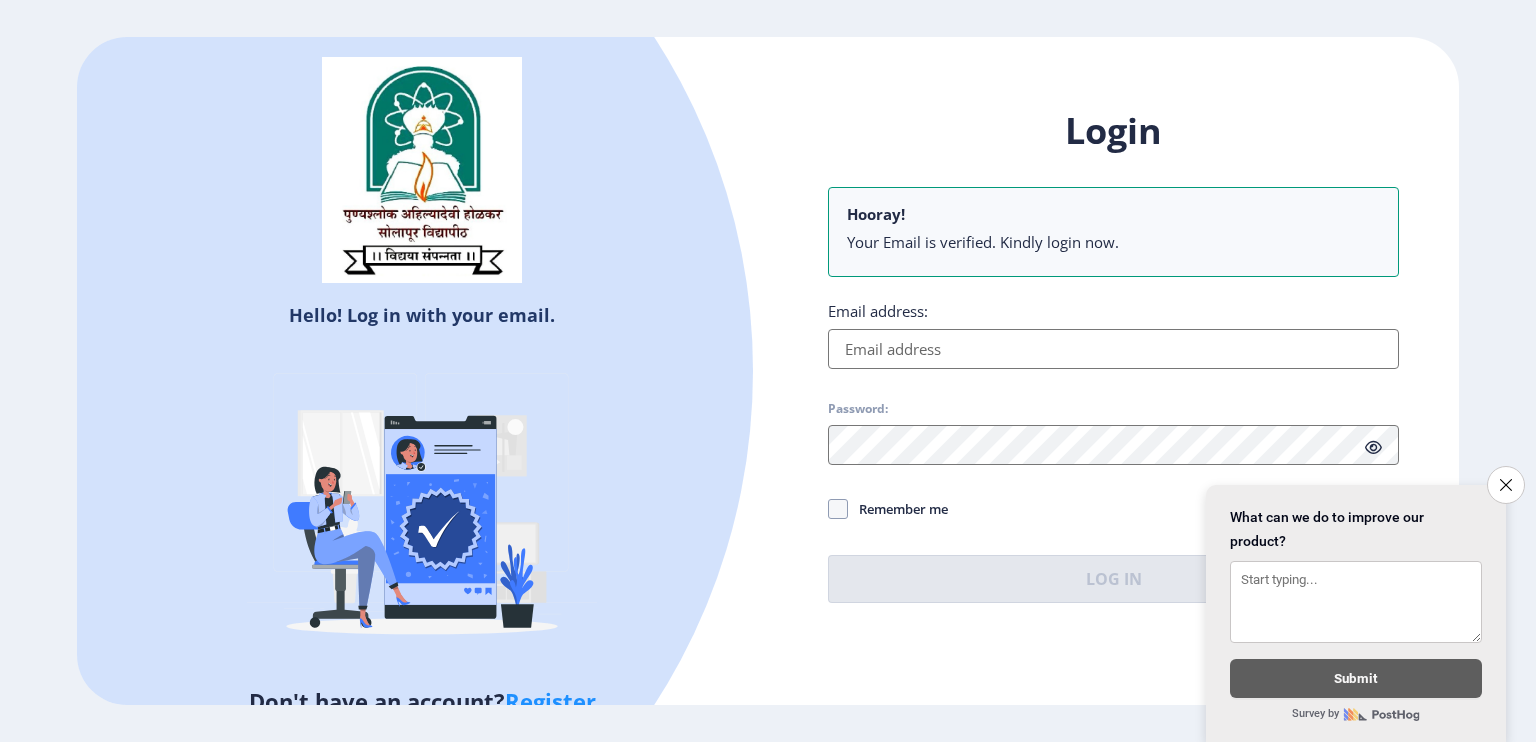 type on "[EMAIL_ADDRESS][DOMAIN_NAME]" 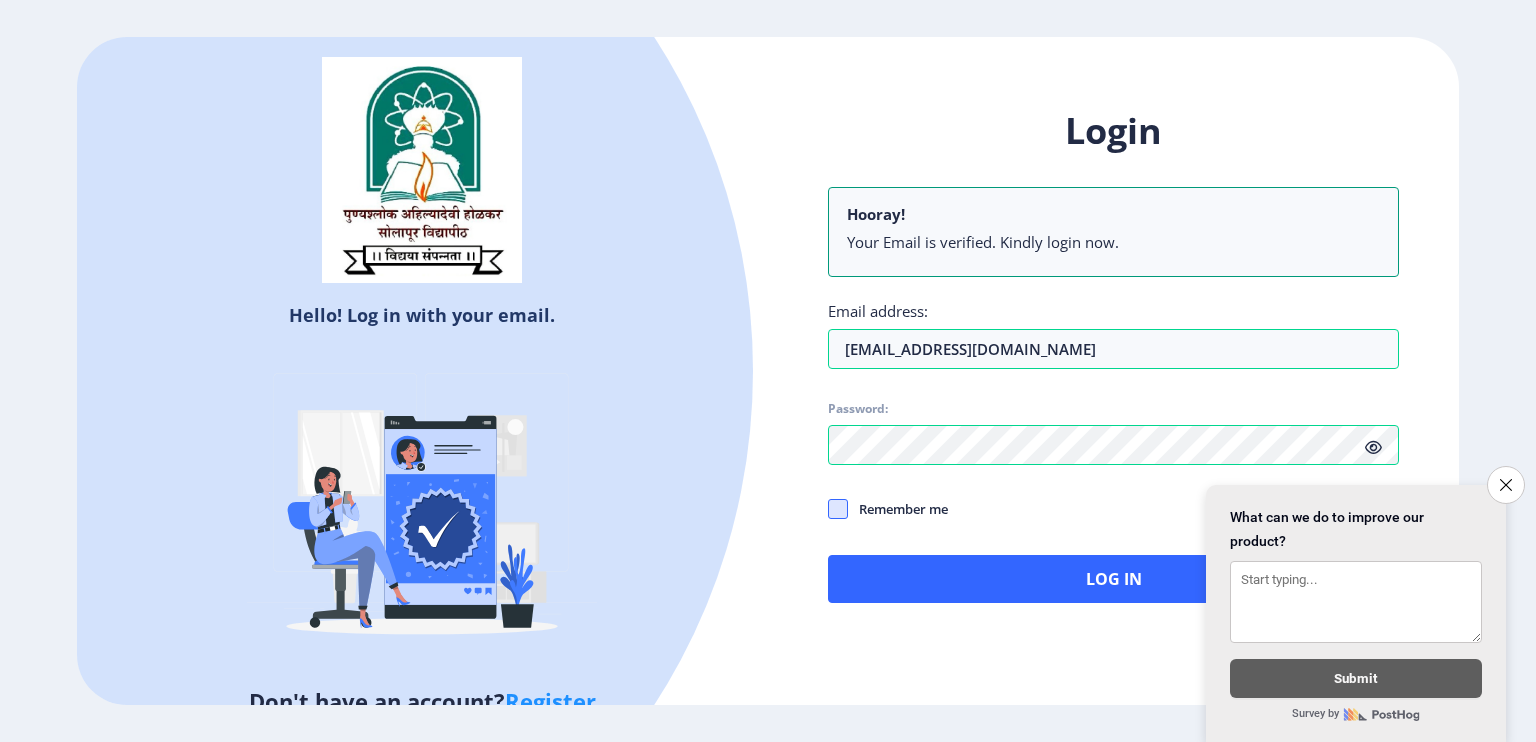 click 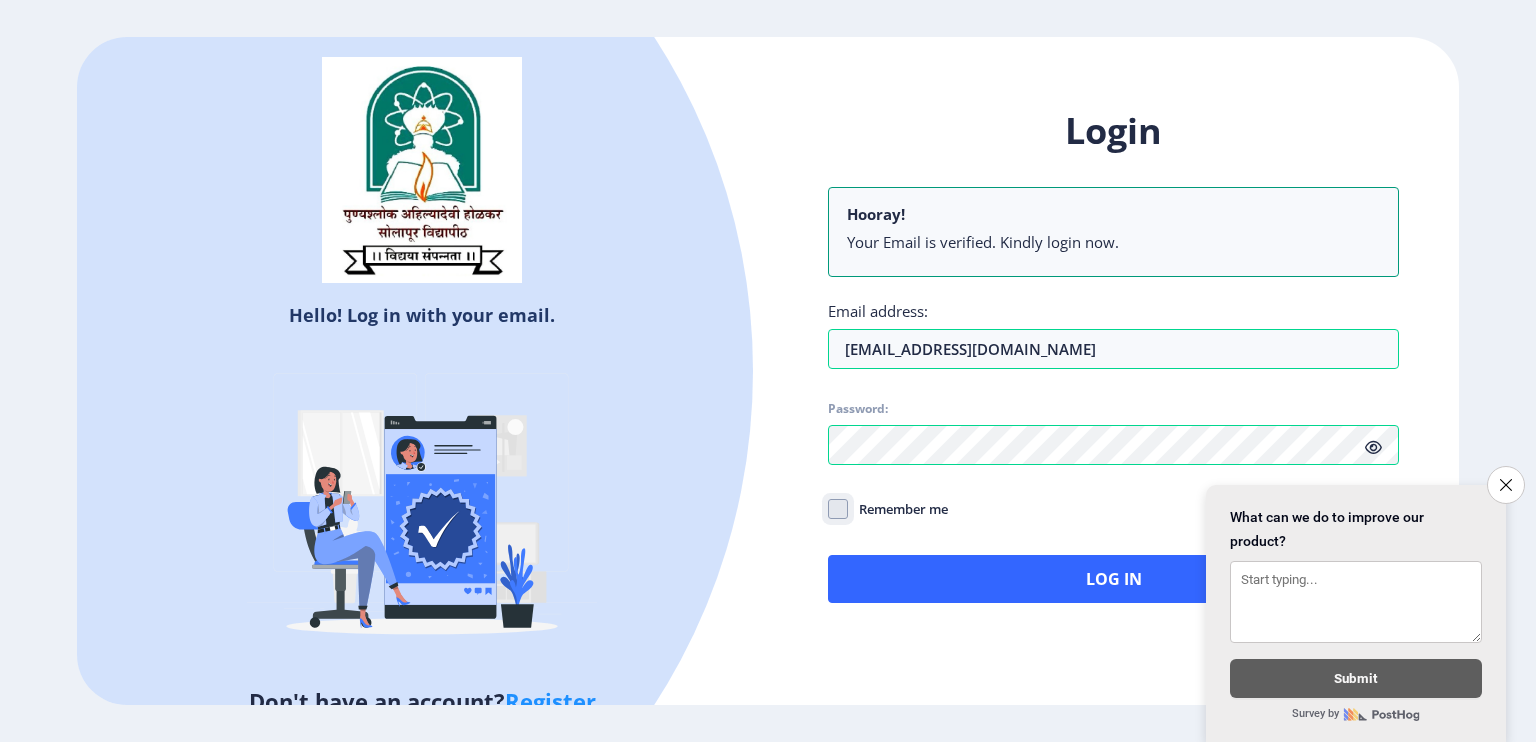 click on "Remember me" 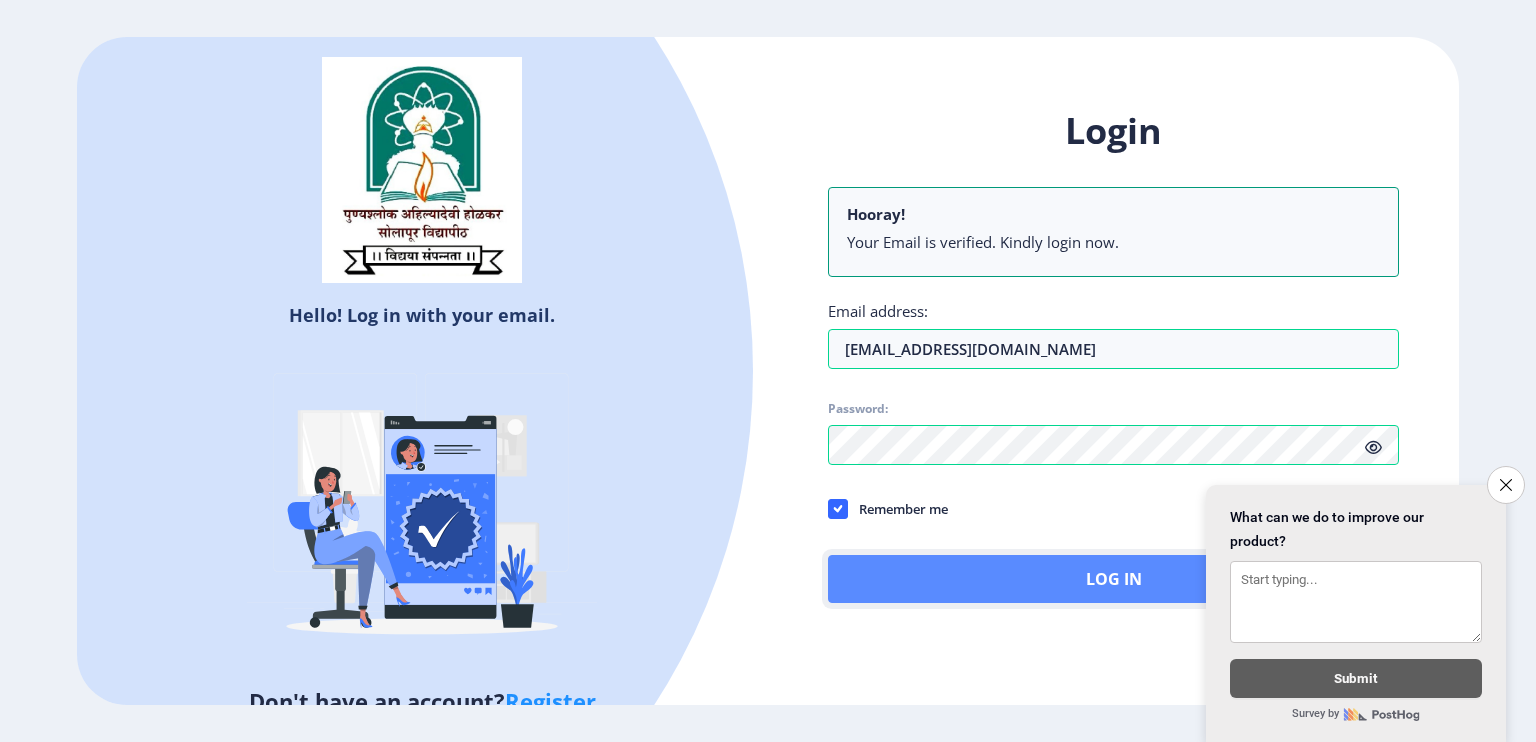 click on "Log In" 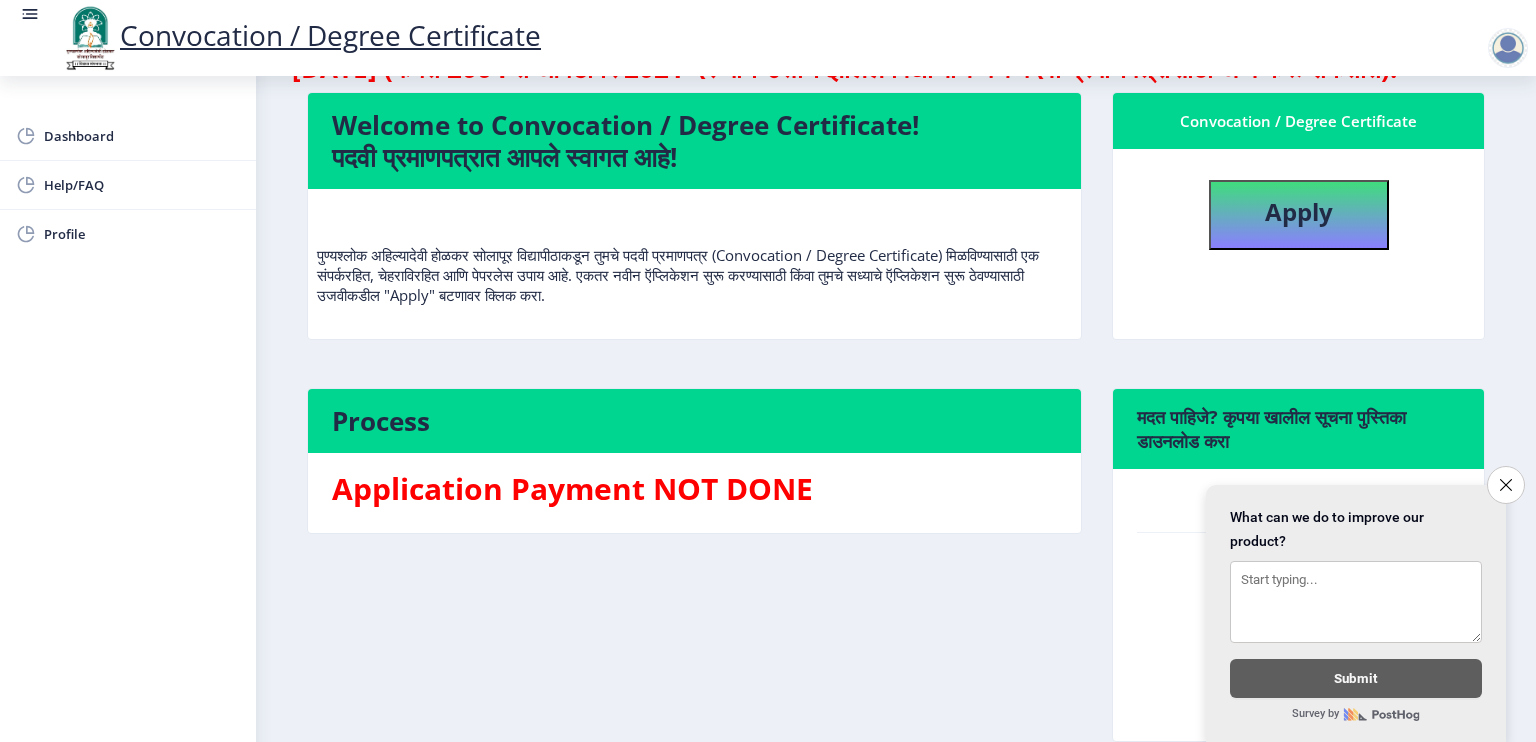 scroll, scrollTop: 225, scrollLeft: 0, axis: vertical 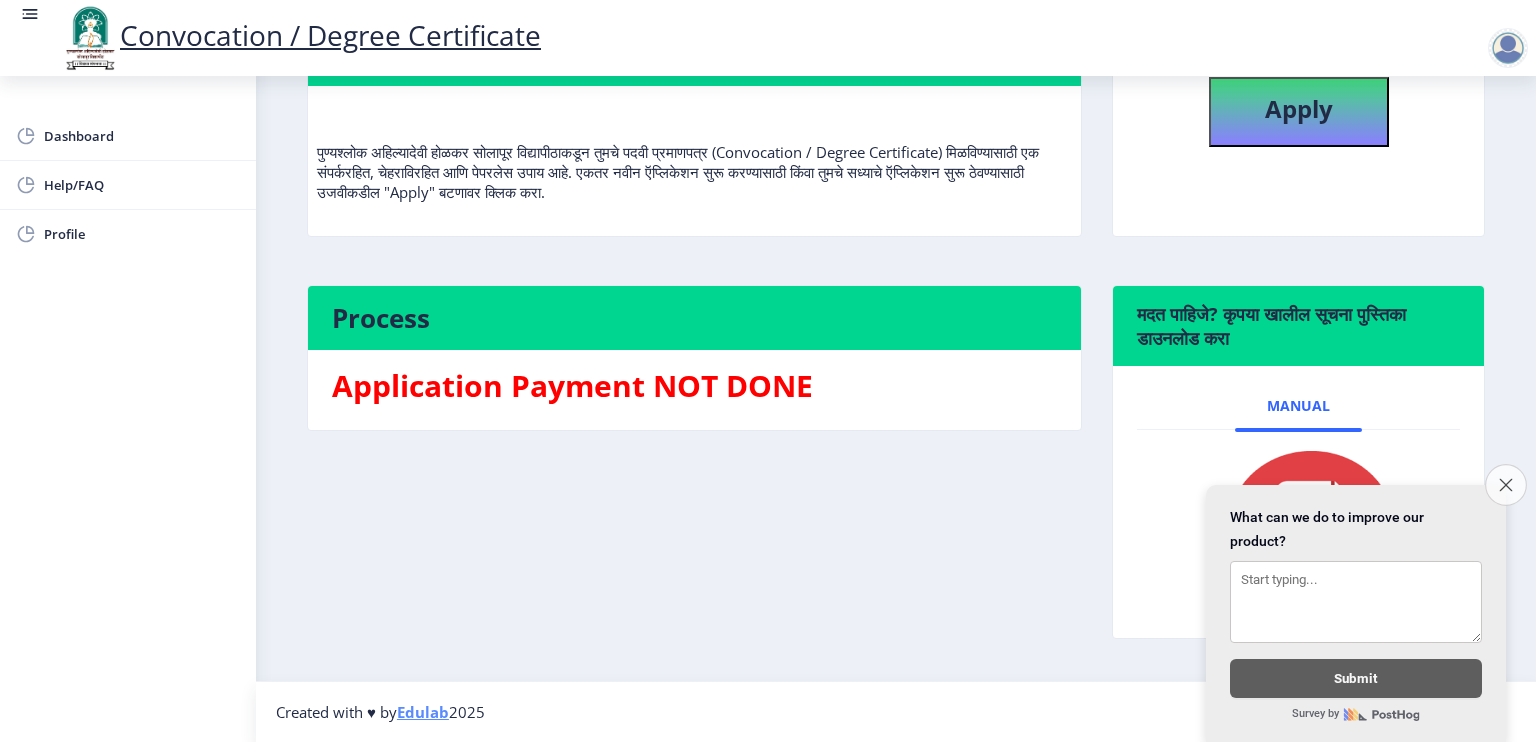 click on "Close survey" 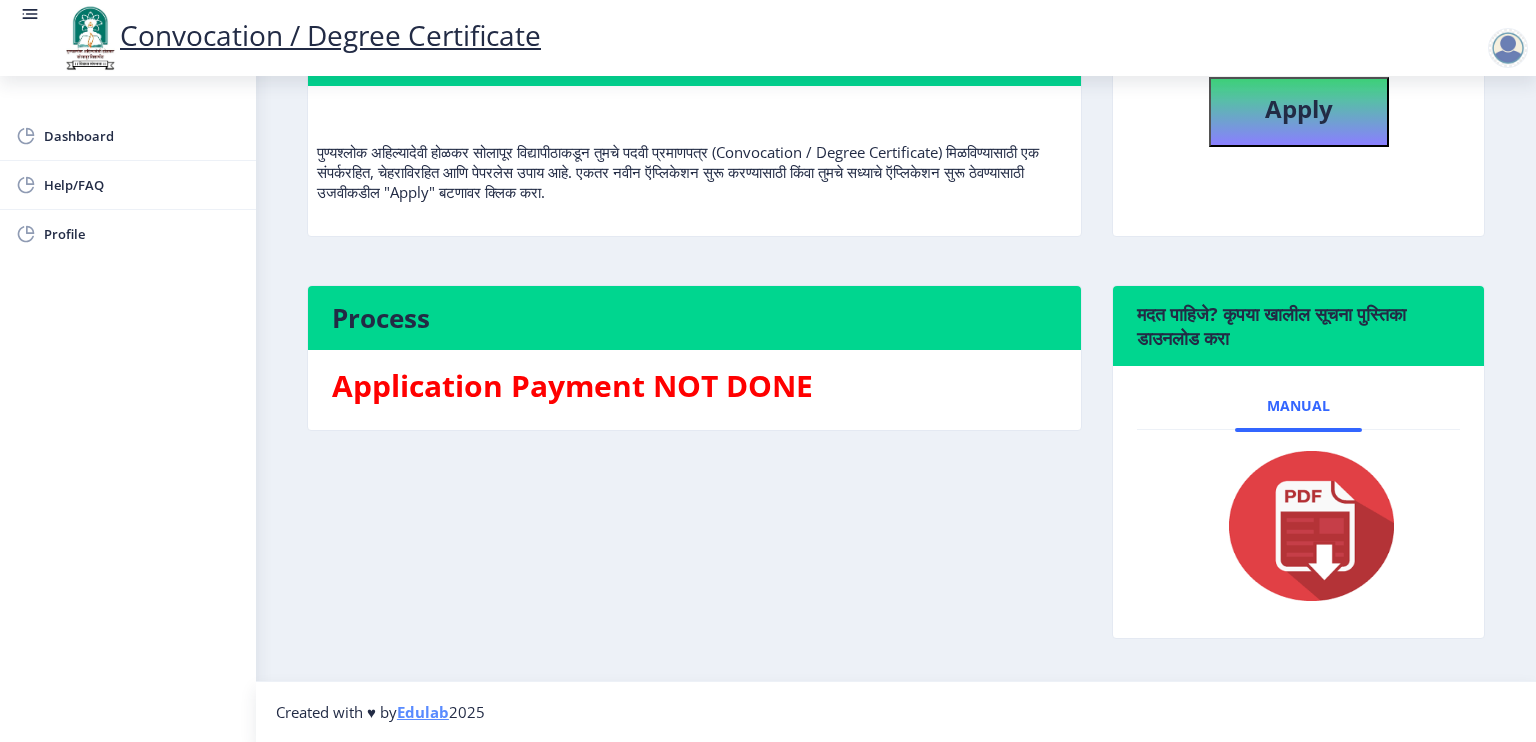 scroll, scrollTop: 0, scrollLeft: 0, axis: both 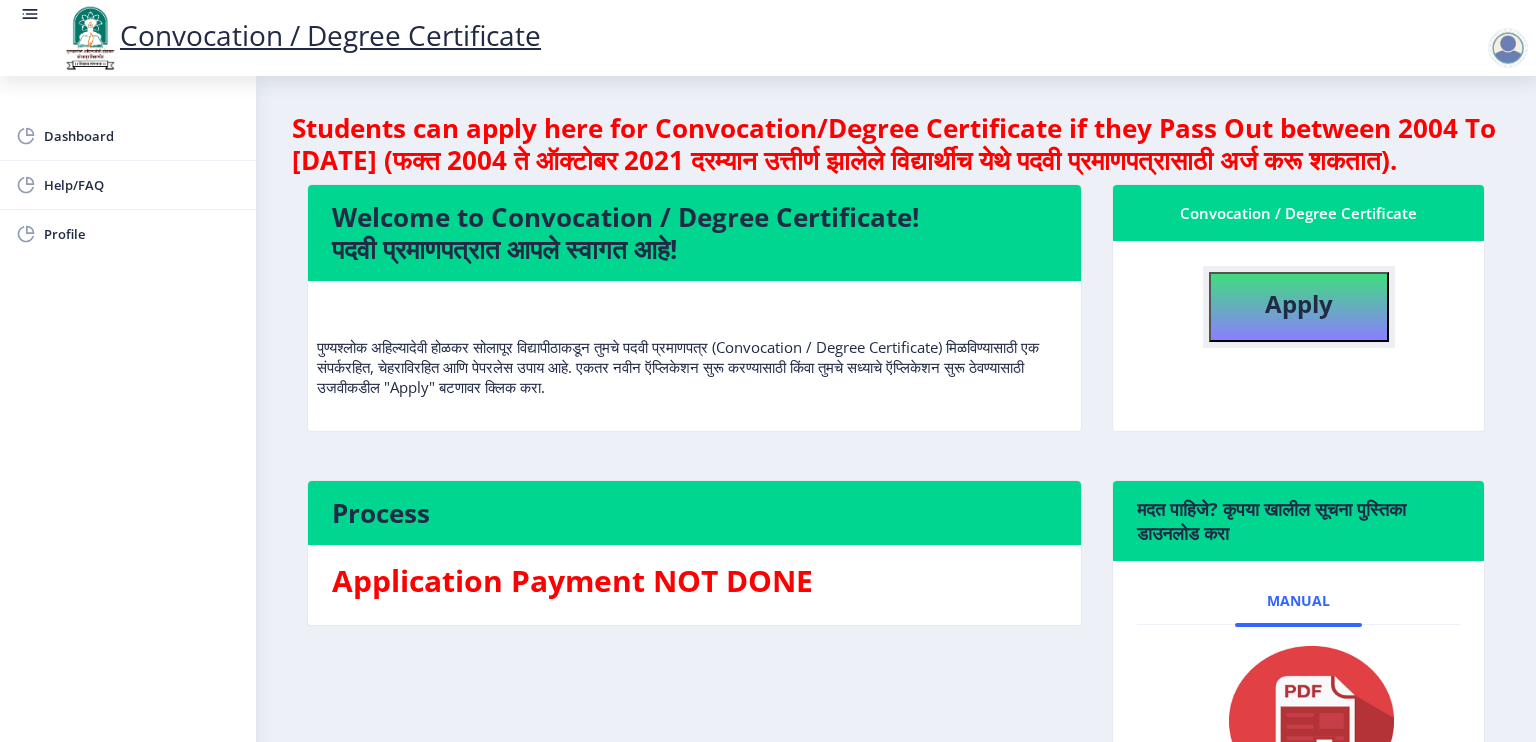 click on "Apply" 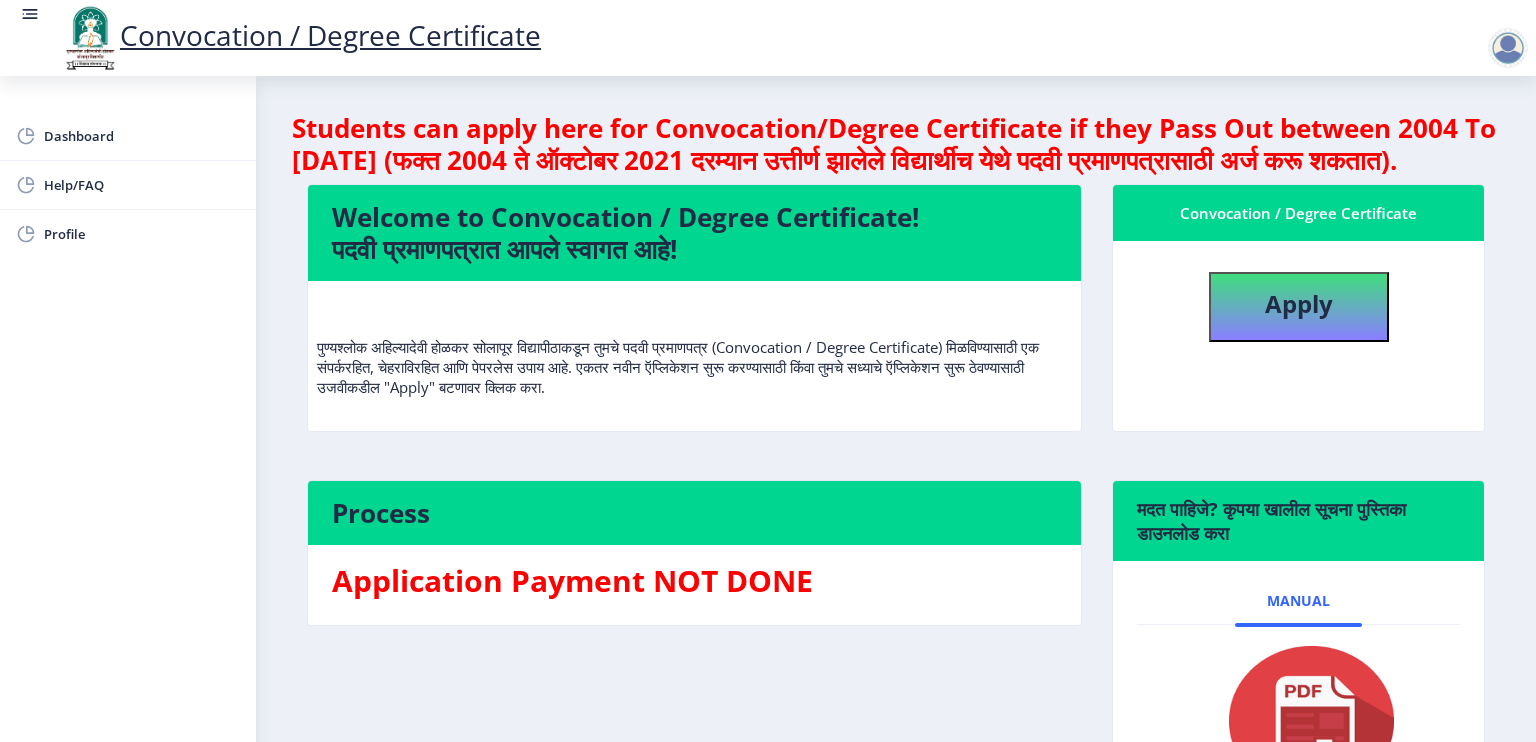 select 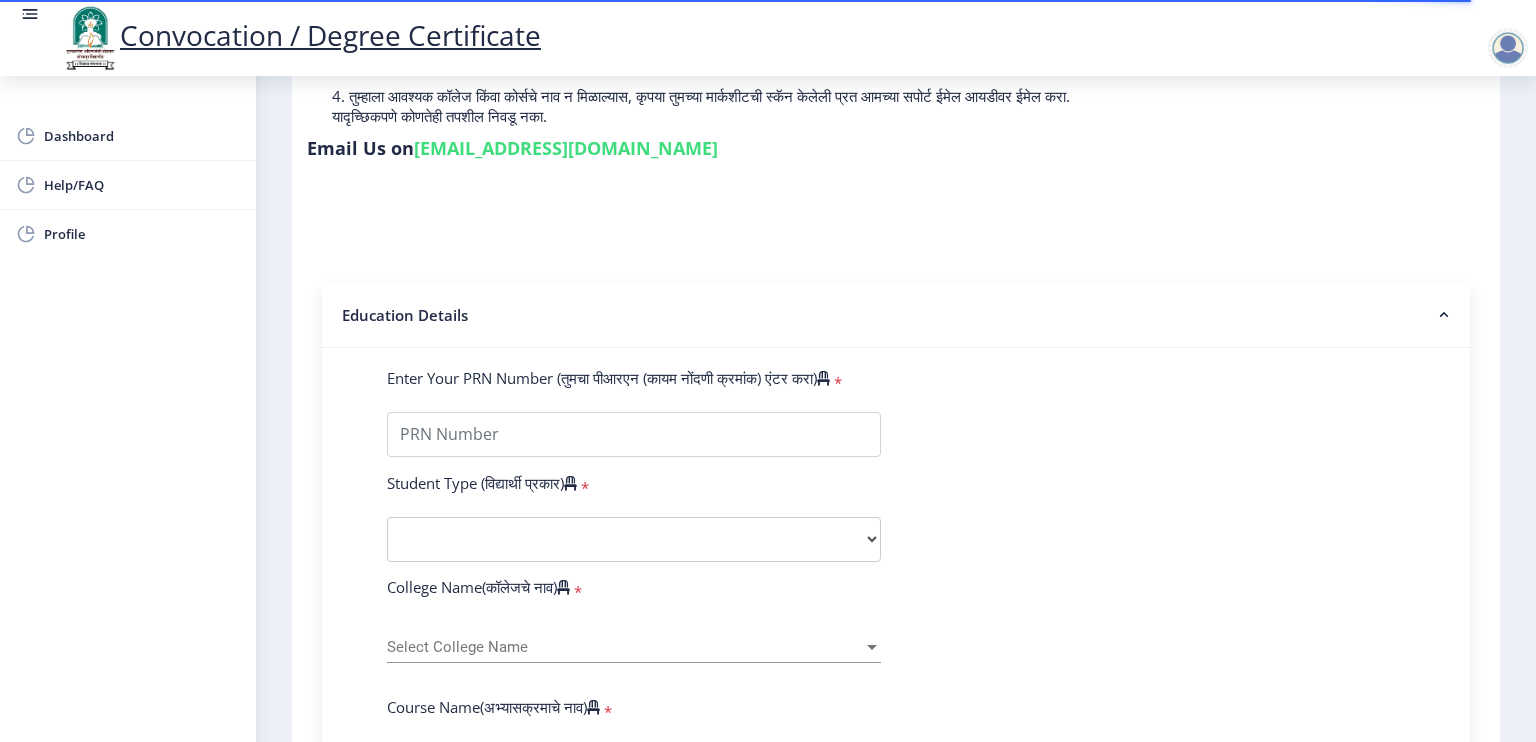 scroll, scrollTop: 261, scrollLeft: 0, axis: vertical 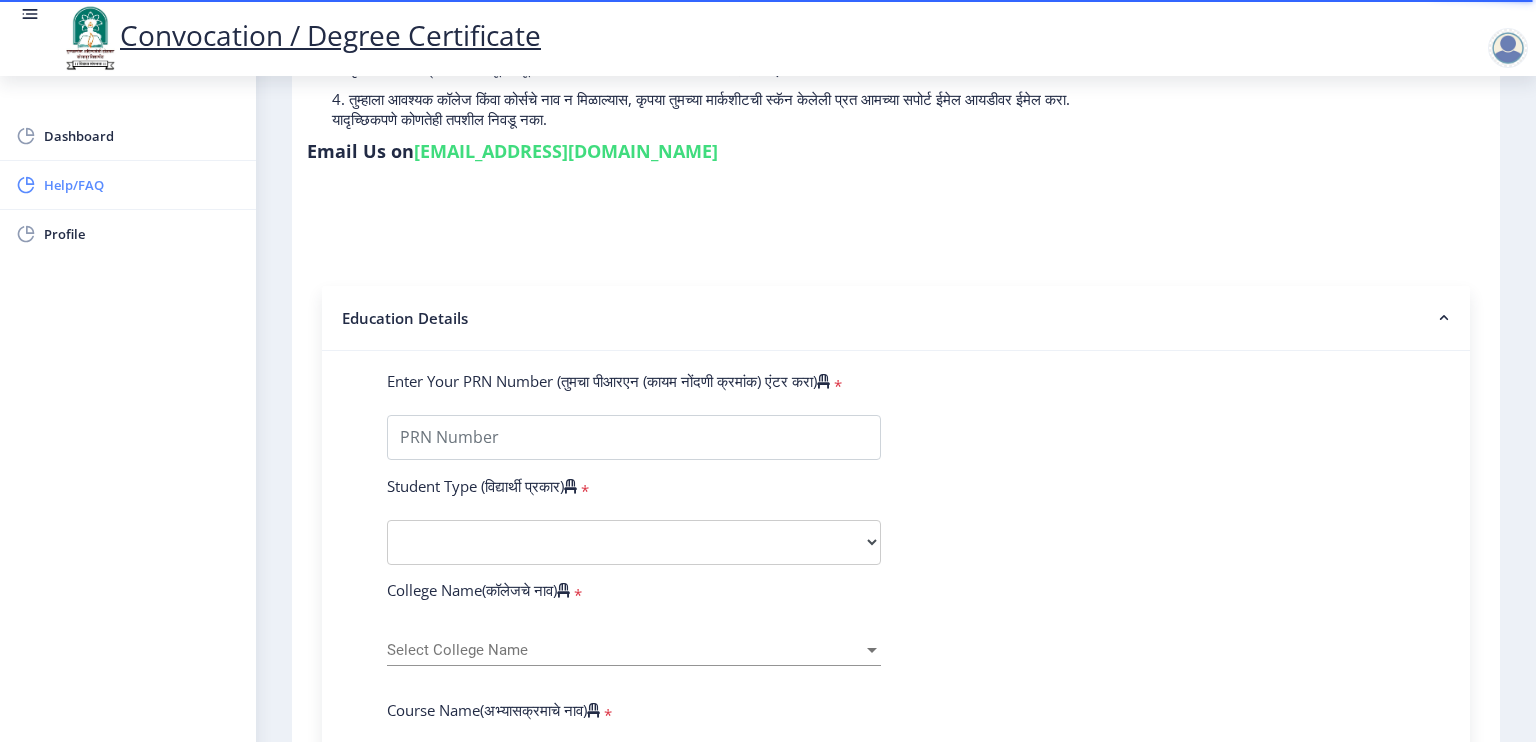 click on "Help/FAQ" 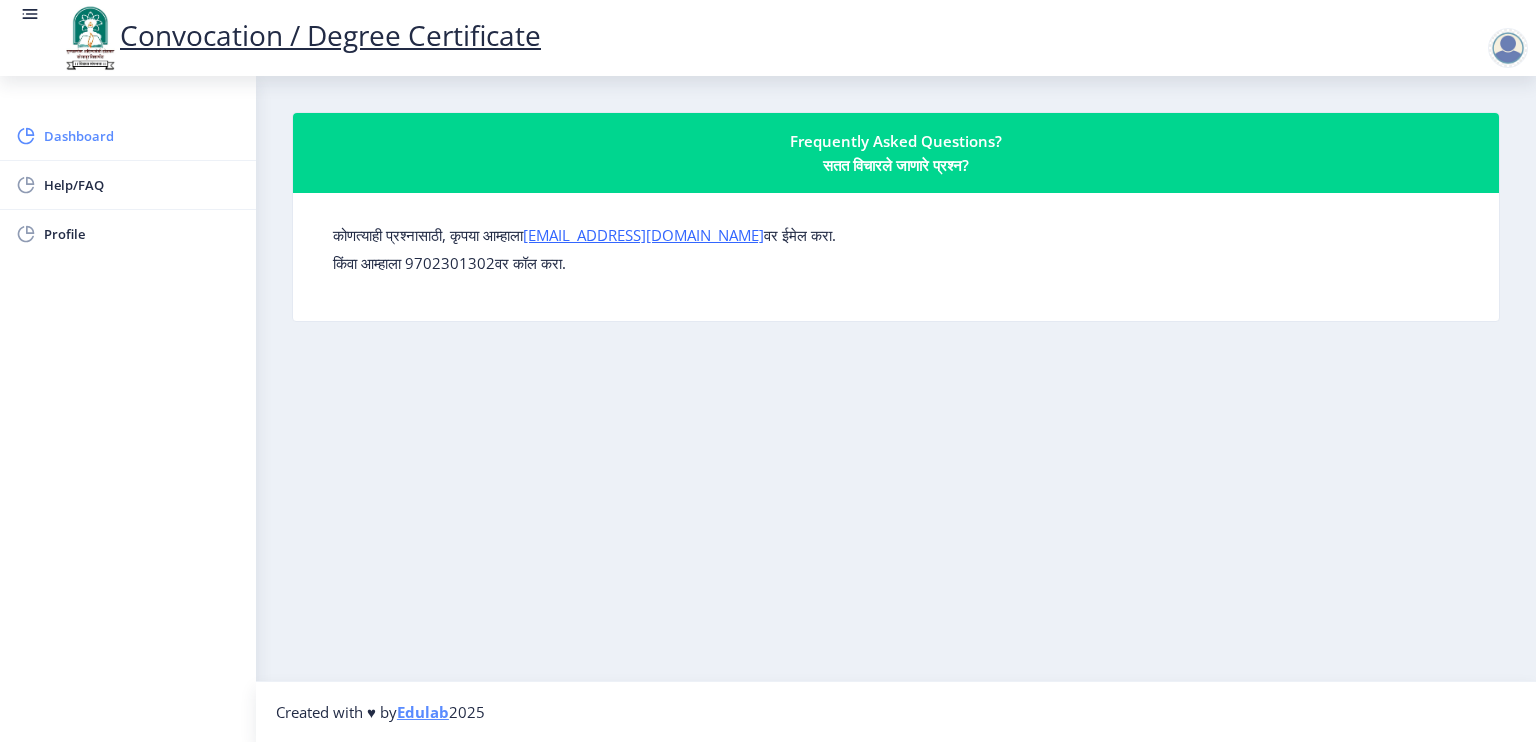 click on "Dashboard" 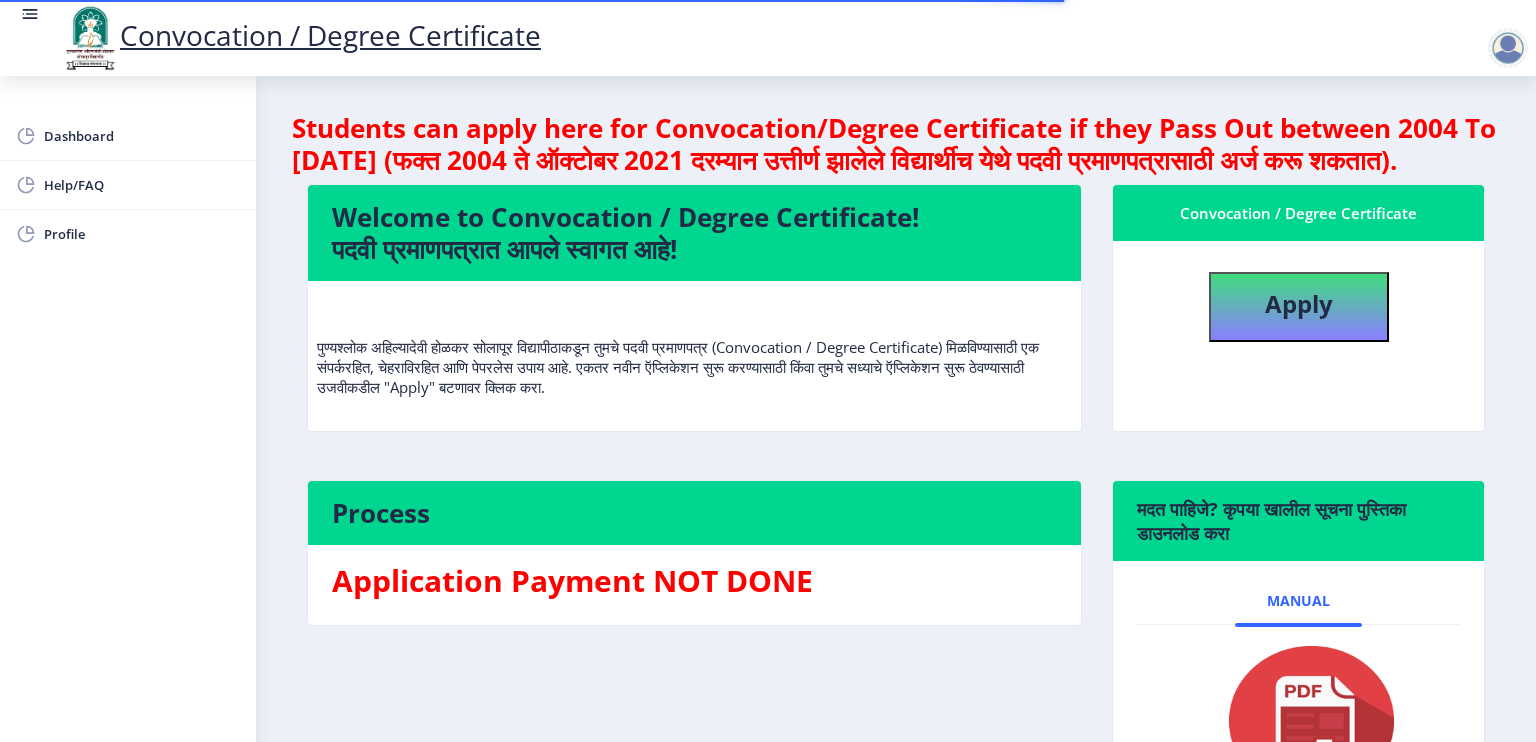 scroll, scrollTop: 225, scrollLeft: 0, axis: vertical 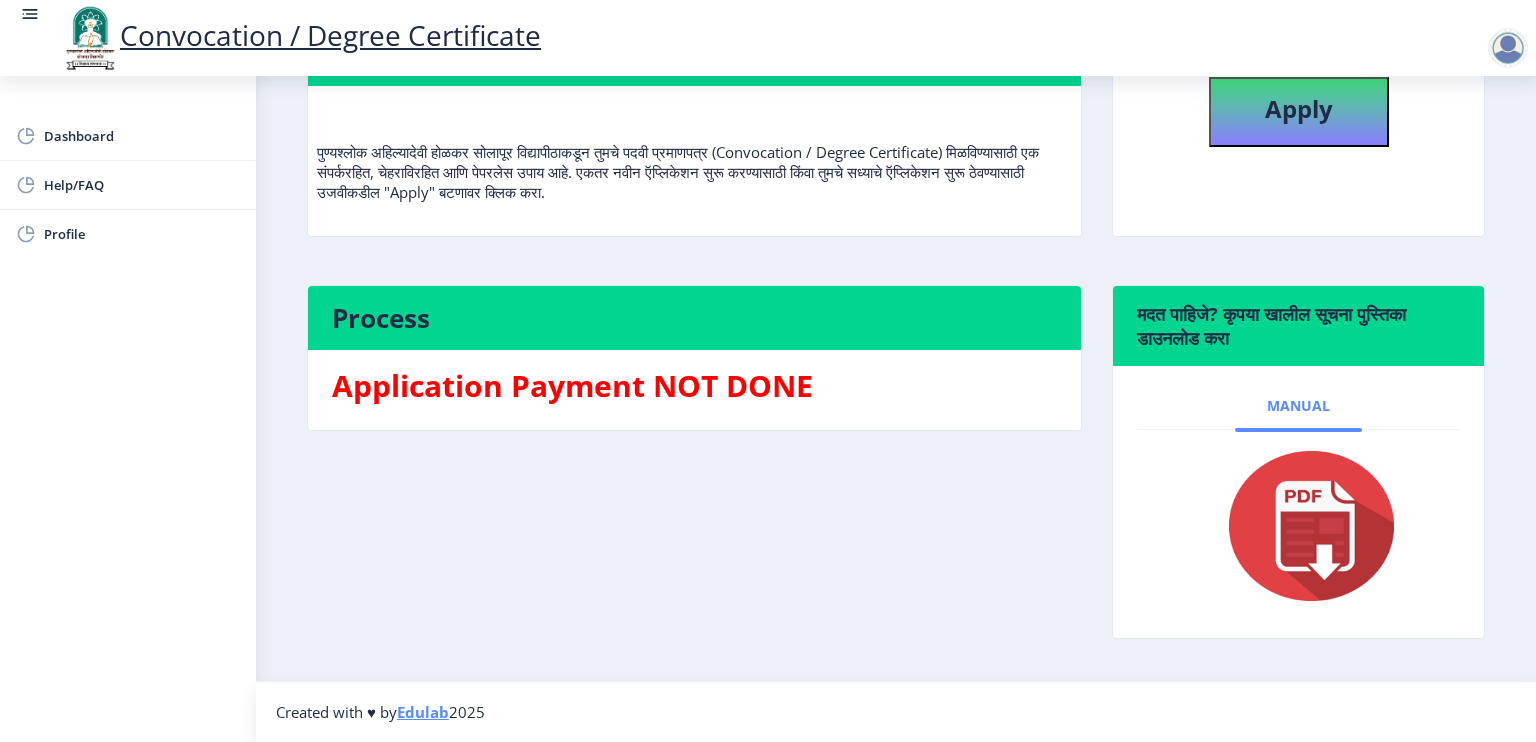 click on "Manual" 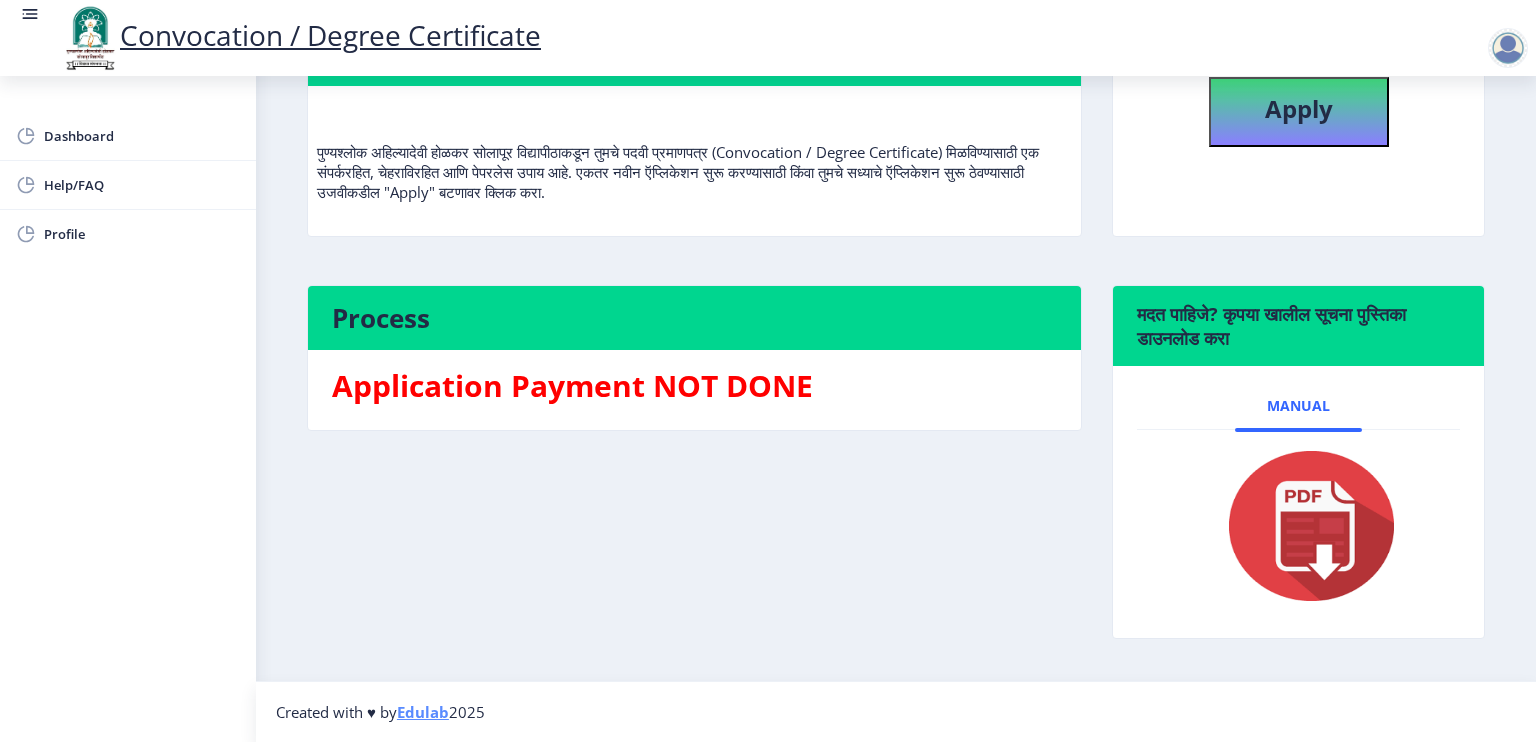click on "मदत पाहिजे? कृपया खालील सूचना पुस्तिका डाउनलोड करा" 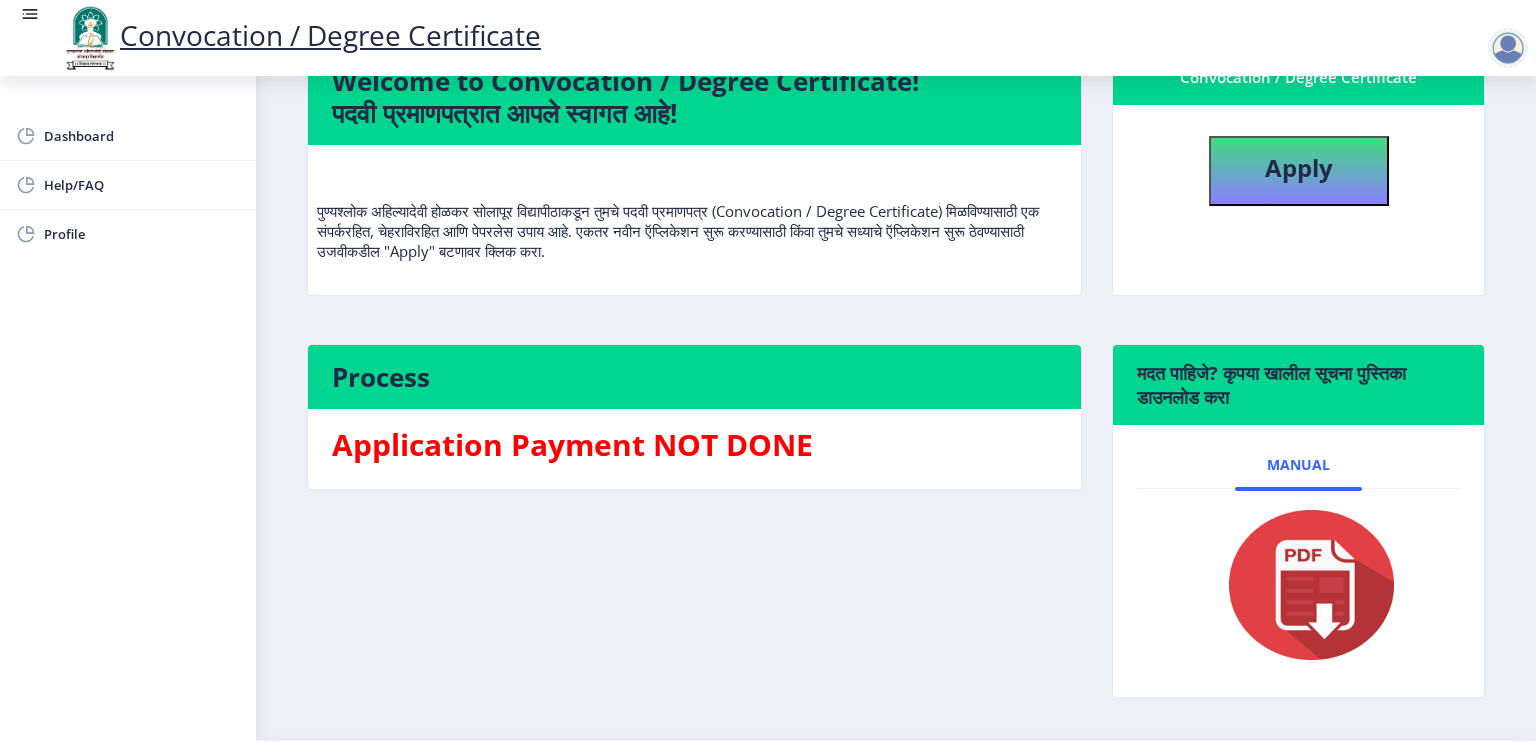 scroll, scrollTop: 225, scrollLeft: 0, axis: vertical 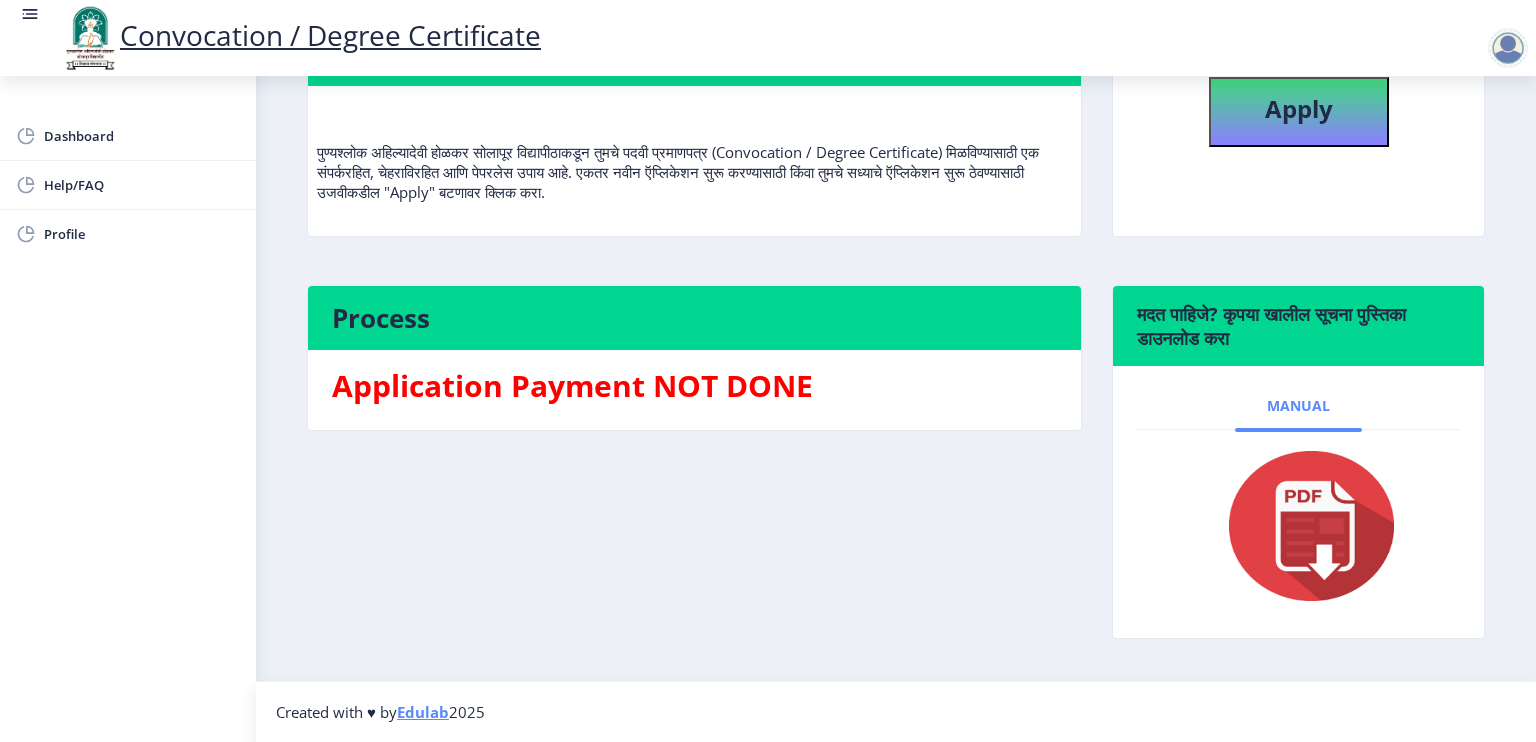 click on "Manual" 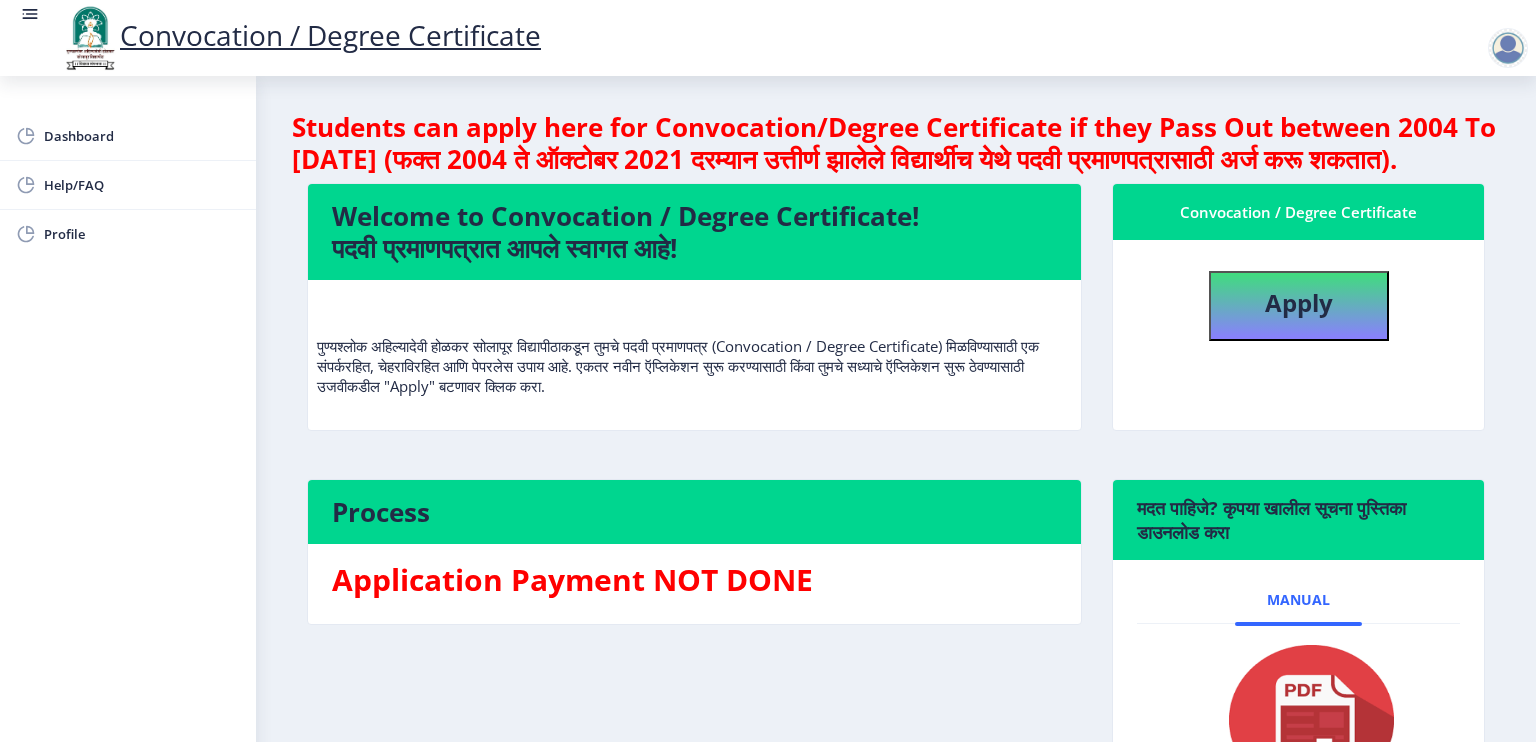 scroll, scrollTop: 0, scrollLeft: 0, axis: both 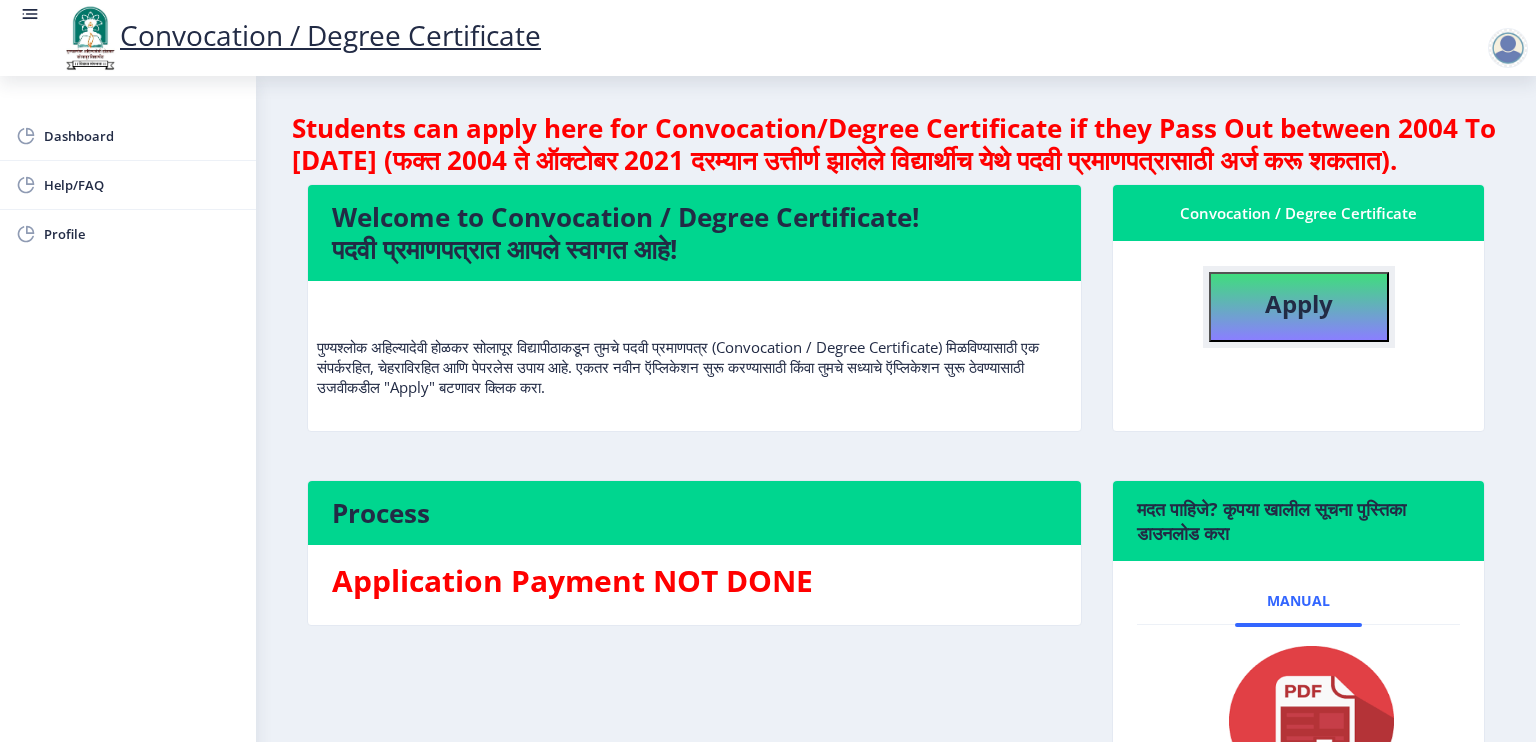 click on "Apply" 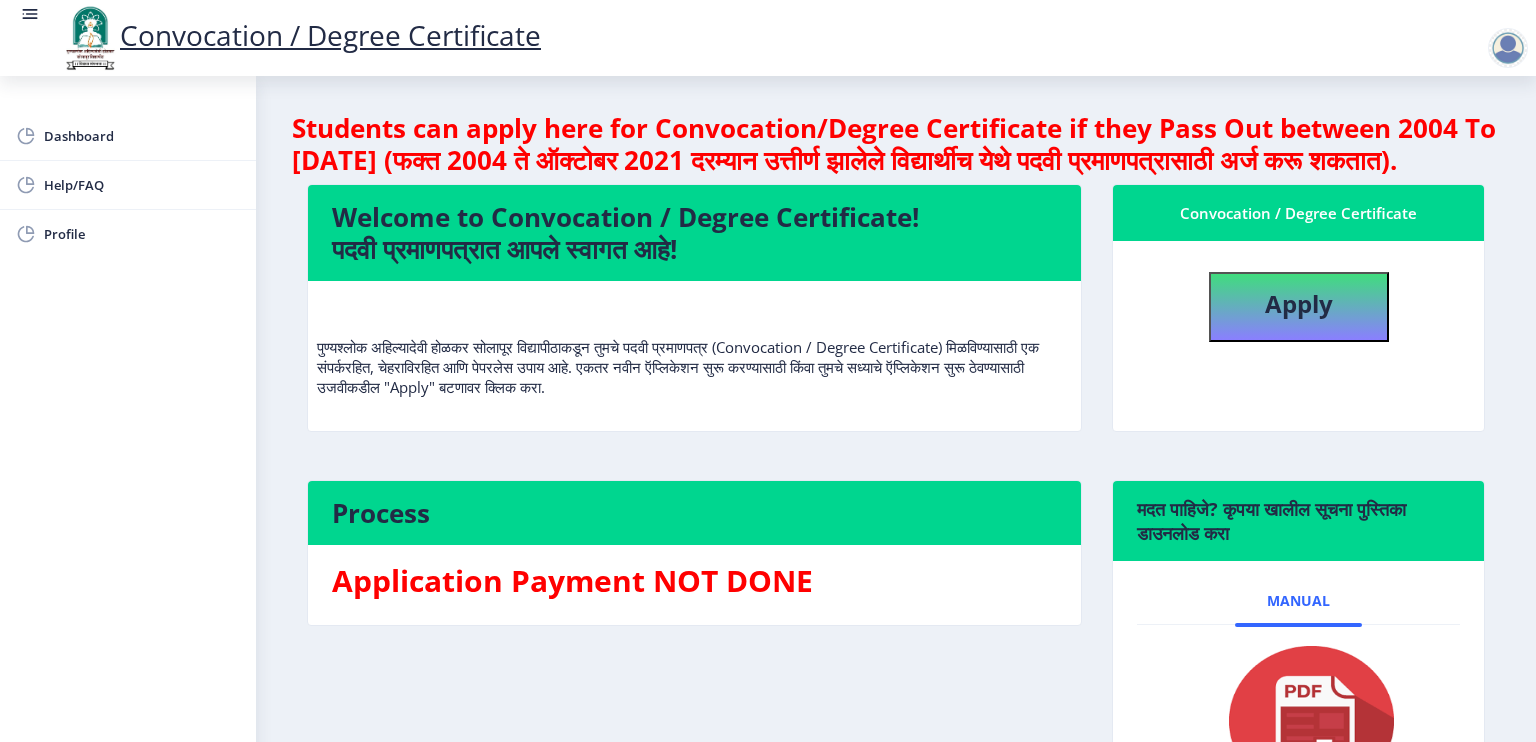 select 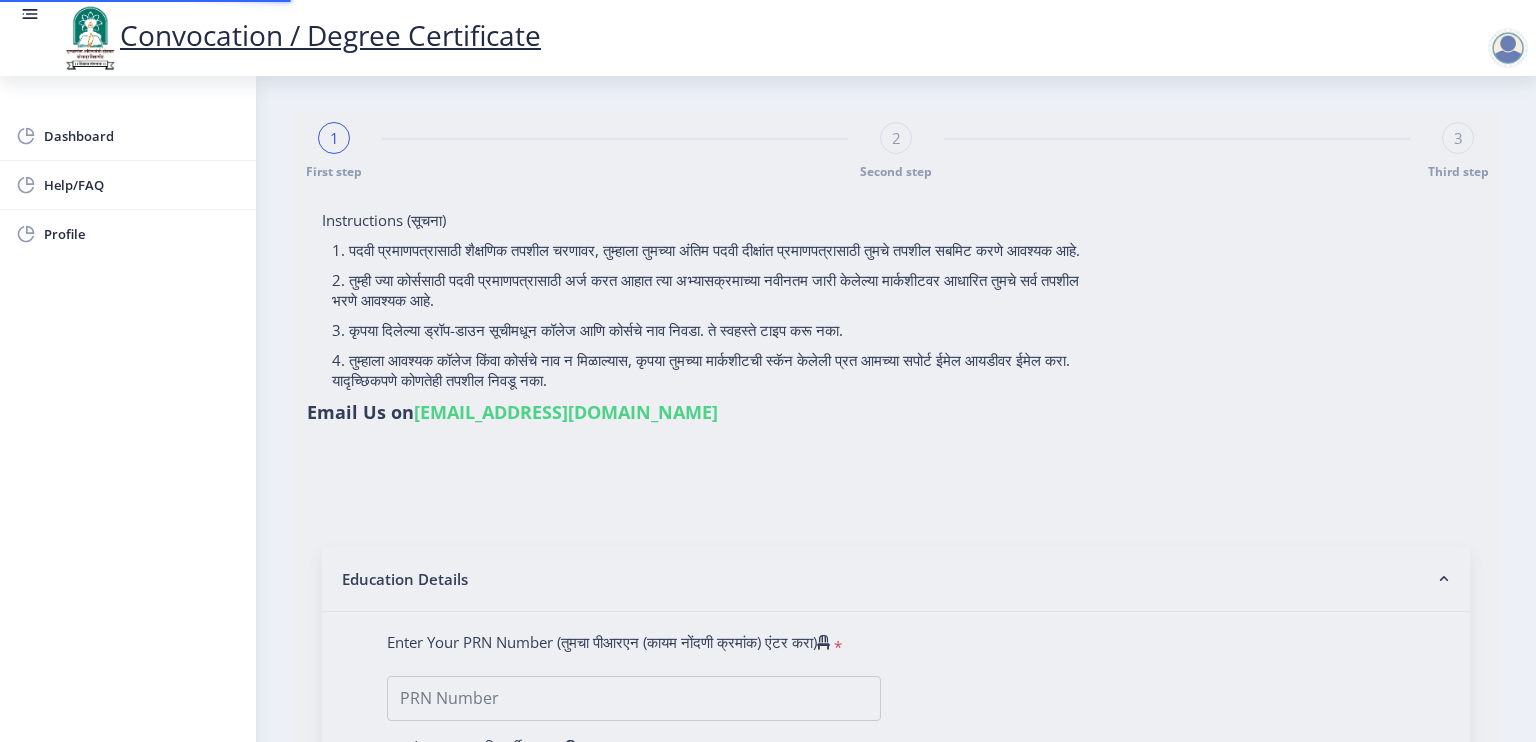 type on "[PERSON_NAME] [PERSON_NAME]" 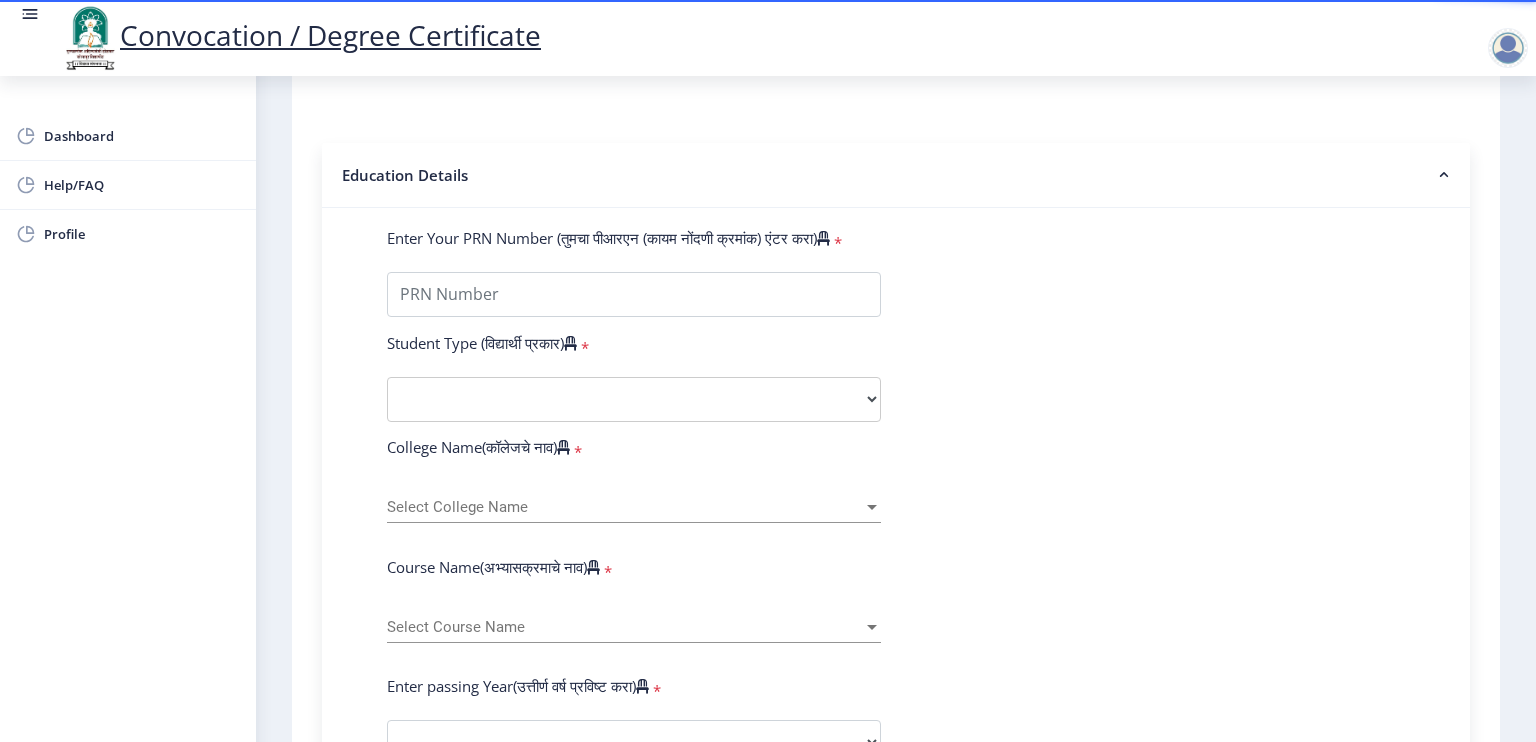 scroll, scrollTop: 408, scrollLeft: 0, axis: vertical 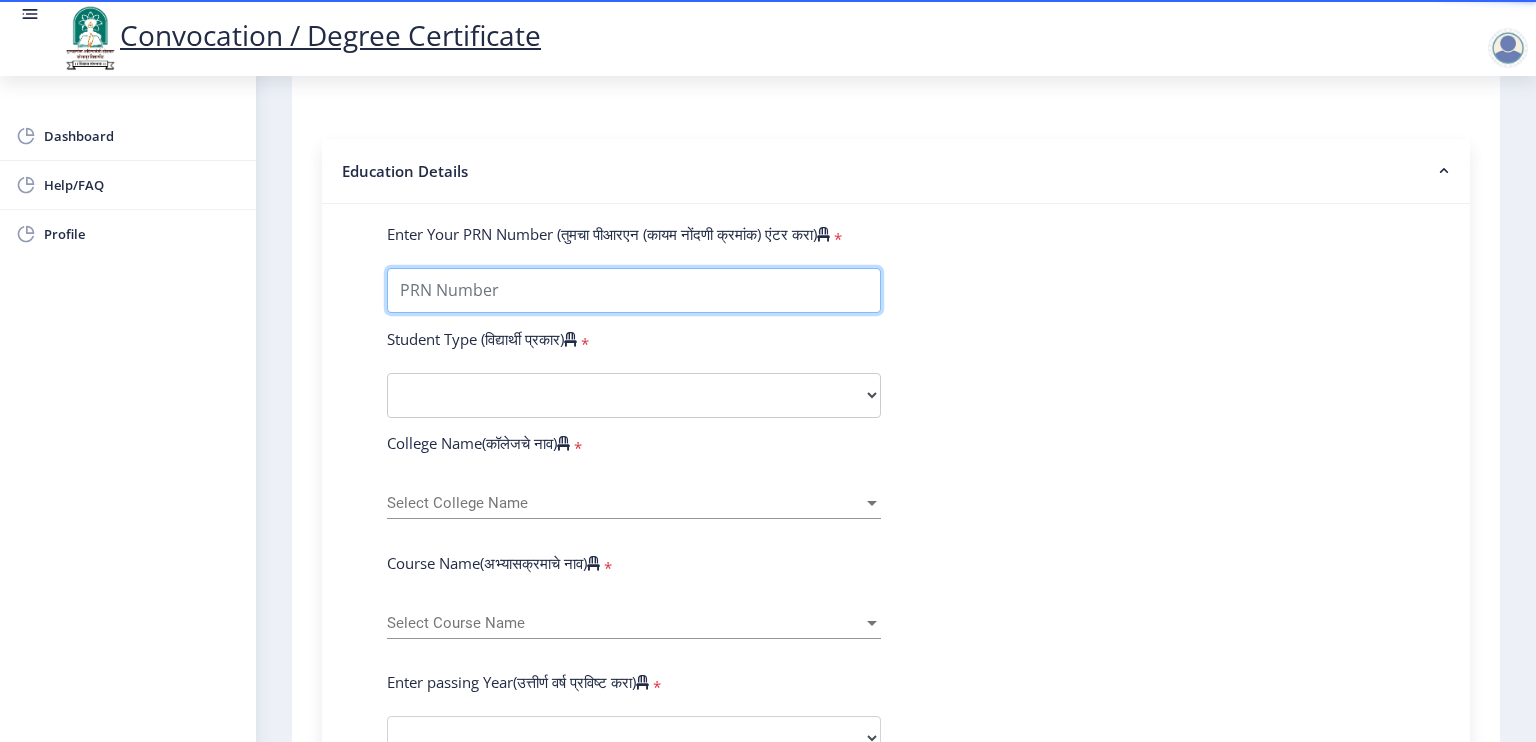 click on "Enter Your PRN Number (तुमचा पीआरएन (कायम नोंदणी क्रमांक) एंटर करा)" at bounding box center (634, 290) 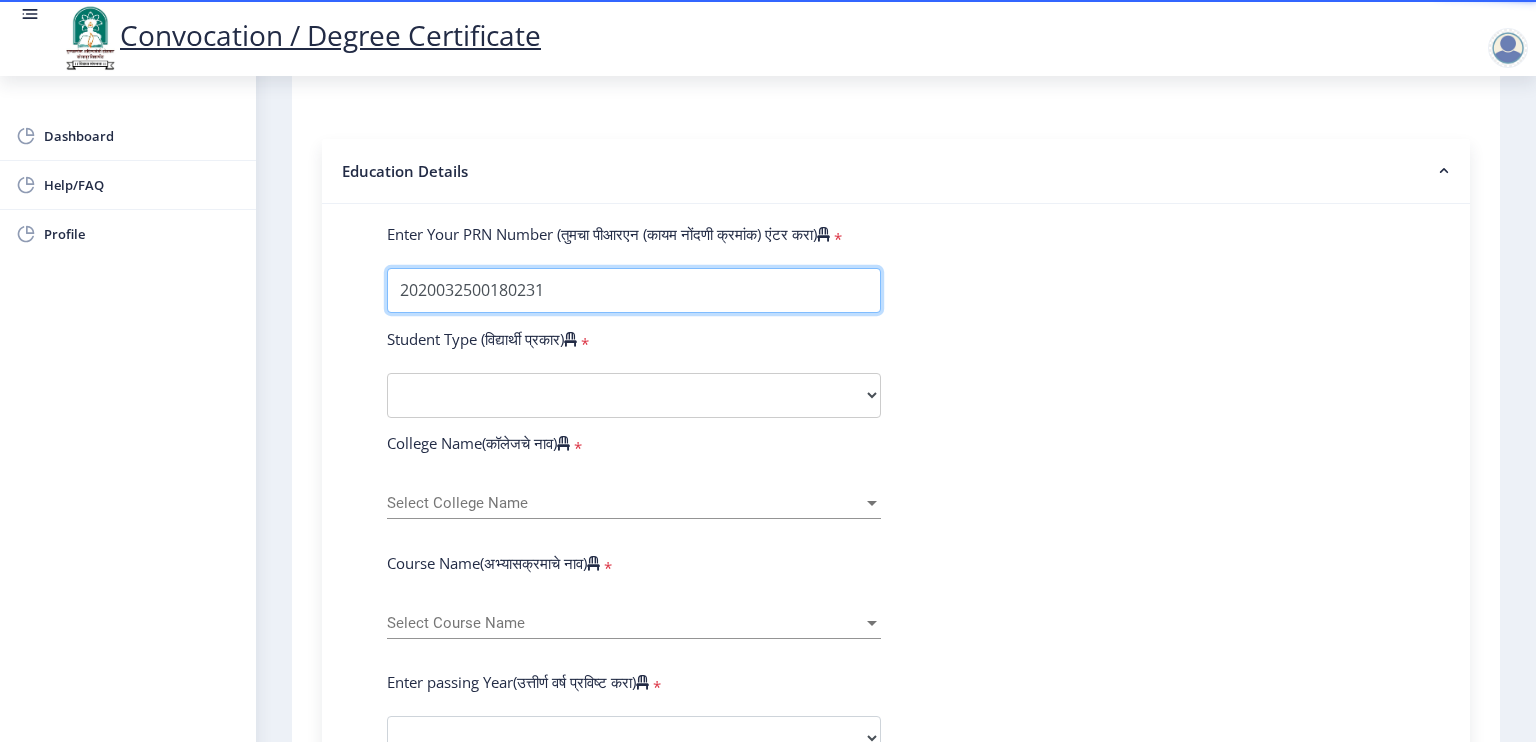 type on "2020032500180231" 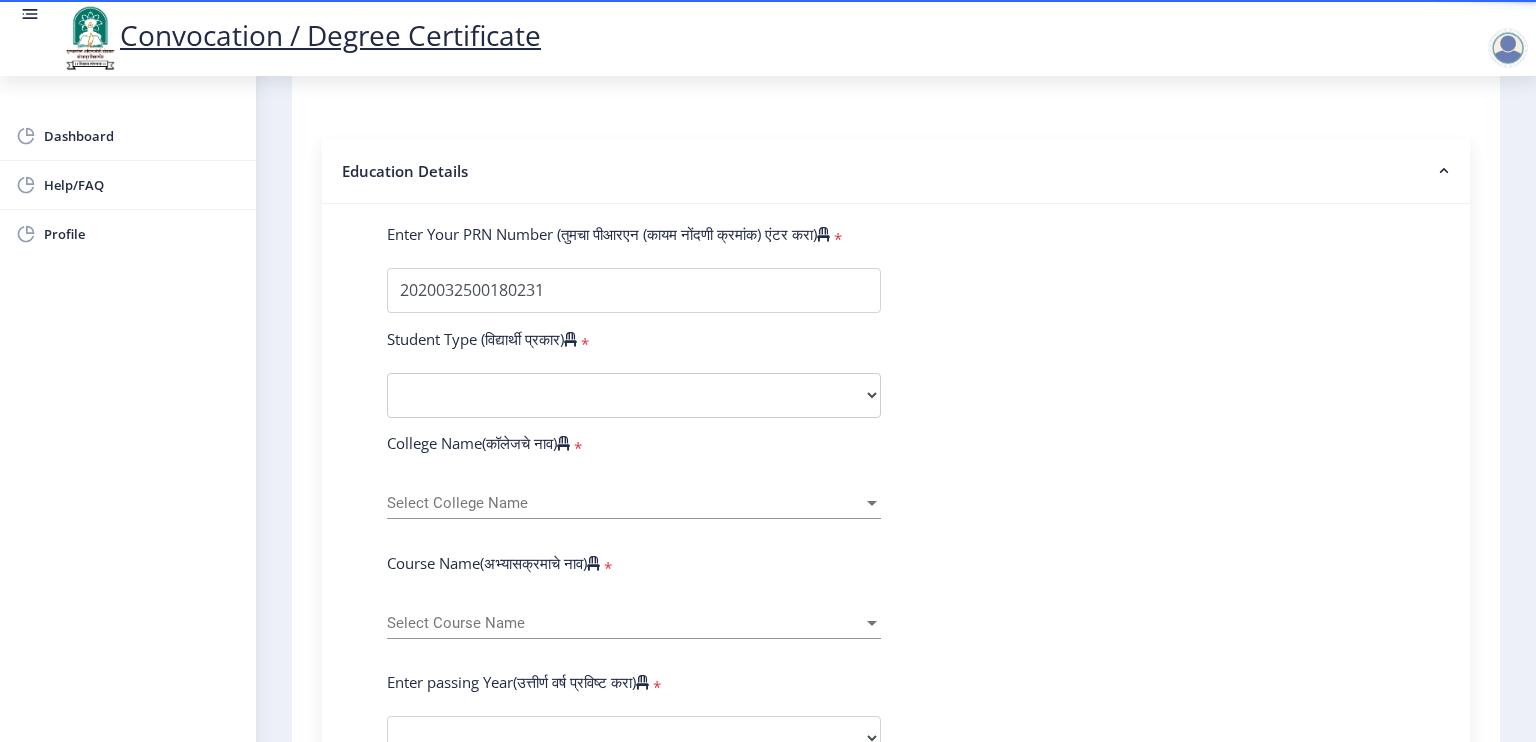 click on "Enter Your PRN Number (तुमचा पीआरएन (कायम नोंदणी क्रमांक) एंटर करा)   * Student Type (विद्यार्थी प्रकार)    * Select Student Type Regular External College Name(कॉलेजचे नाव)   * Select College Name Select College Name Course Name(अभ्यासक्रमाचे नाव)   * Select Course Name Select Course Name Enter passing Year(उत्तीर्ण वर्ष प्रविष्ट करा)   *  2025   2024   2023   2022   2021   2020   2019   2018   2017   2016   2015   2014   2013   2012   2011   2010   2009   2008   2007   2006   2005   2004   2003   2002   2001   2000   1999   1998   1997   1996   1995   1994   1993   1992   1991   1990   1989   1988   1987   1986   1985   1984   1983   1982   1981   1980   1979   1978   1977   1976  Enter Passing Month(उत्तीर्ण महिना प्रविष्ट करा)   * Enter Passing Month" 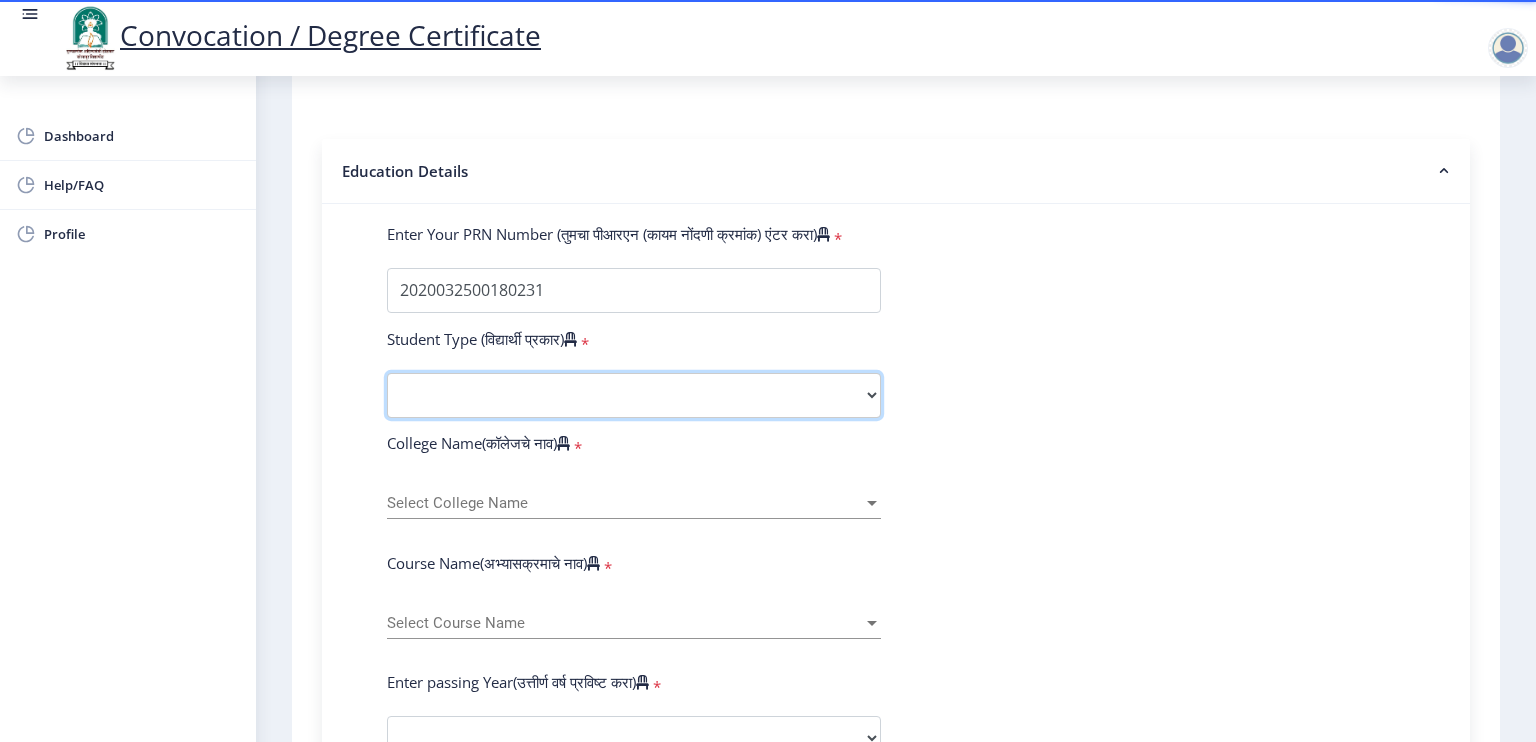 click on "Select Student Type Regular External" at bounding box center (634, 395) 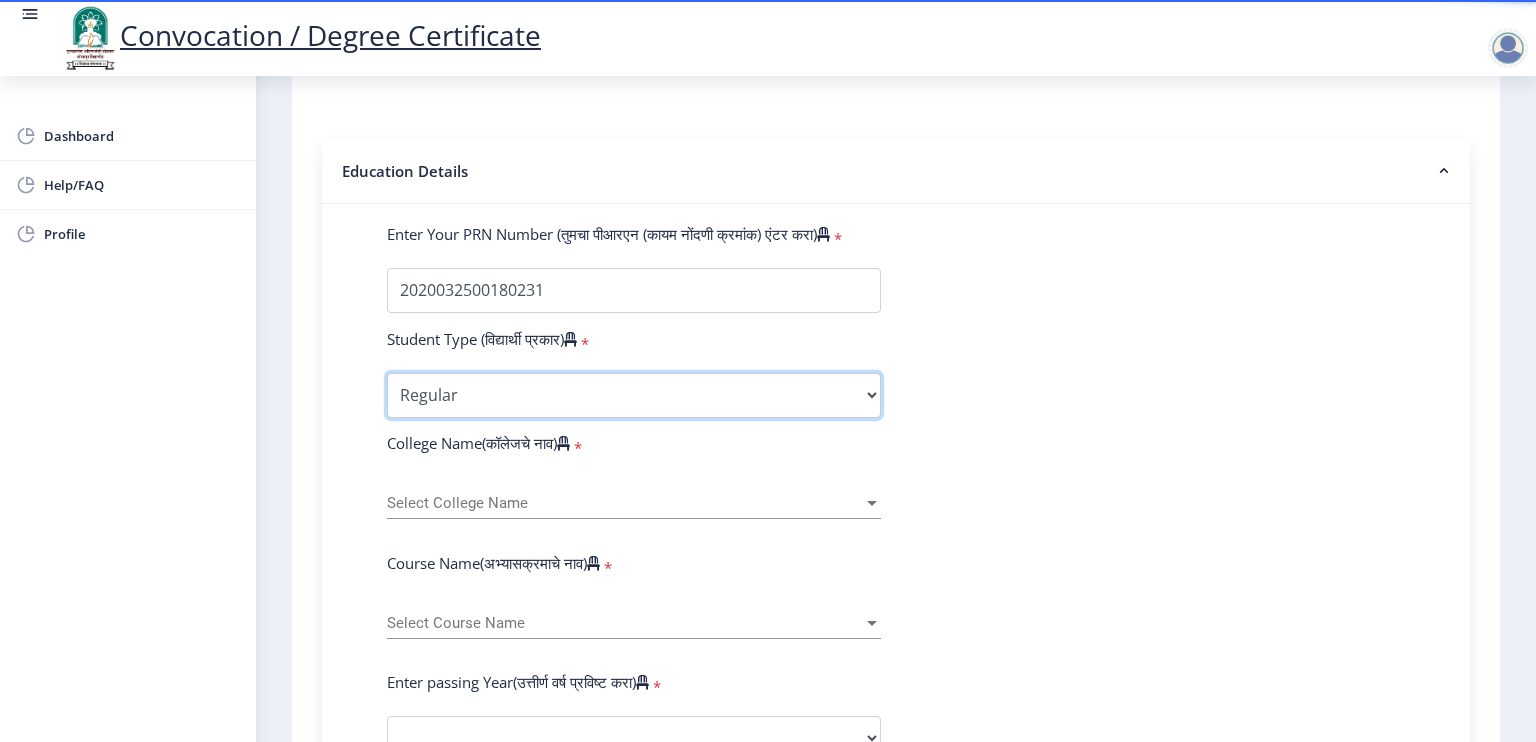 click on "Select Student Type Regular External" at bounding box center (634, 395) 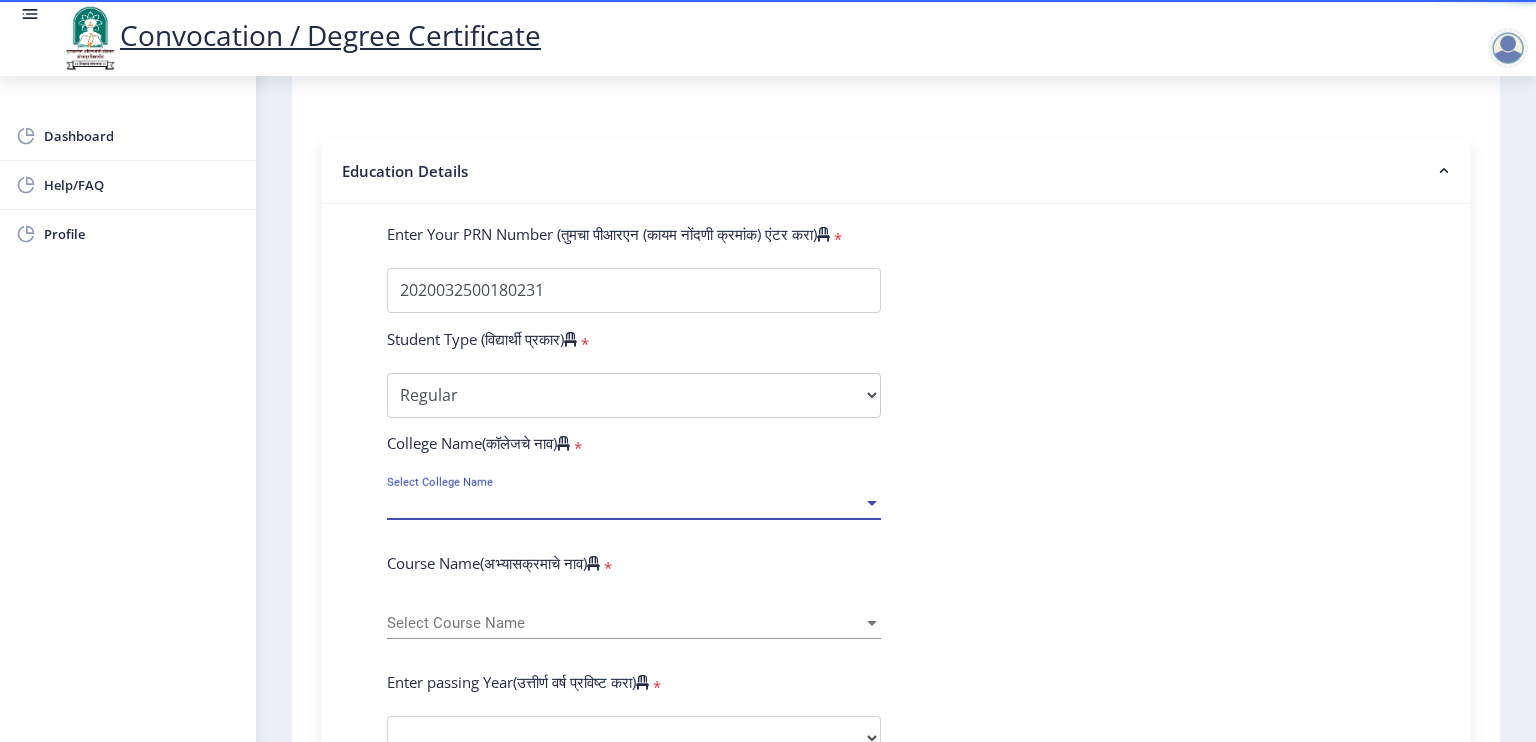 click on "Select College Name" at bounding box center (625, 503) 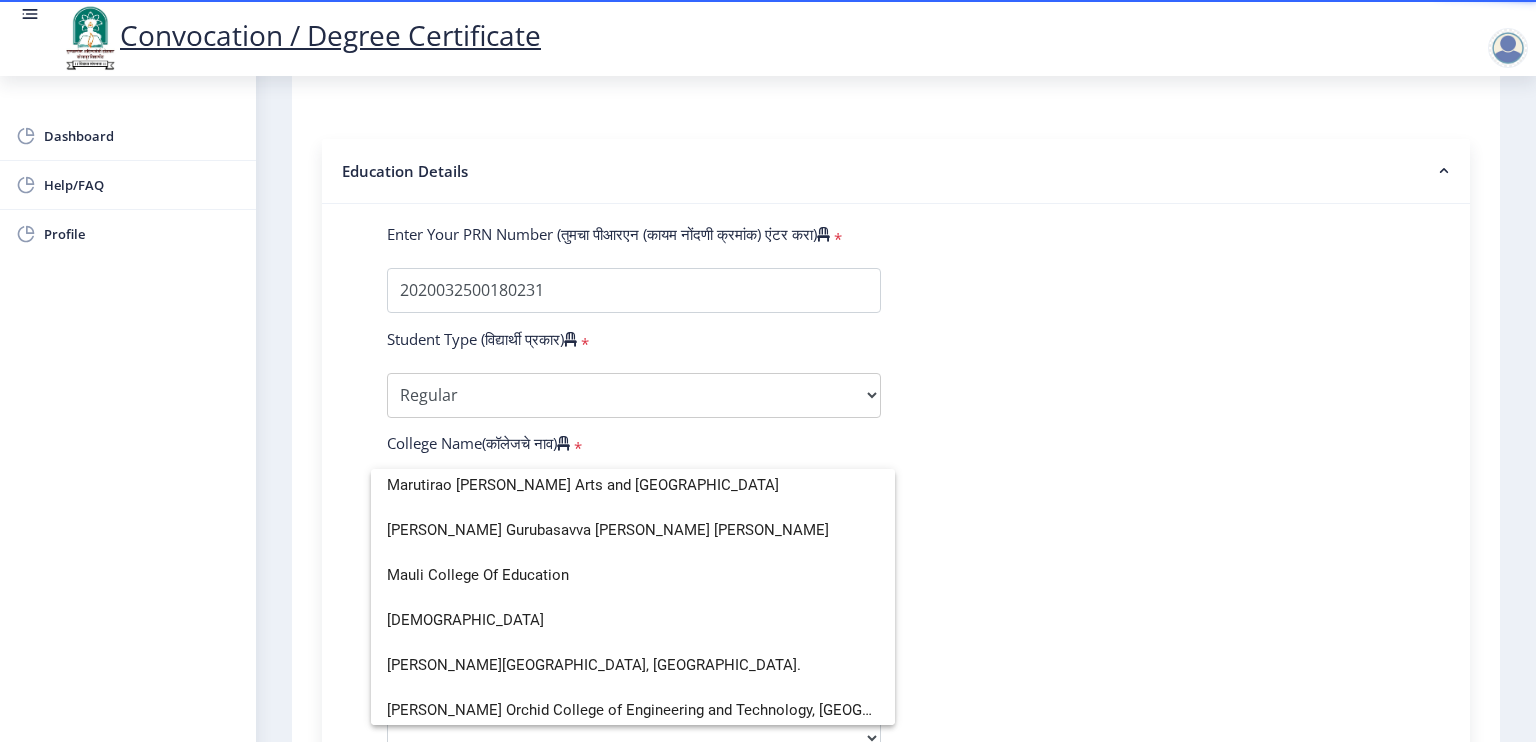 scroll, scrollTop: 3114, scrollLeft: 0, axis: vertical 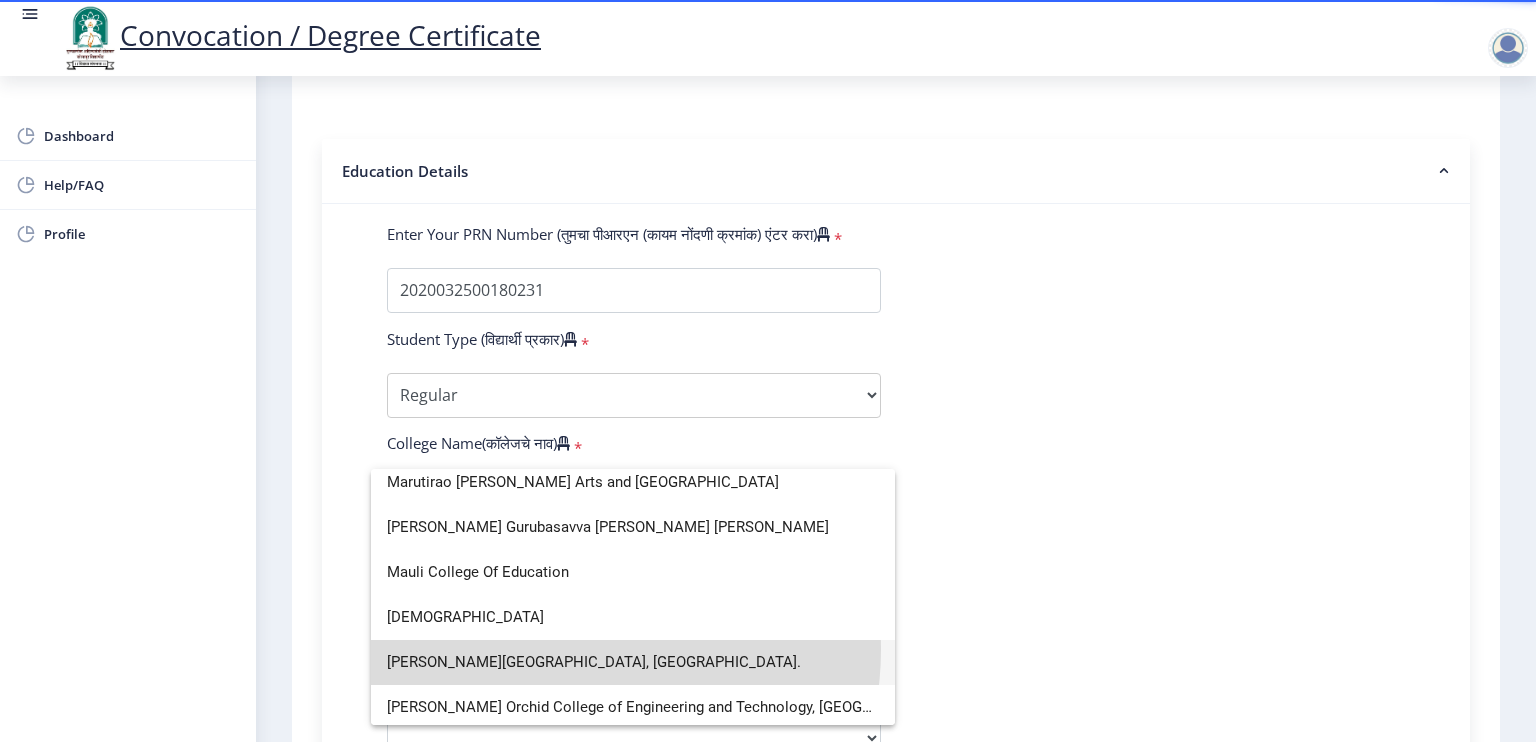click on "[PERSON_NAME][GEOGRAPHIC_DATA], [GEOGRAPHIC_DATA]." at bounding box center [633, 662] 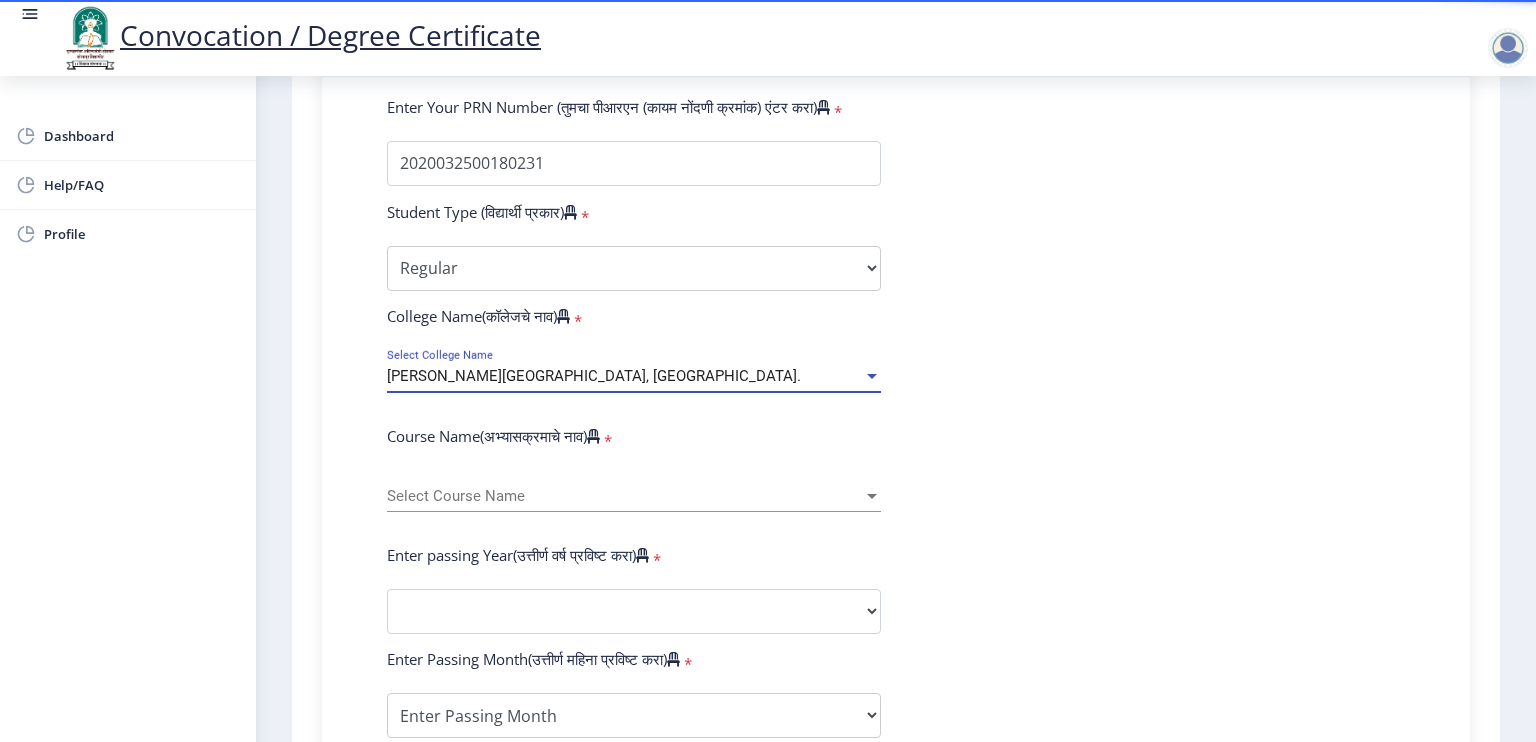 scroll, scrollTop: 536, scrollLeft: 0, axis: vertical 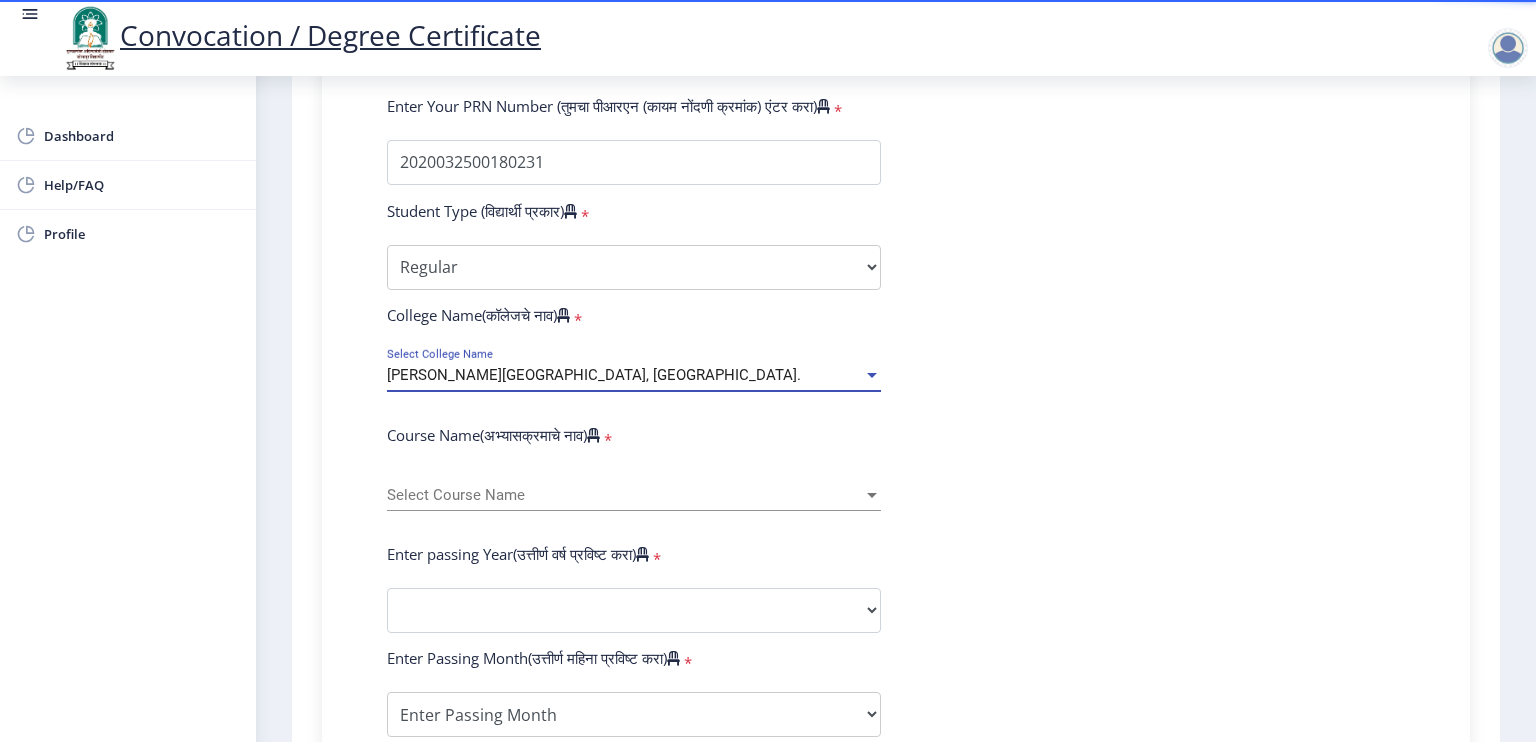 click on "Select Course Name" at bounding box center [625, 495] 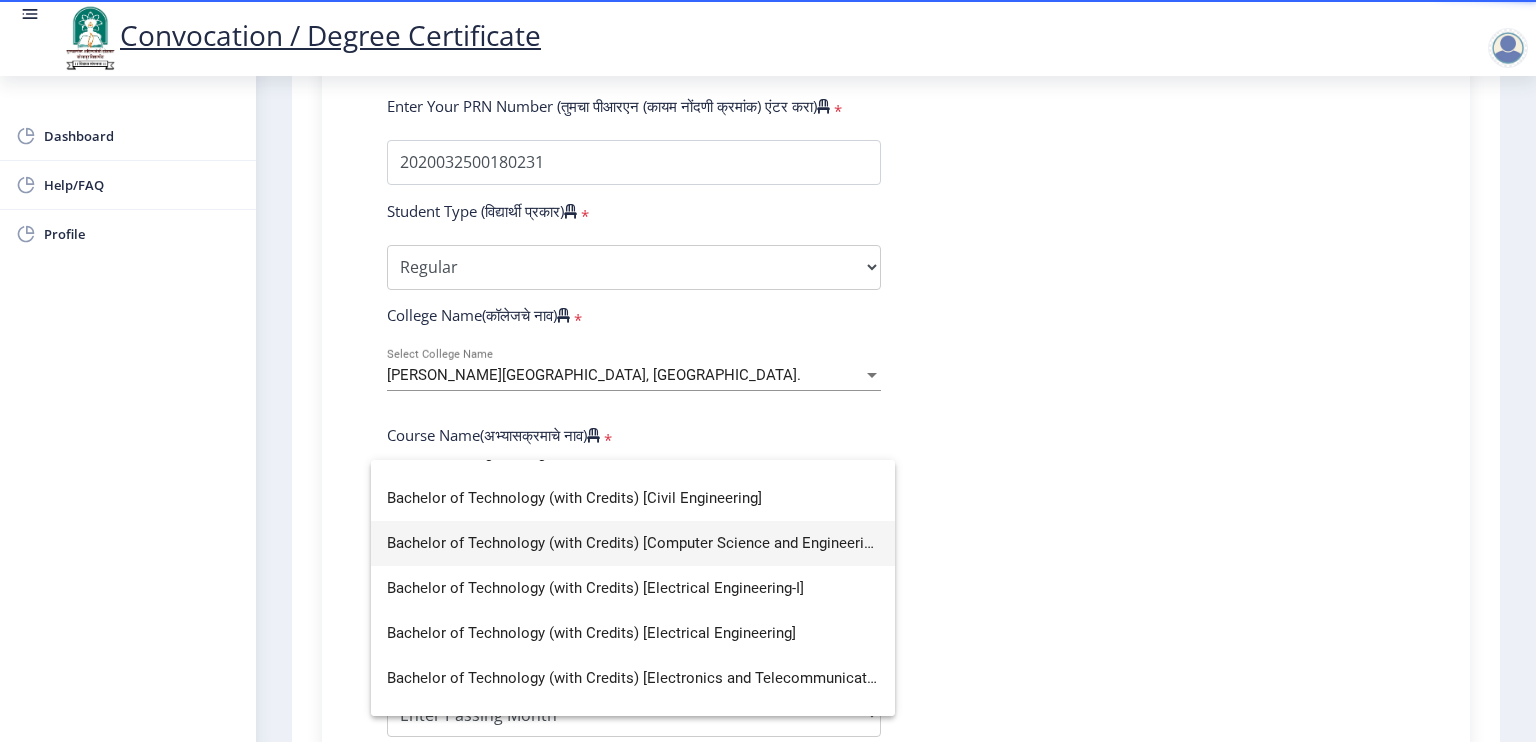 scroll, scrollTop: 70, scrollLeft: 0, axis: vertical 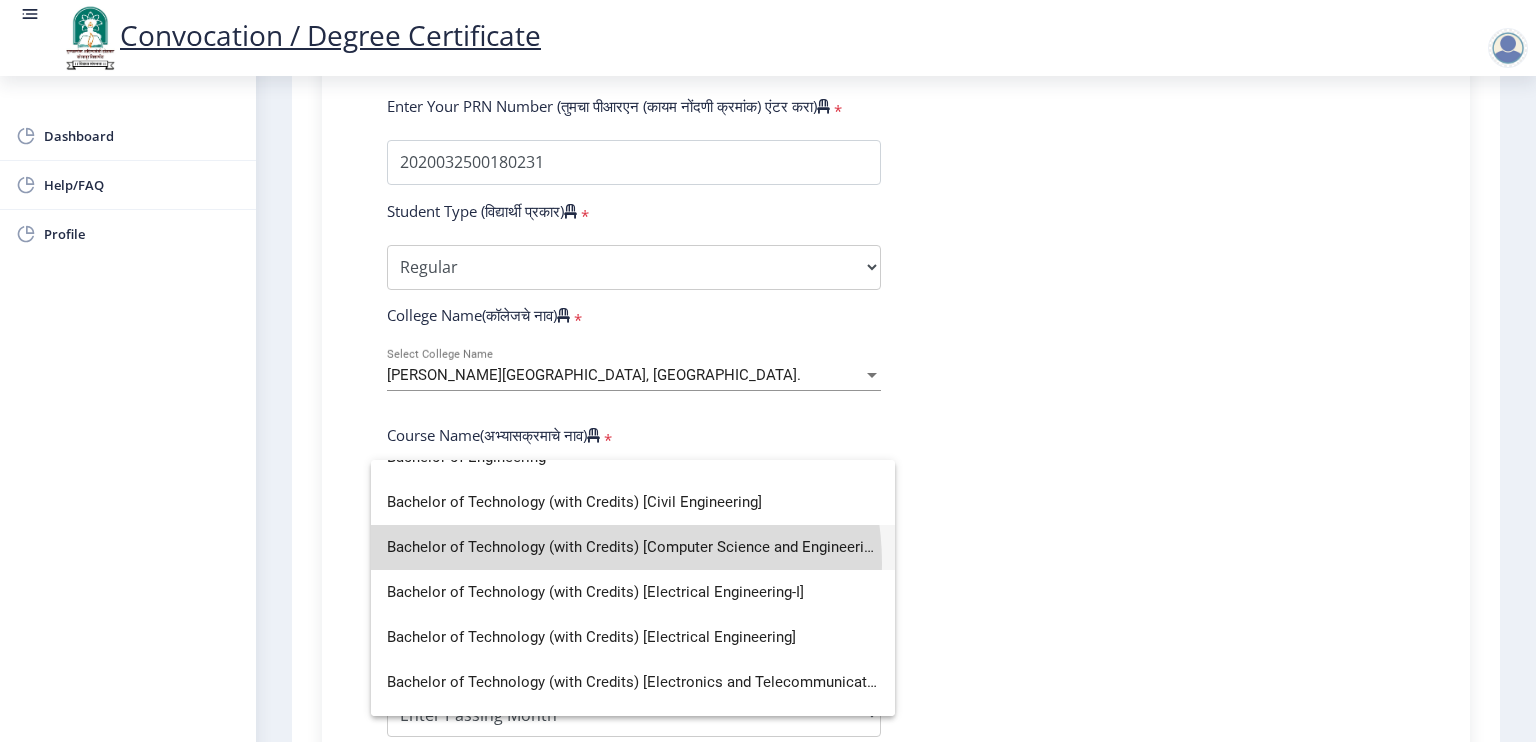 click on "Bachelor of Technology (with Credits) [Computer Science and Engineering]" at bounding box center (633, 547) 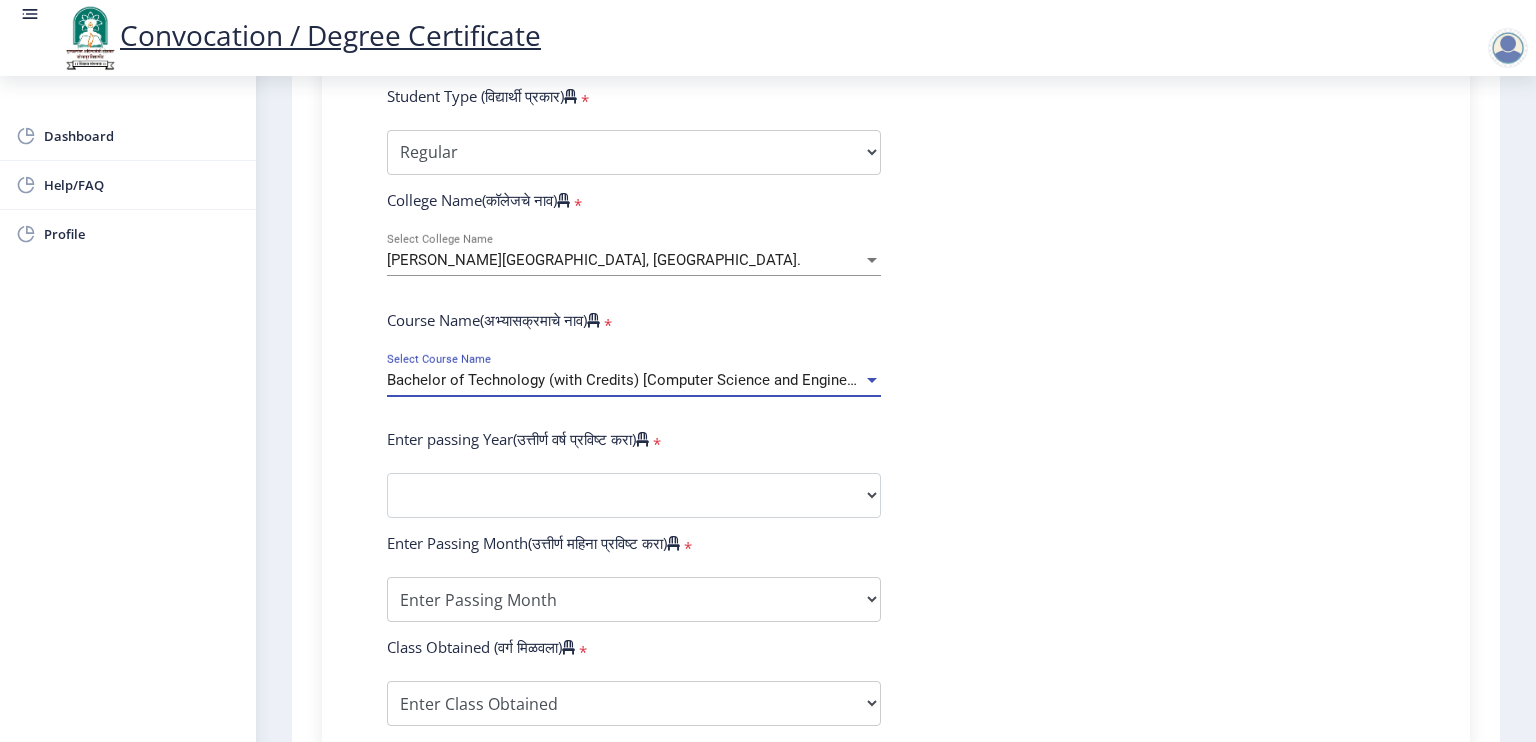 scroll, scrollTop: 664, scrollLeft: 0, axis: vertical 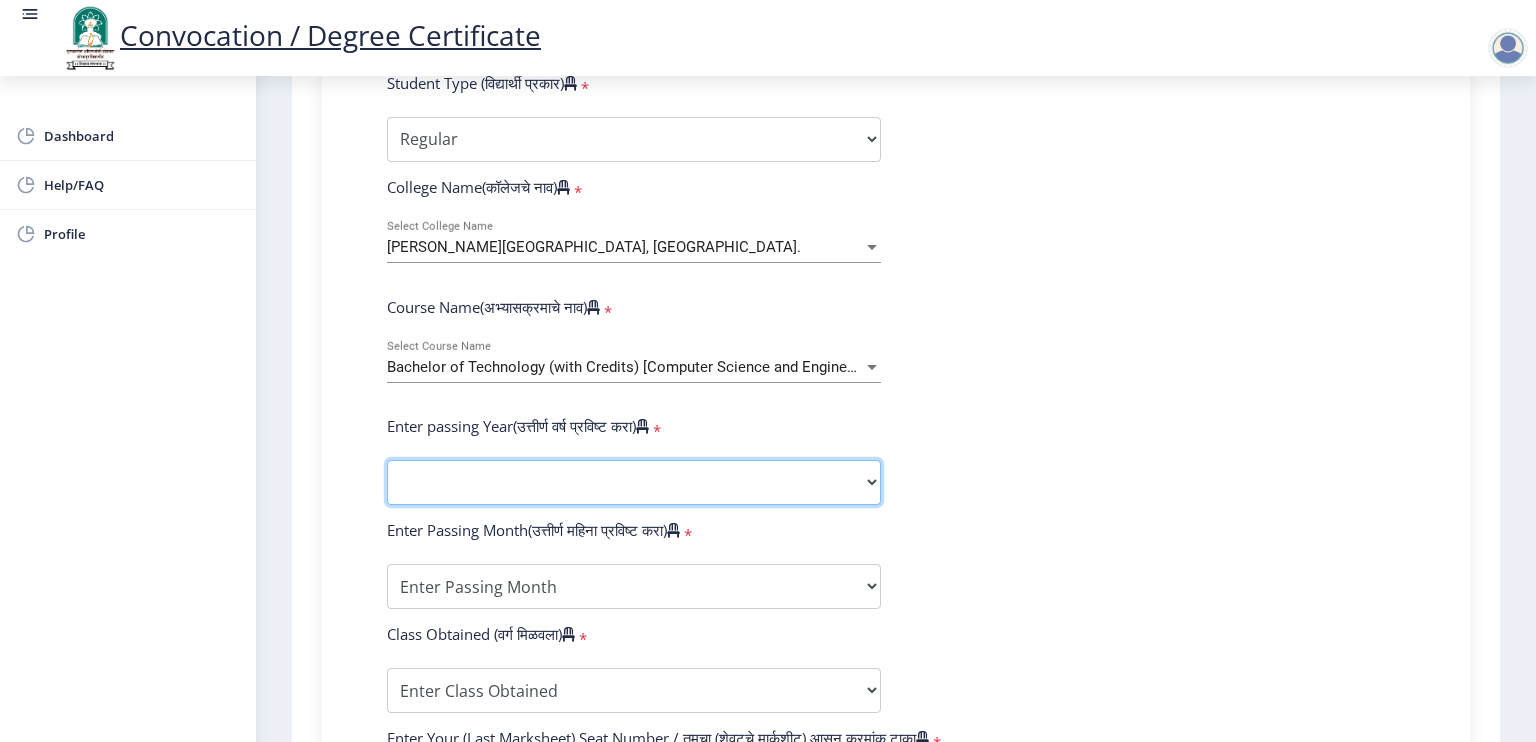 click on "2025   2024   2023   2022   2021   2020   2019   2018   2017   2016   2015   2014   2013   2012   2011   2010   2009   2008   2007   2006   2005   2004   2003   2002   2001   2000   1999   1998   1997   1996   1995   1994   1993   1992   1991   1990   1989   1988   1987   1986   1985   1984   1983   1982   1981   1980   1979   1978   1977   1976" 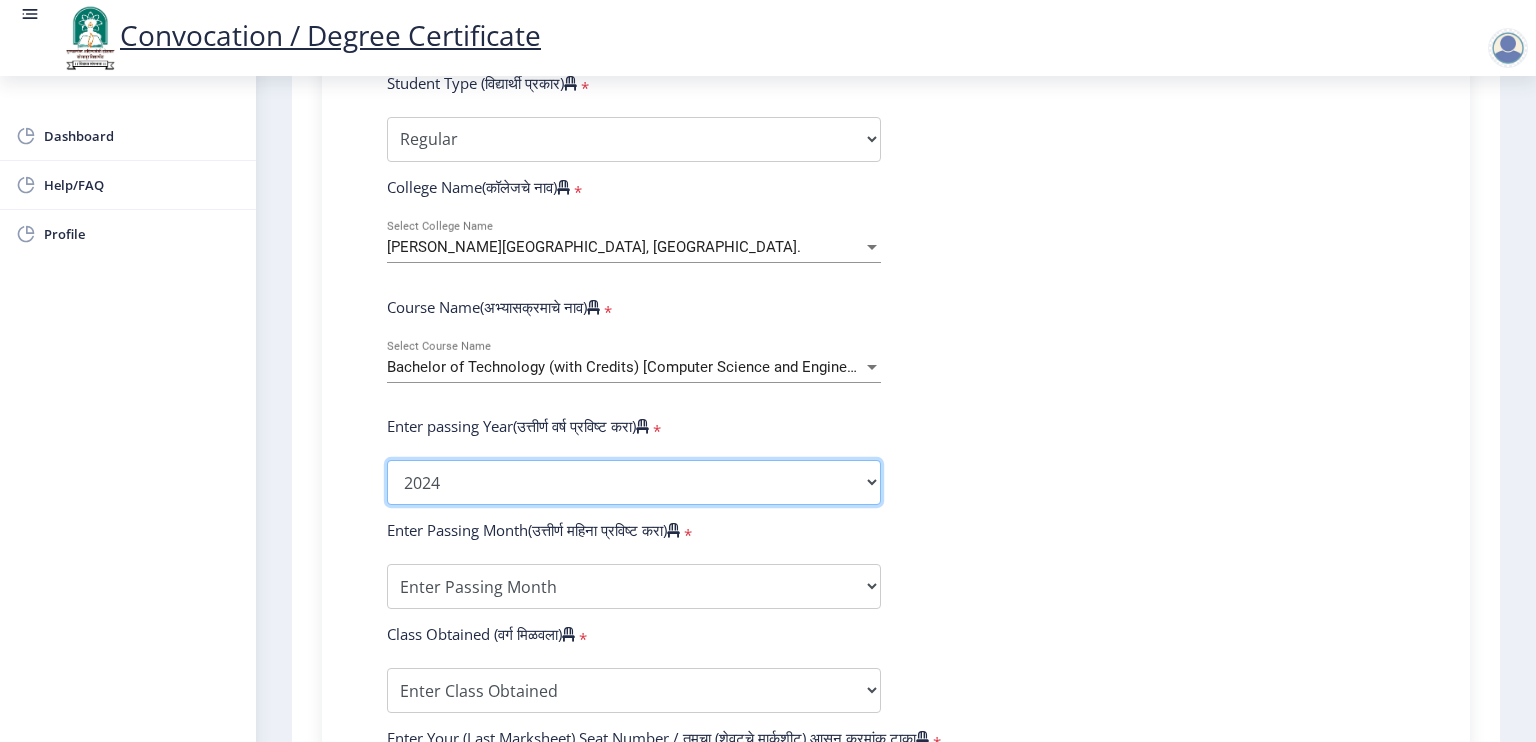 click on "2025   2024   2023   2022   2021   2020   2019   2018   2017   2016   2015   2014   2013   2012   2011   2010   2009   2008   2007   2006   2005   2004   2003   2002   2001   2000   1999   1998   1997   1996   1995   1994   1993   1992   1991   1990   1989   1988   1987   1986   1985   1984   1983   1982   1981   1980   1979   1978   1977   1976" 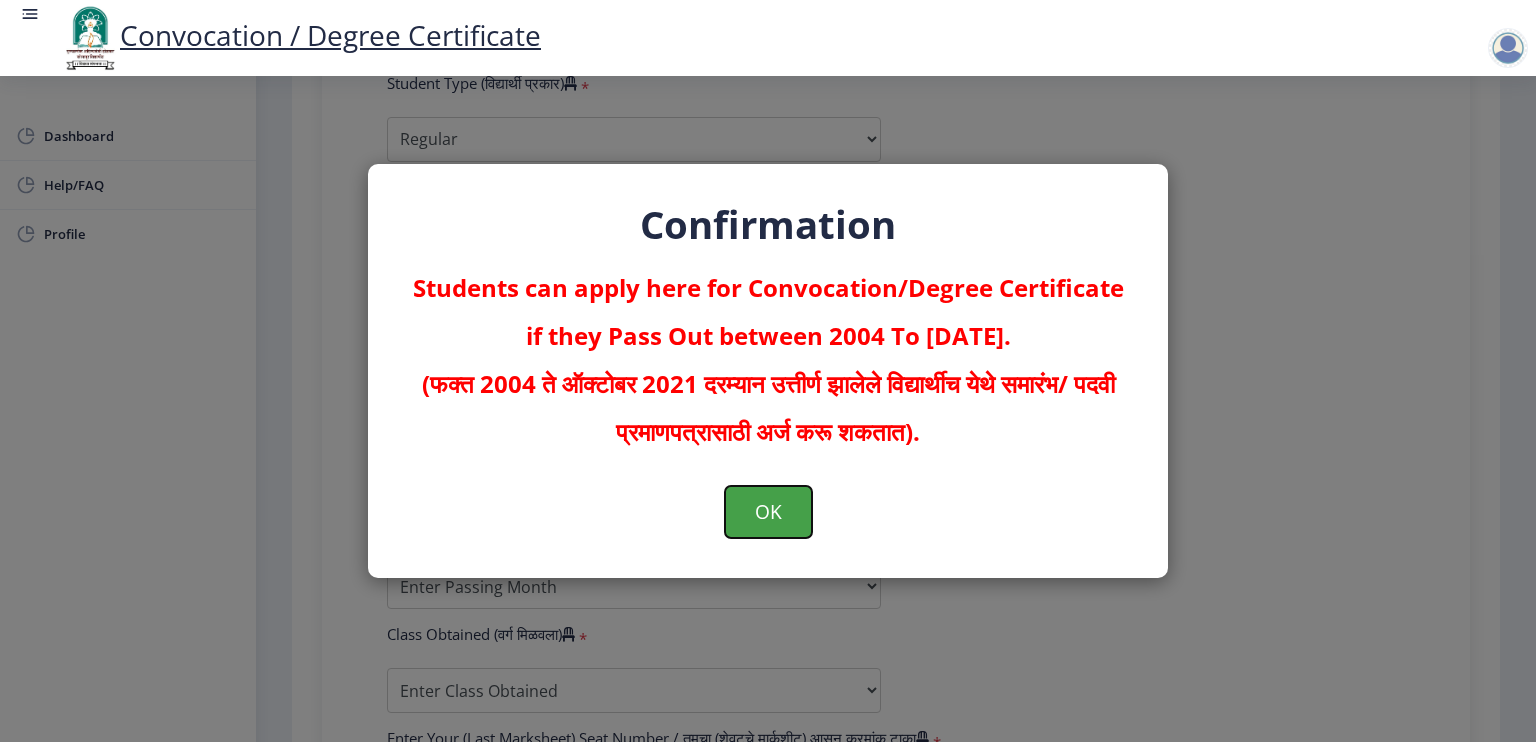 click on "OK" 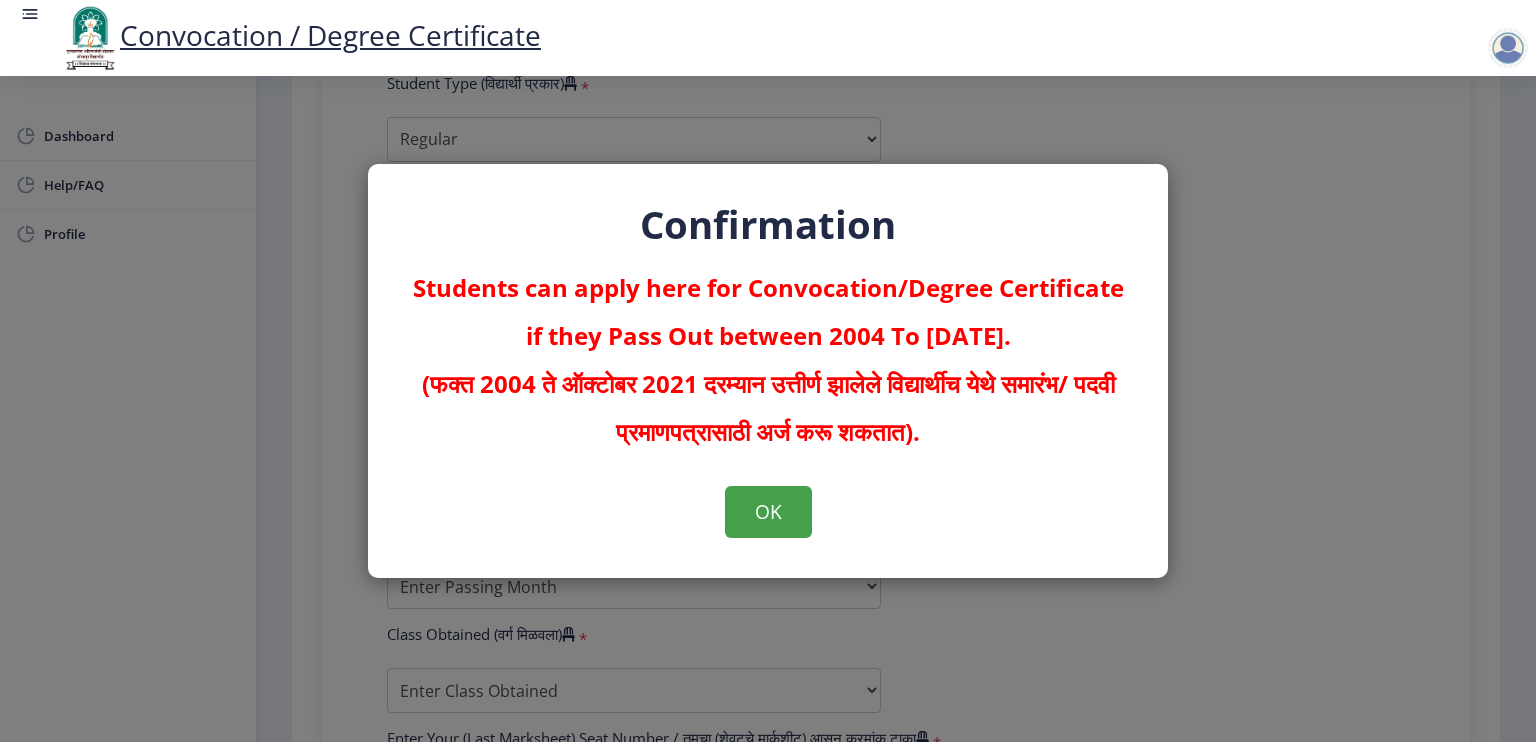 scroll, scrollTop: 0, scrollLeft: 0, axis: both 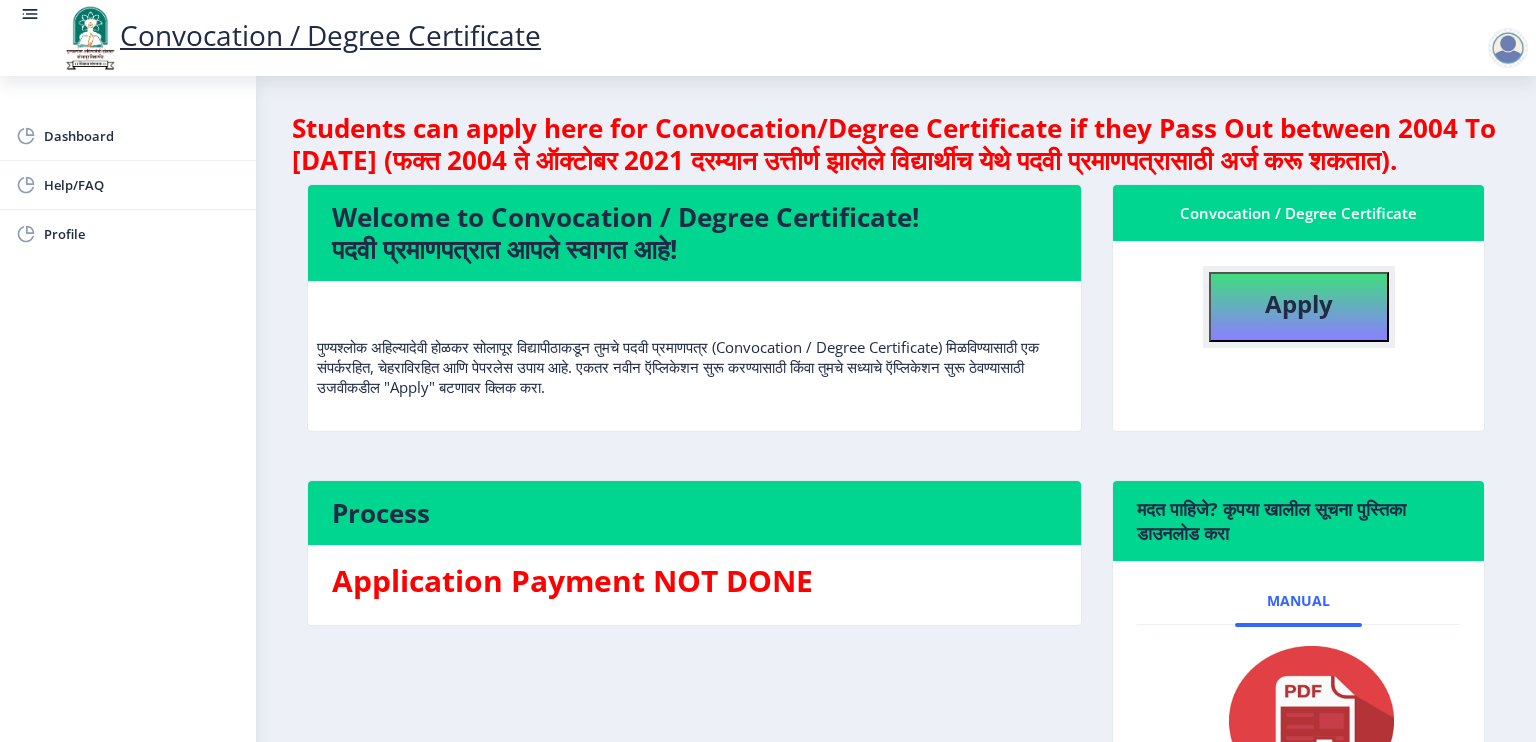 click on "Apply" 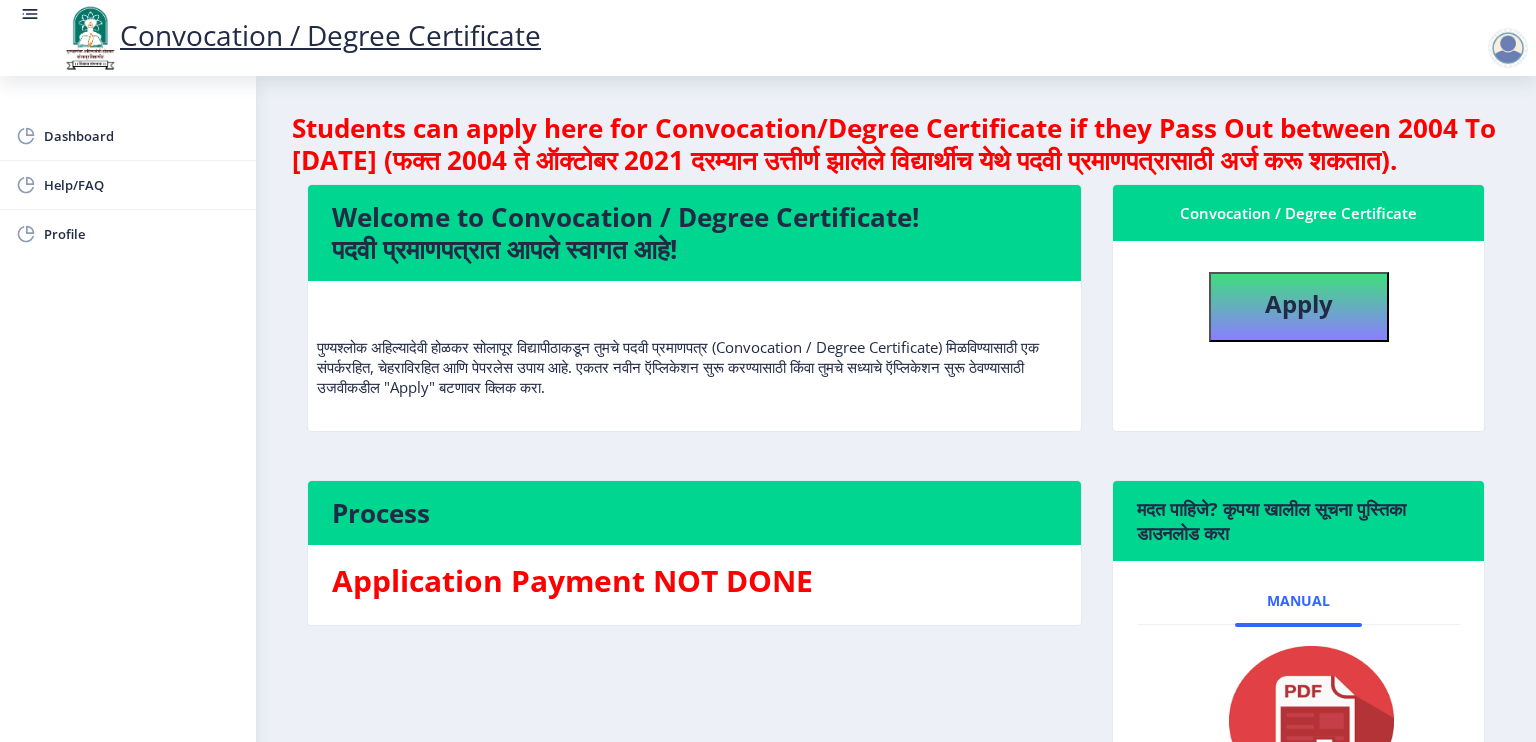 select 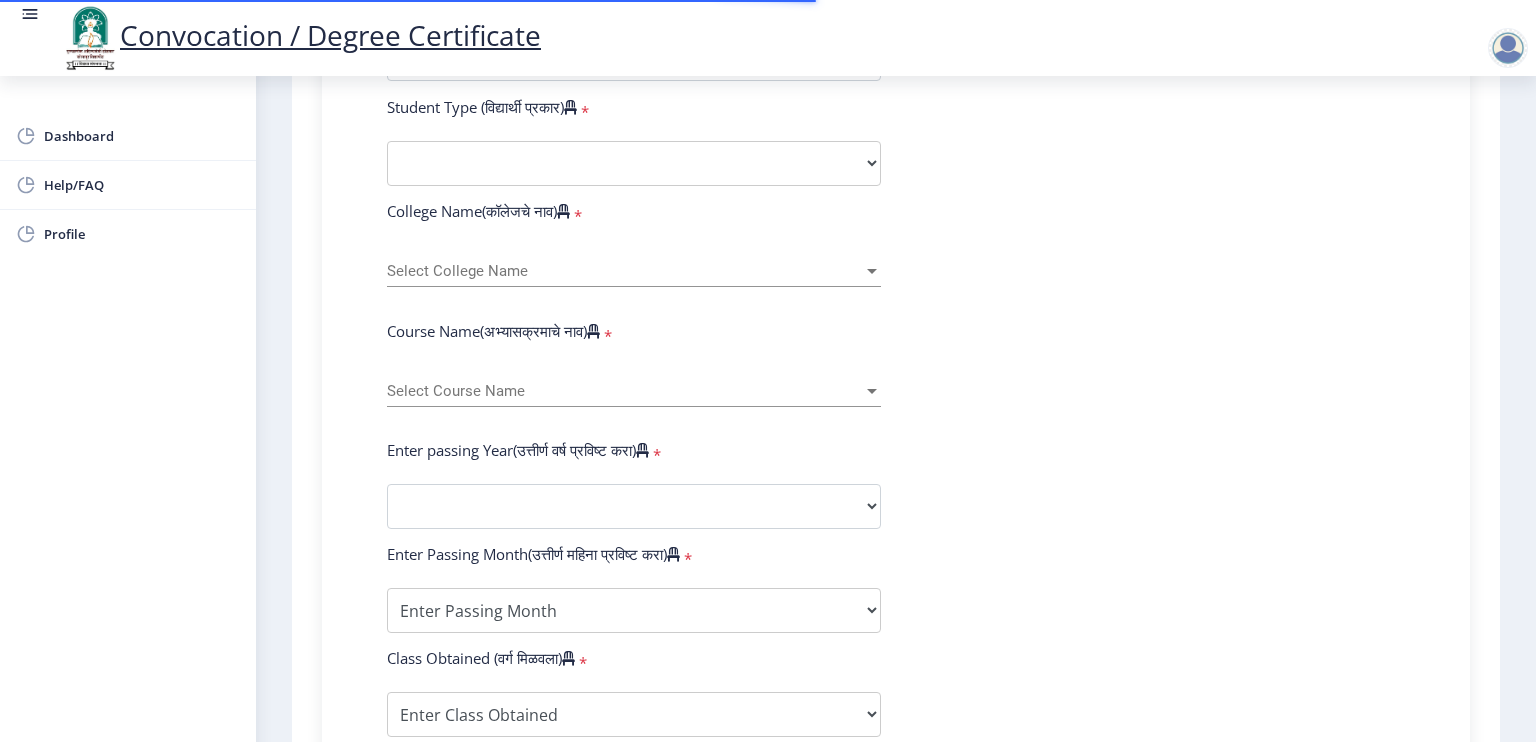 scroll, scrollTop: 687, scrollLeft: 0, axis: vertical 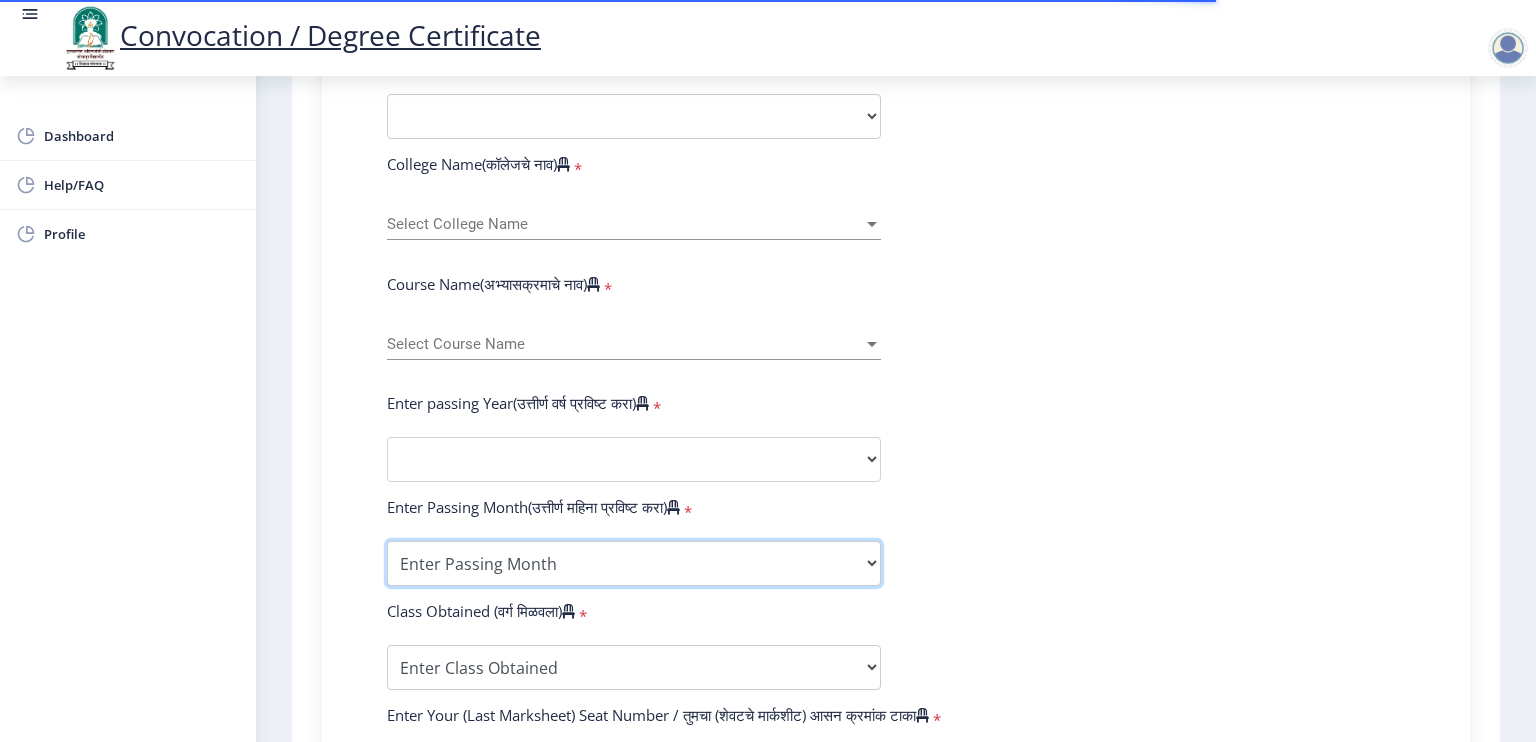 click on "Enter Passing Month March April May October November December" at bounding box center (634, 563) 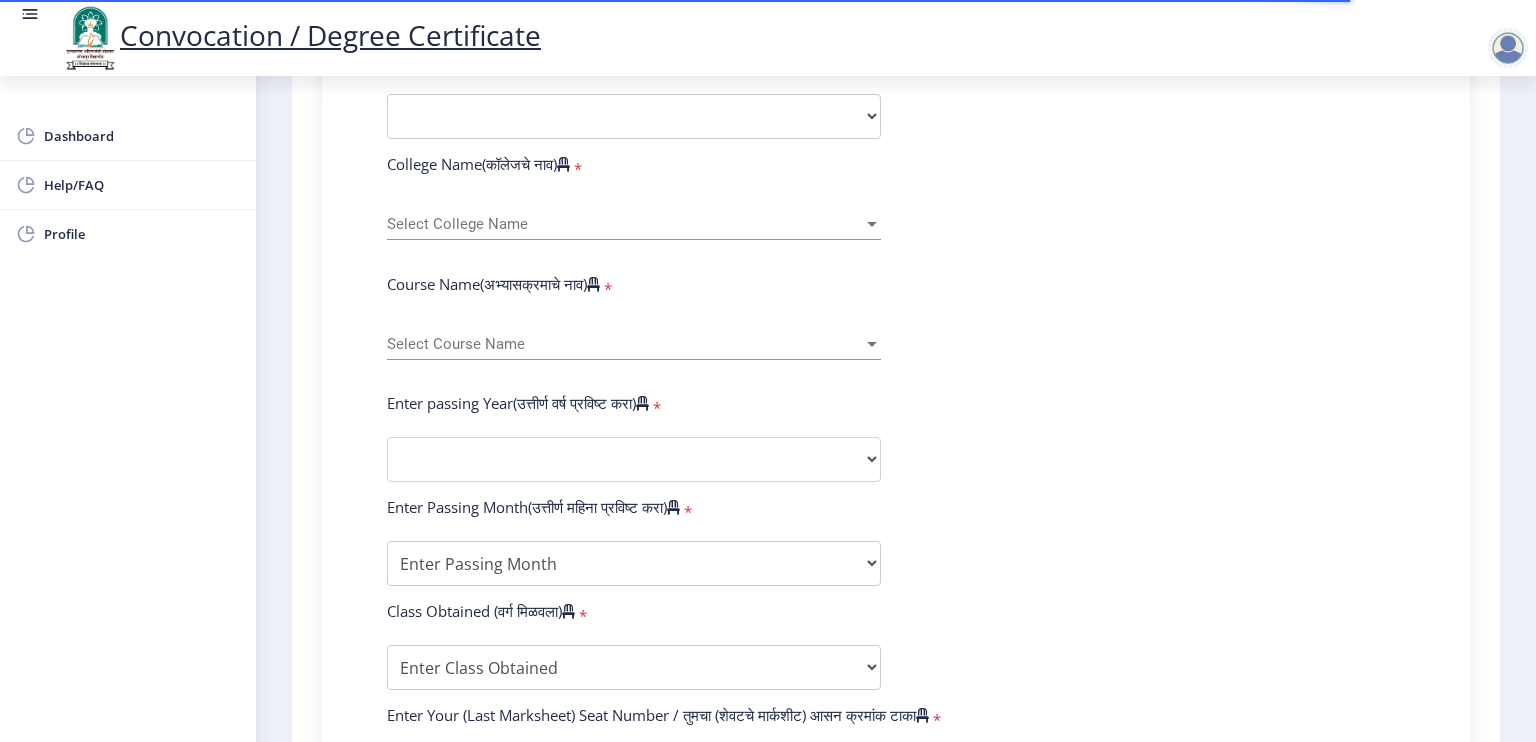 click on "Enter Your PRN Number (तुमचा पीआरएन (कायम नोंदणी क्रमांक) एंटर करा)   * Student Type (विद्यार्थी प्रकार)    * Select Student Type Regular External College Name(कॉलेजचे नाव)   * Select College Name Select College Name Course Name(अभ्यासक्रमाचे नाव)   * Select Course Name Select Course Name Enter passing Year(उत्तीर्ण वर्ष प्रविष्ट करा)   *  2025   2024   2023   2022   2021   2020   2019   2018   2017   2016   2015   2014   2013   2012   2011   2010   2009   2008   2007   2006   2005   2004   2003   2002   2001   2000   1999   1998   1997   1996   1995   1994   1993   1992   1991   1990   1989   1988   1987   1986   1985   1984   1983   1982   1981   1980   1979   1978   1977   1976  Enter Passing Month(उत्तीर्ण महिना प्रविष्ट करा)   * Enter Passing Month" 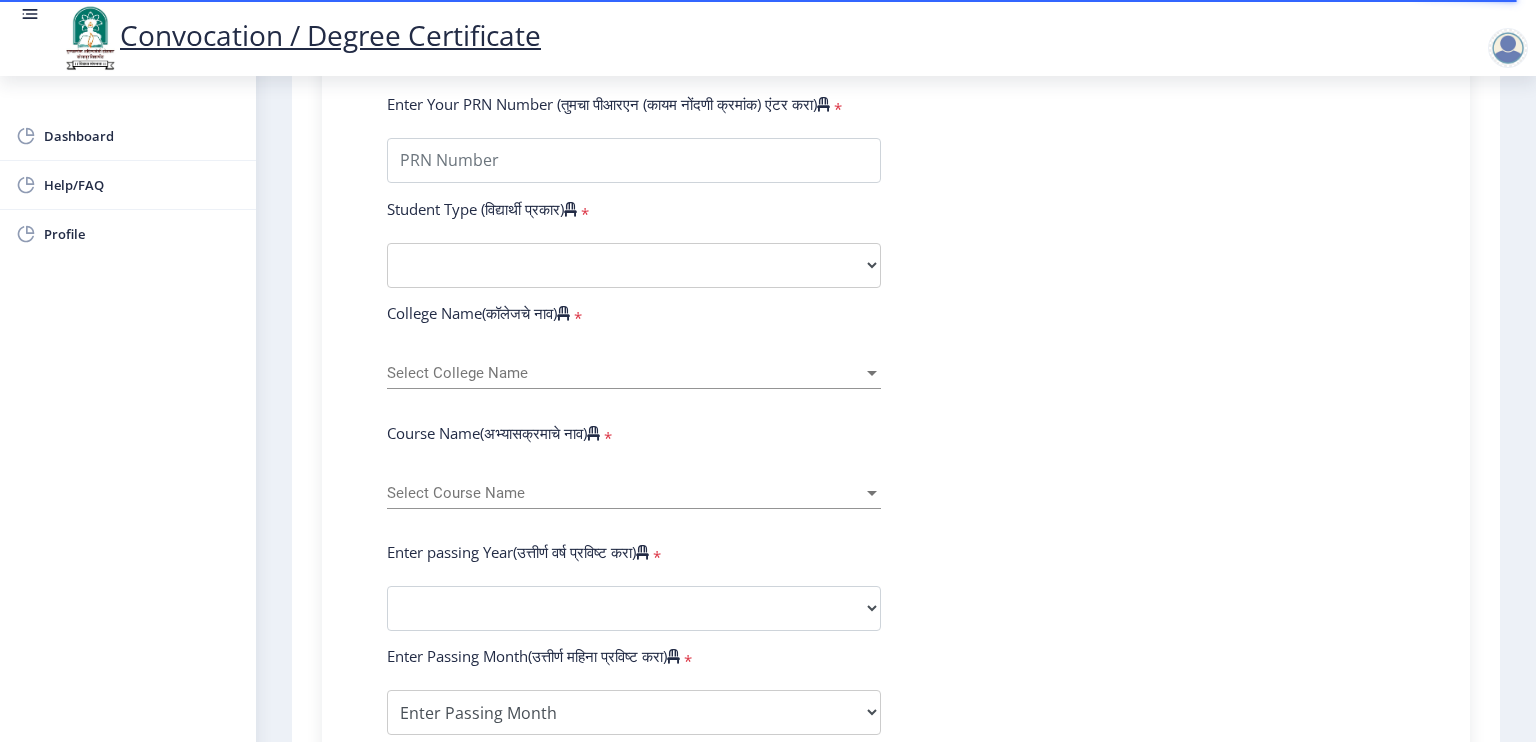 scroll, scrollTop: 480, scrollLeft: 0, axis: vertical 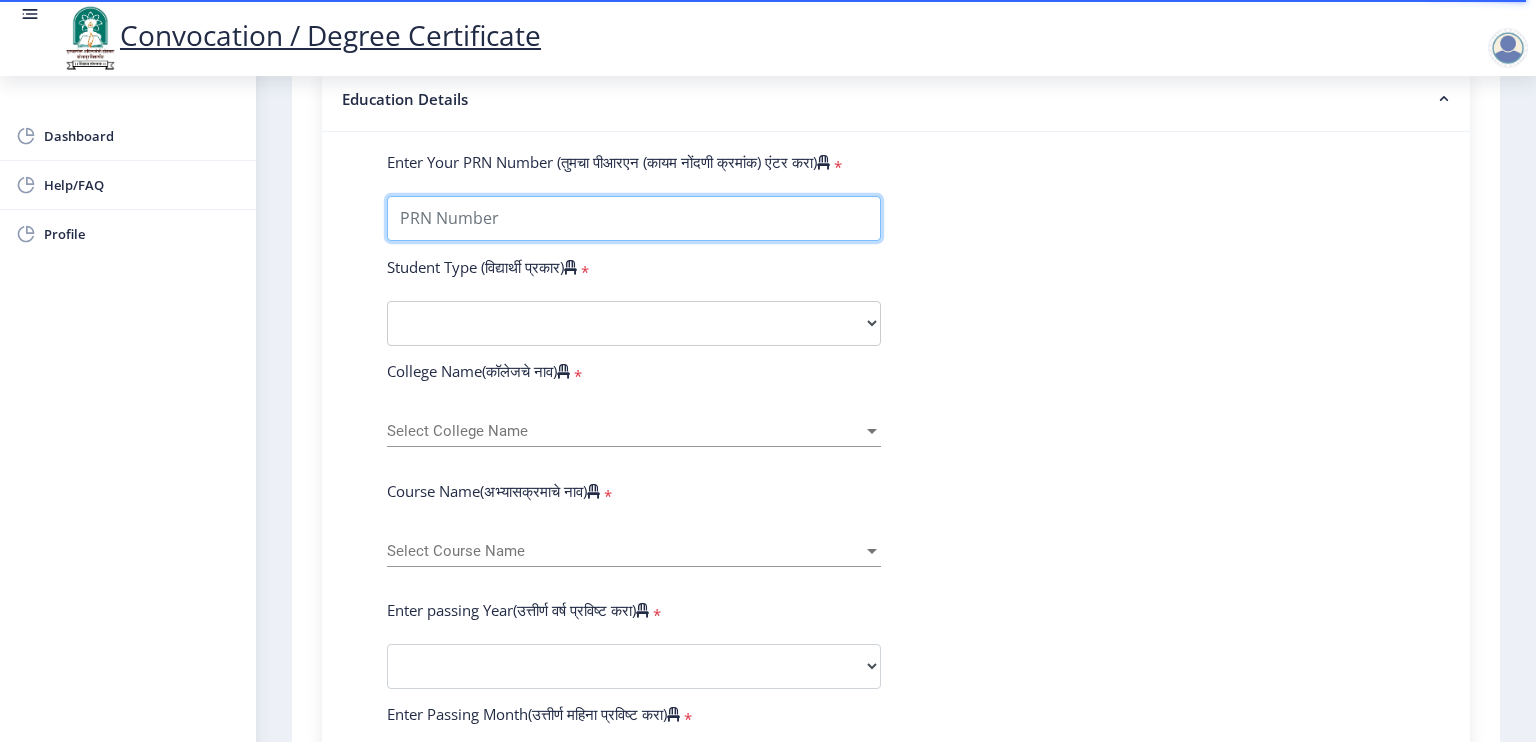 click on "Enter Your PRN Number (तुमचा पीआरएन (कायम नोंदणी क्रमांक) एंटर करा)" at bounding box center [634, 218] 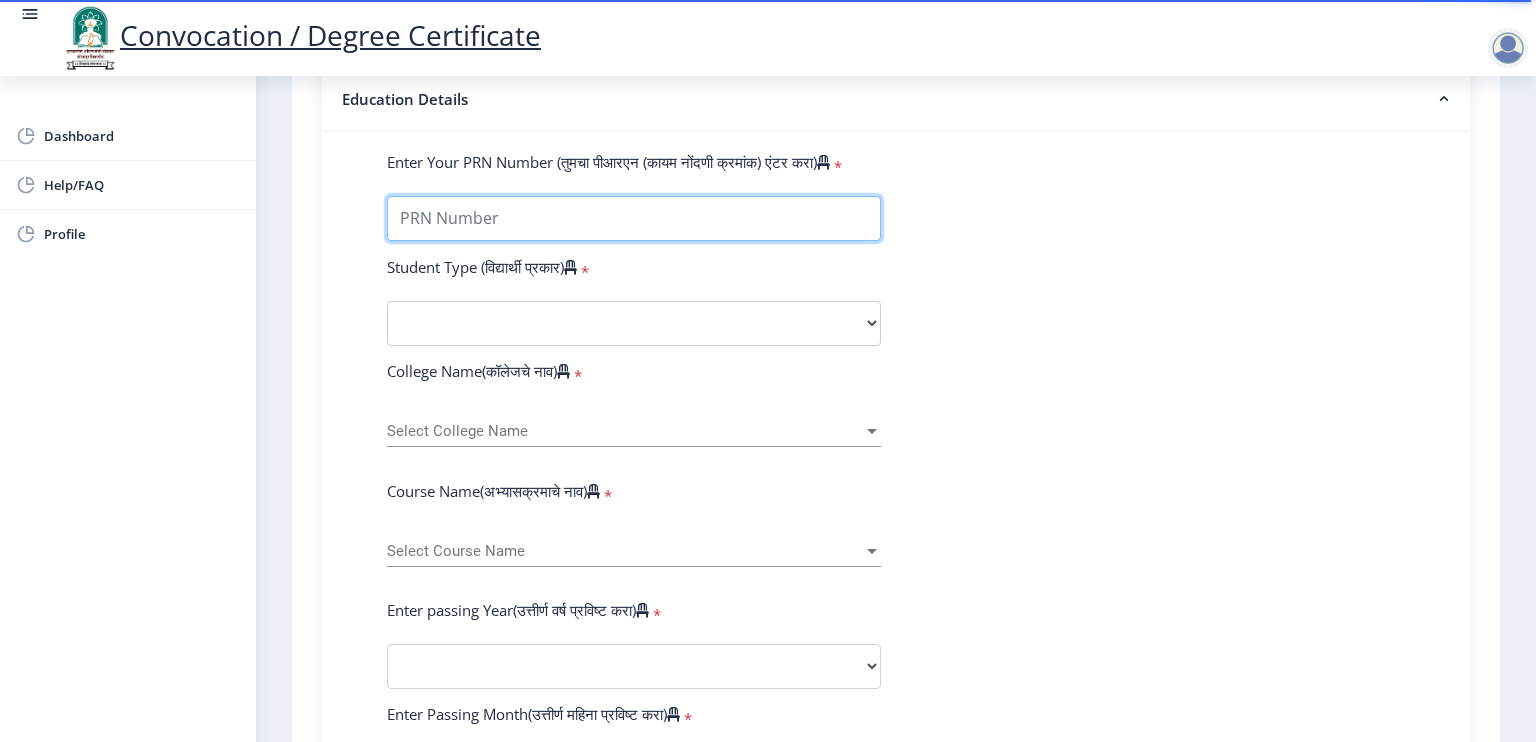 type on "2020032500180231" 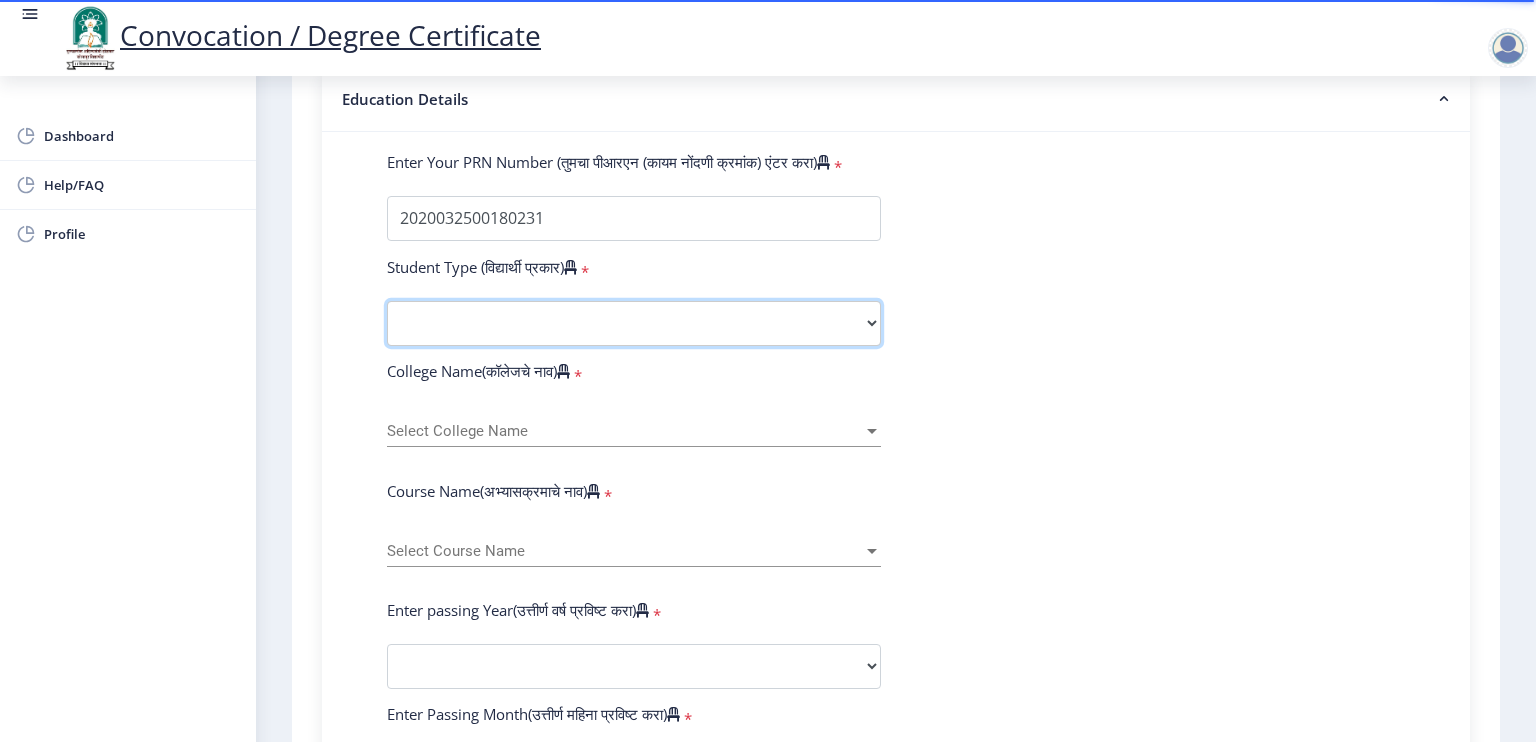 select on "Regular" 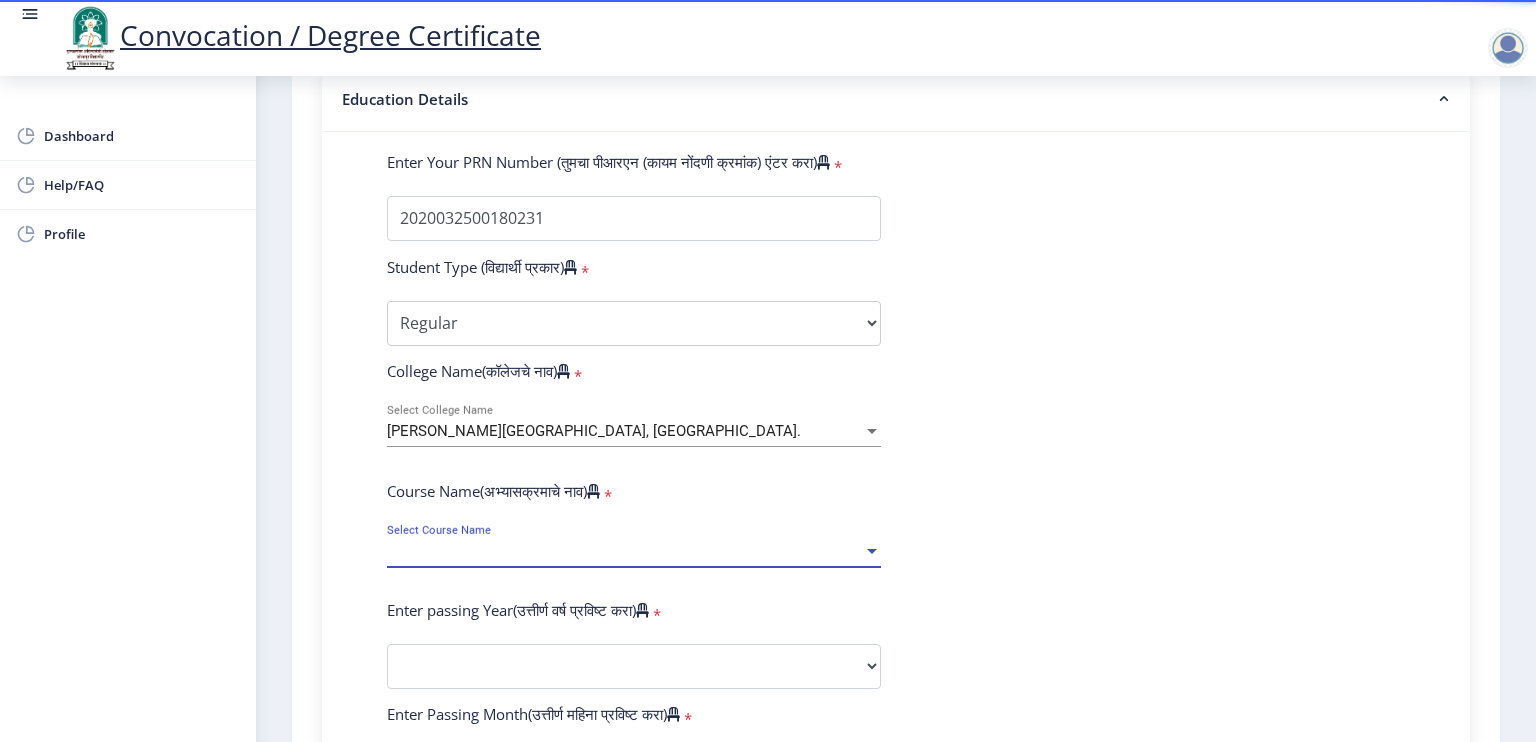 select 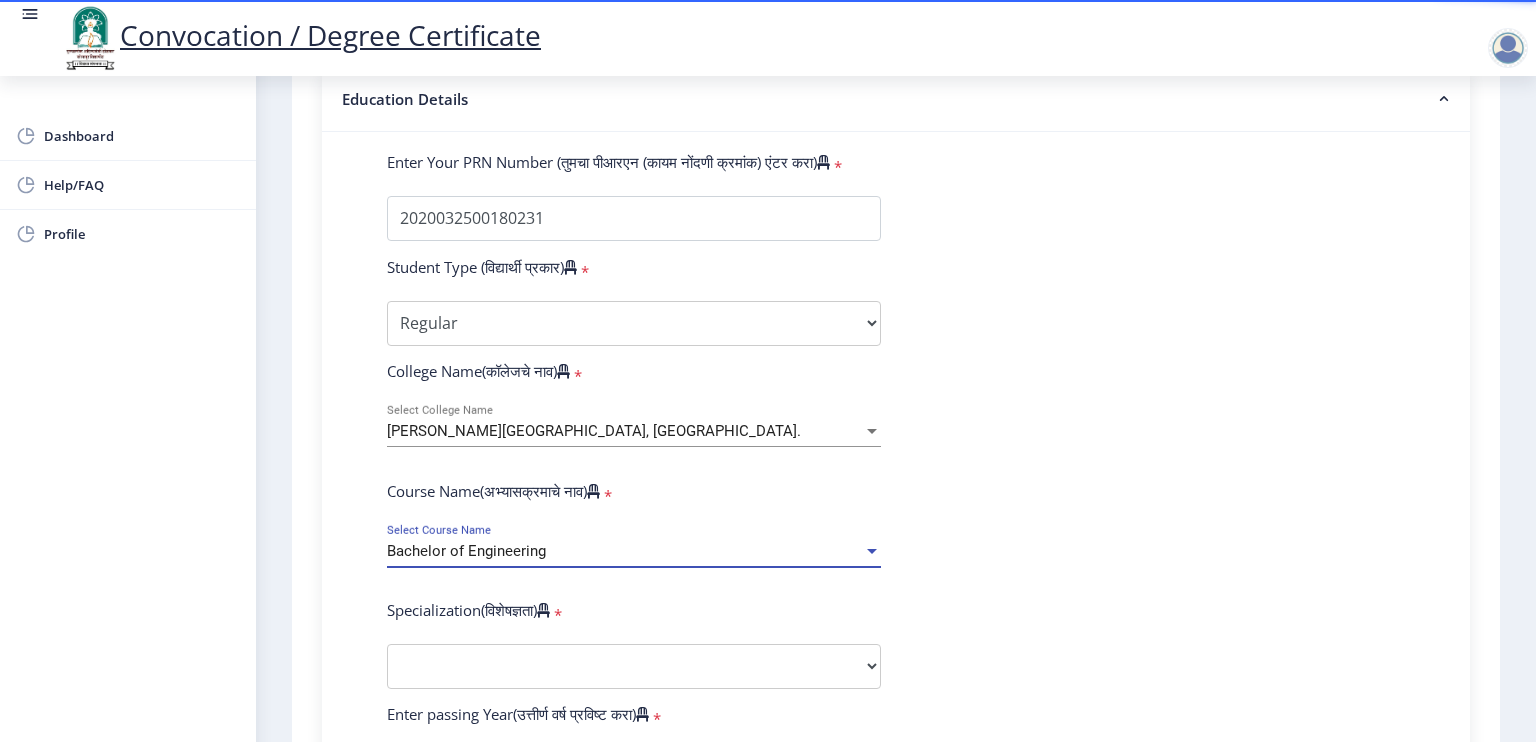 click on "Bachelor of Engineering" at bounding box center (625, 551) 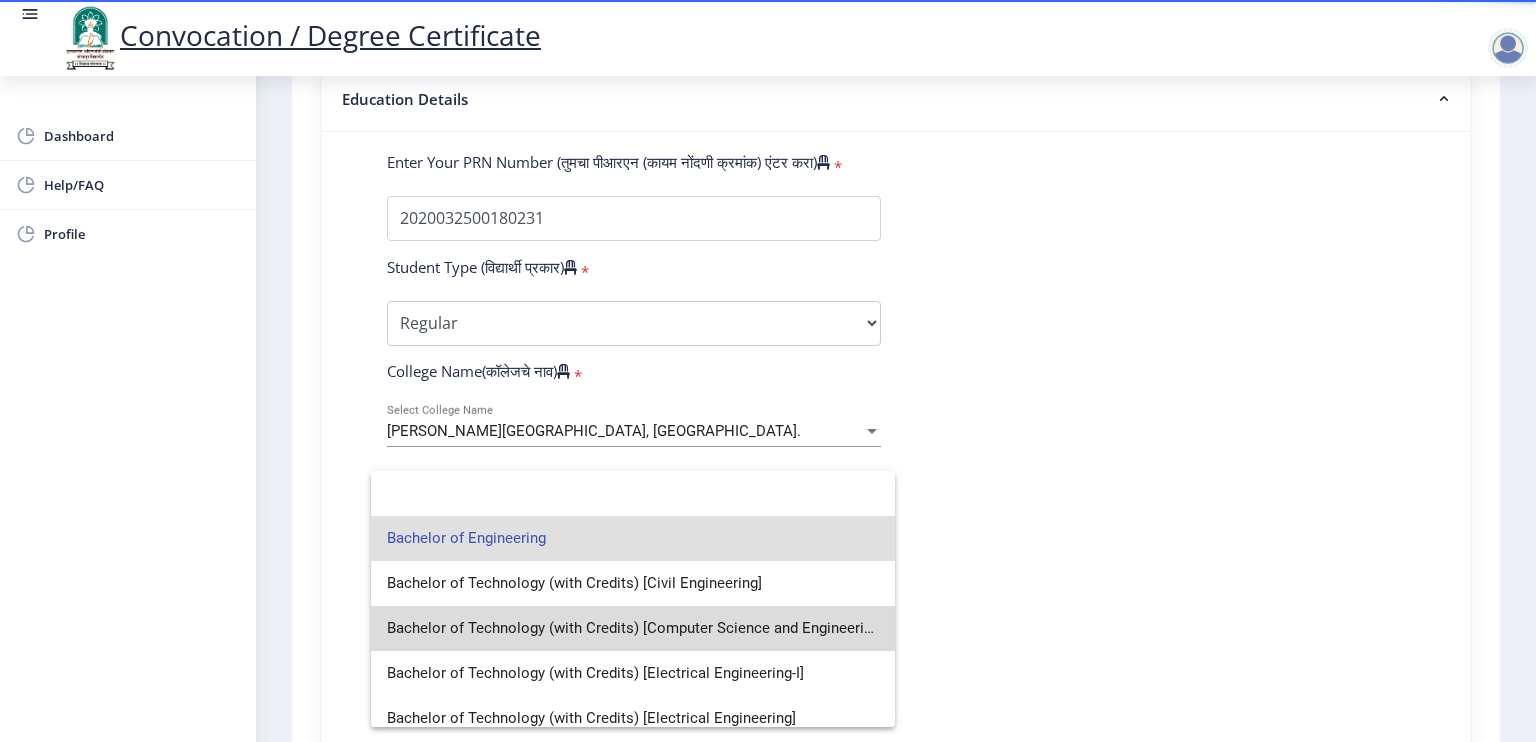 click on "Bachelor of Technology (with Credits) [Computer Science and Engineering]" at bounding box center (633, 628) 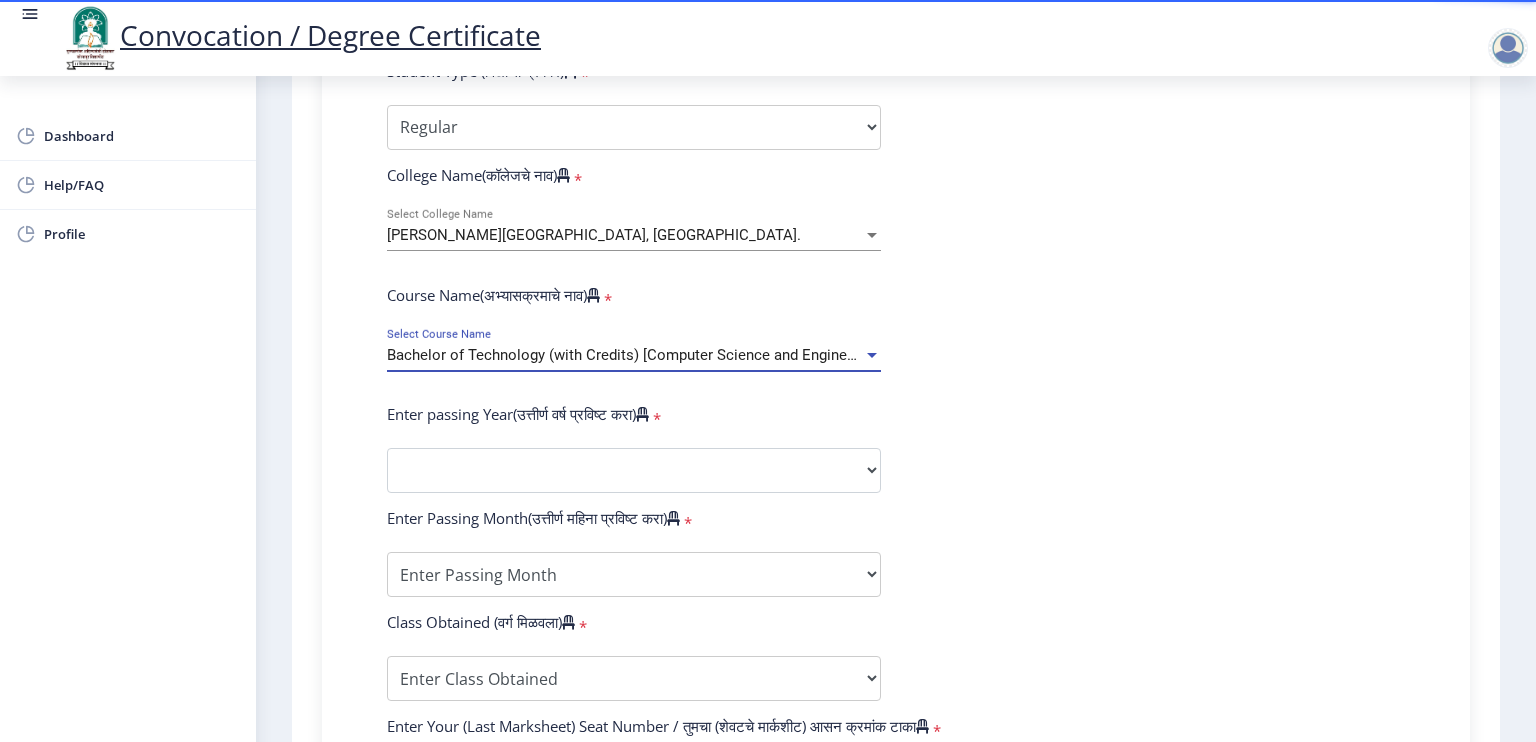 scroll, scrollTop: 683, scrollLeft: 0, axis: vertical 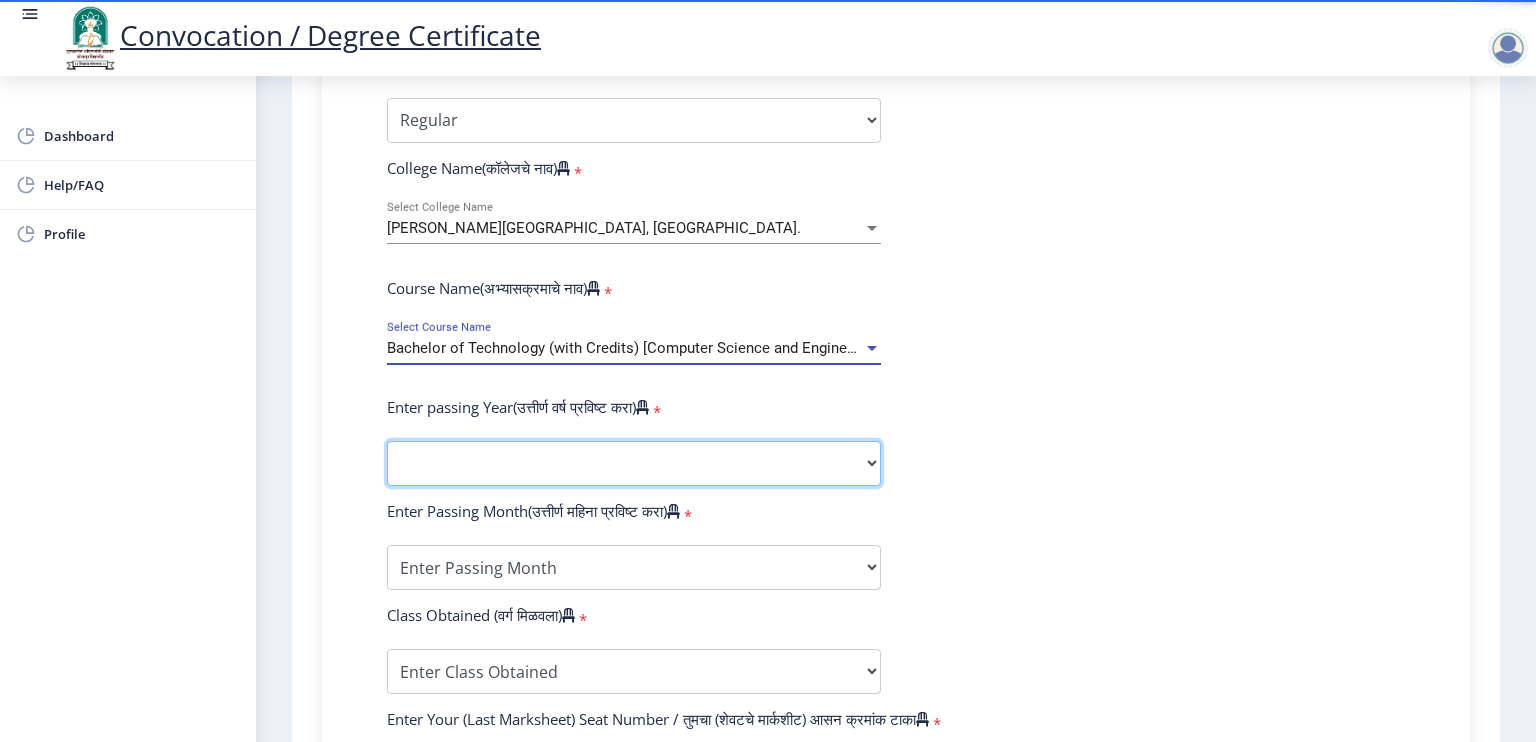 click on "2025   2024   2023   2022   2021   2020   2019   2018   2017   2016   2015   2014   2013   2012   2011   2010   2009   2008   2007   2006   2005   2004   2003   2002   2001   2000   1999   1998   1997   1996   1995   1994   1993   1992   1991   1990   1989   1988   1987   1986   1985   1984   1983   1982   1981   1980   1979   1978   1977   1976" 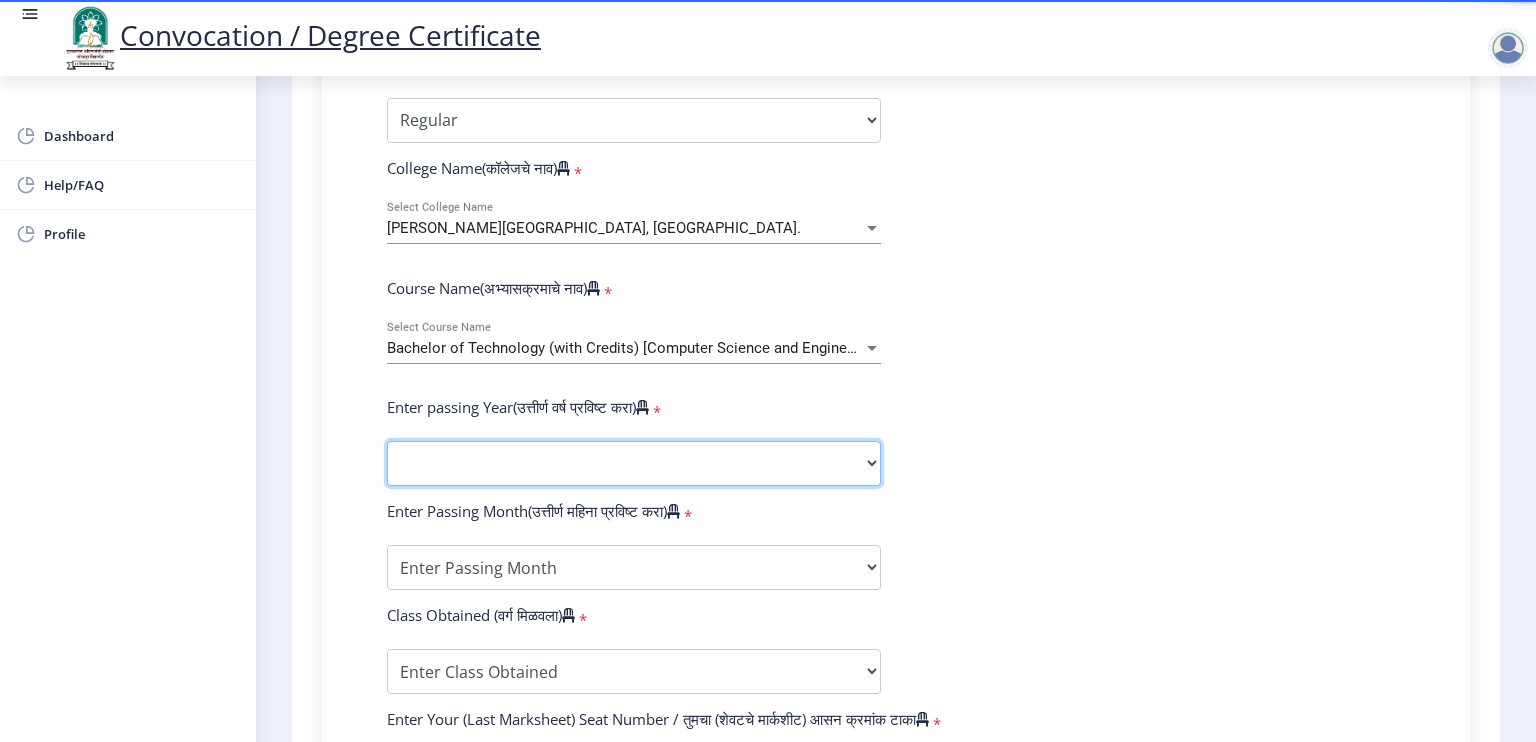 select on "2024" 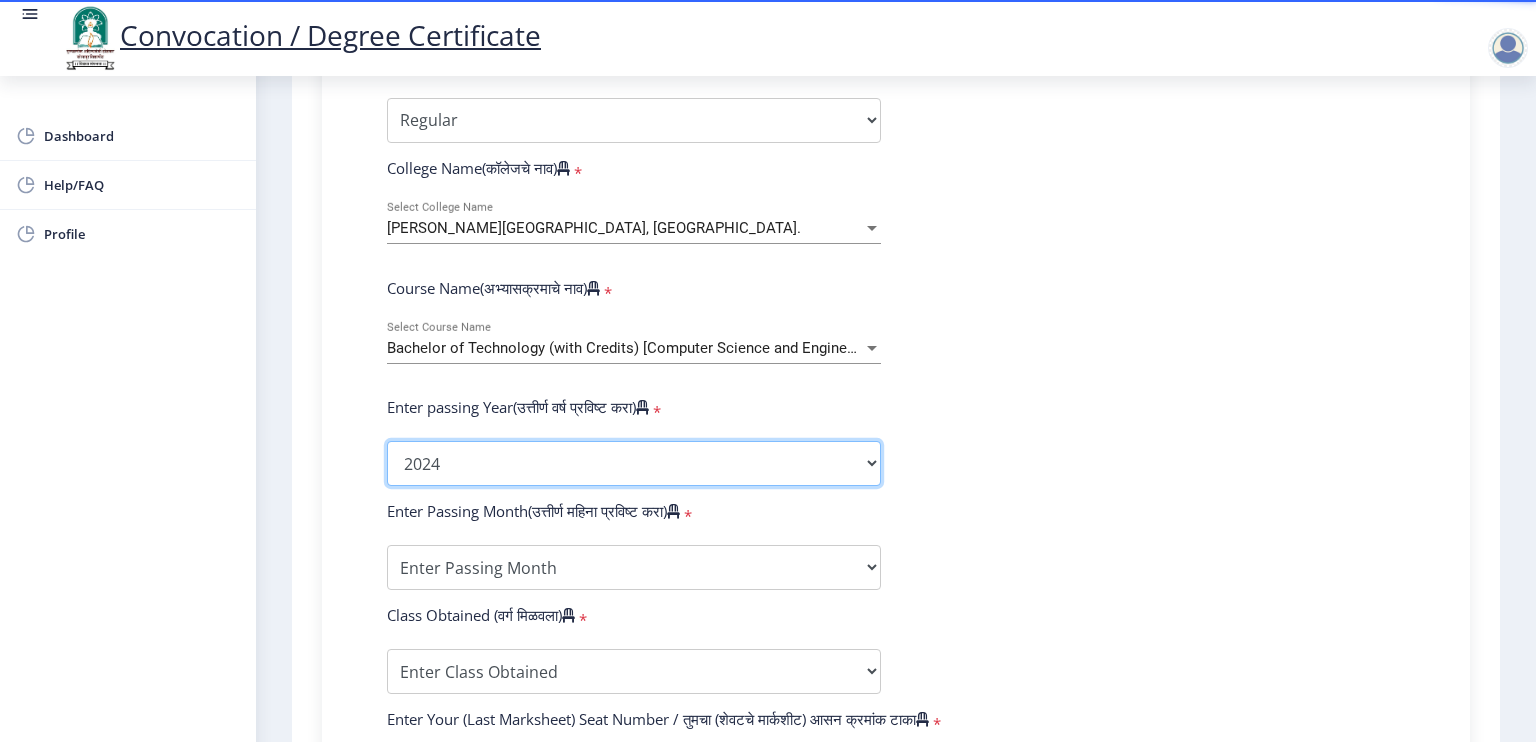 click on "2025   2024   2023   2022   2021   2020   2019   2018   2017   2016   2015   2014   2013   2012   2011   2010   2009   2008   2007   2006   2005   2004   2003   2002   2001   2000   1999   1998   1997   1996   1995   1994   1993   1992   1991   1990   1989   1988   1987   1986   1985   1984   1983   1982   1981   1980   1979   1978   1977   1976" 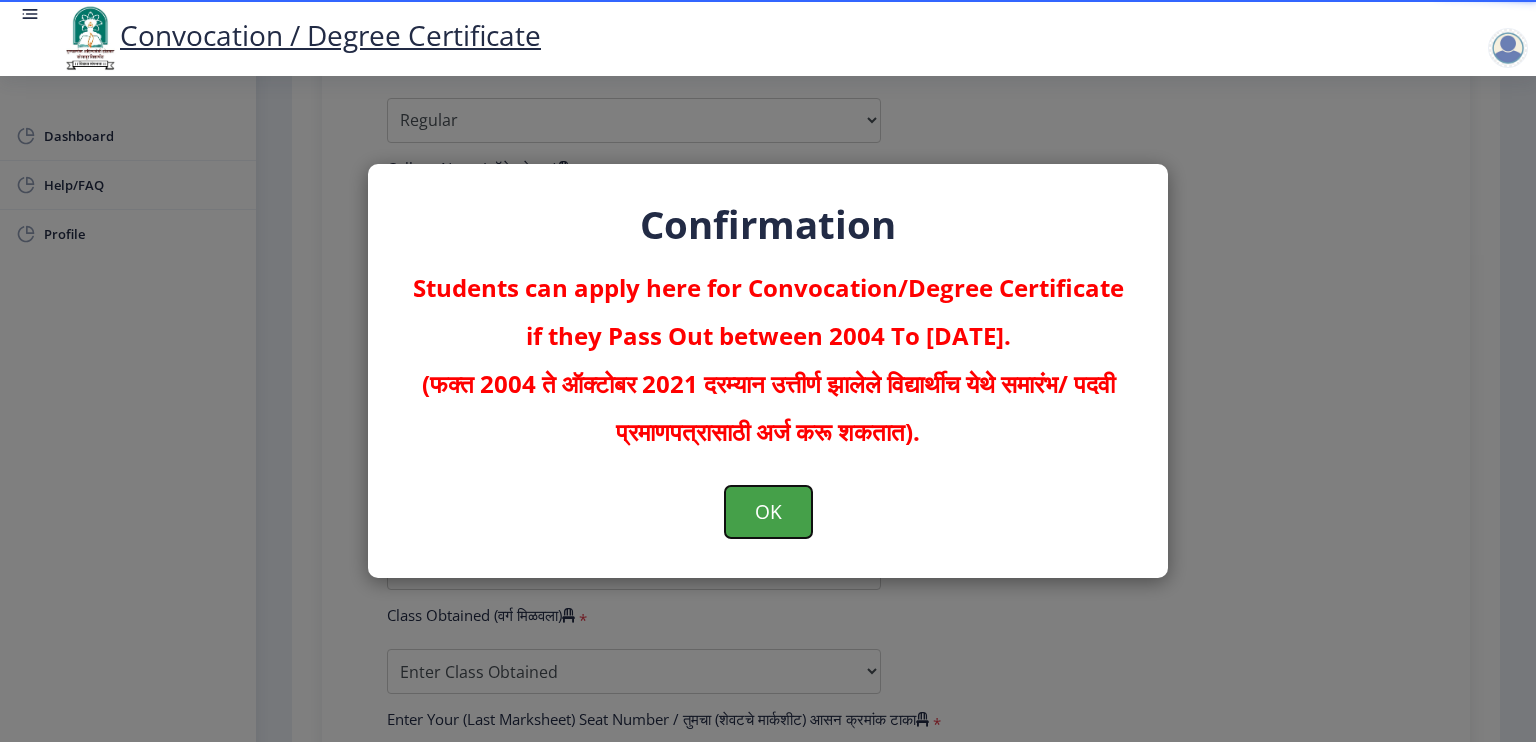 click on "OK" 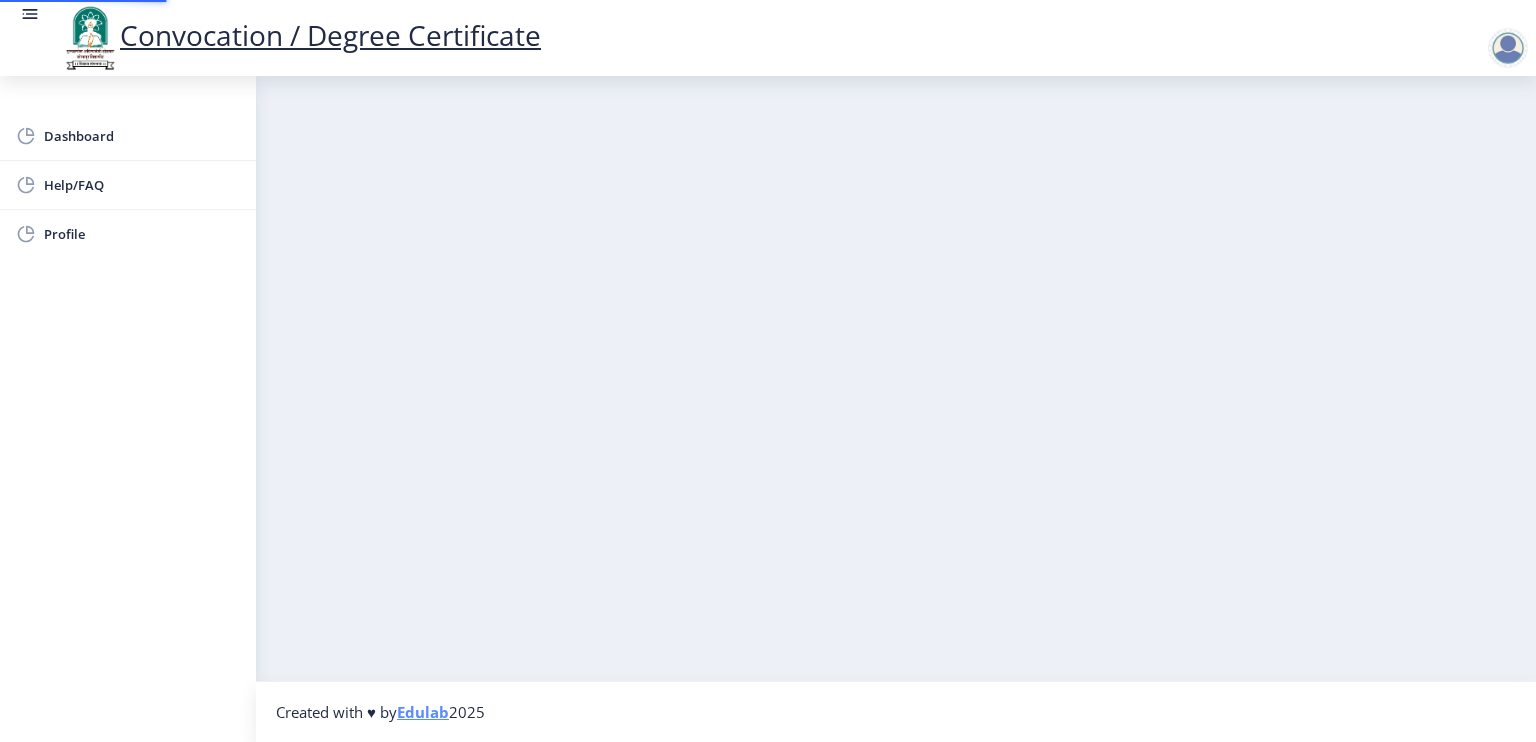 scroll, scrollTop: 0, scrollLeft: 0, axis: both 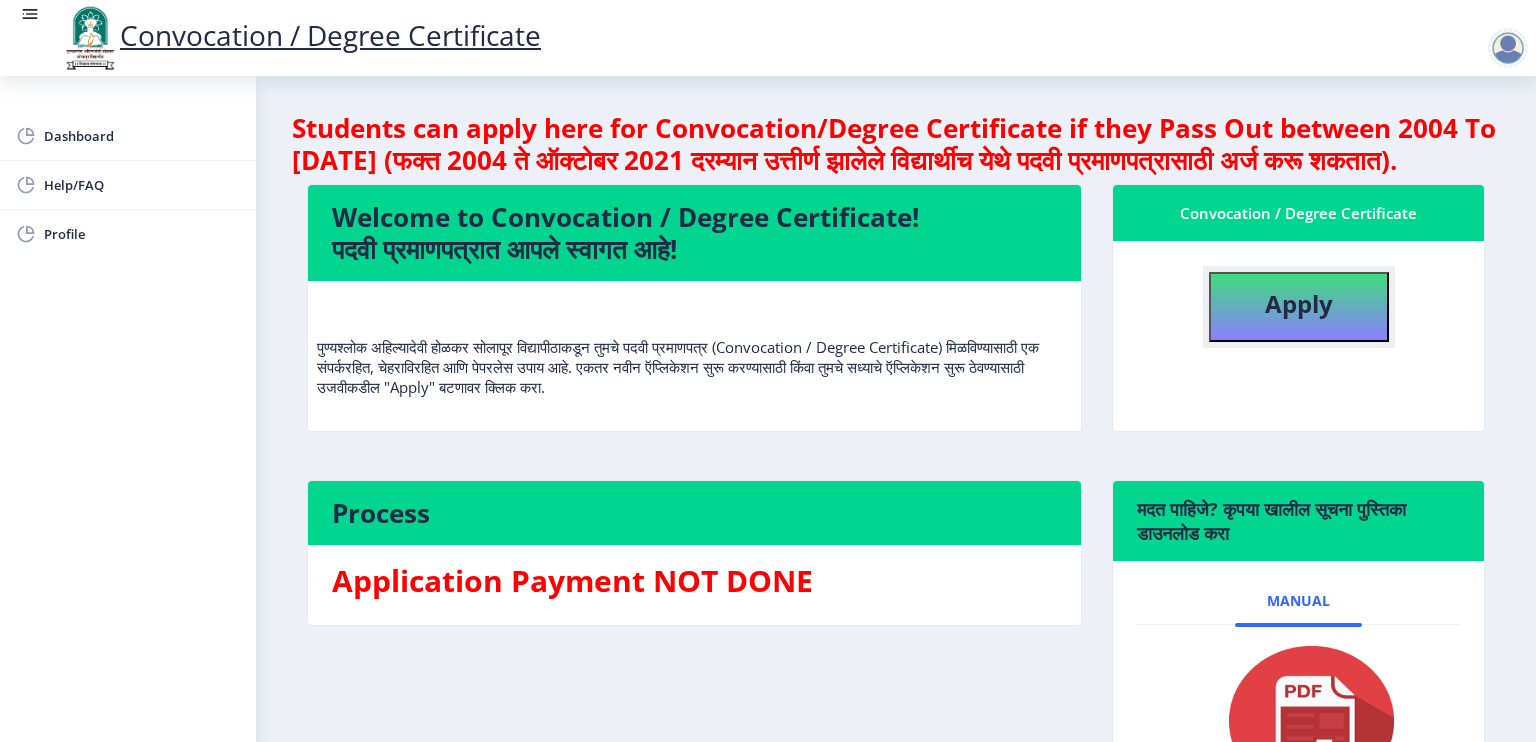 click on "Apply" 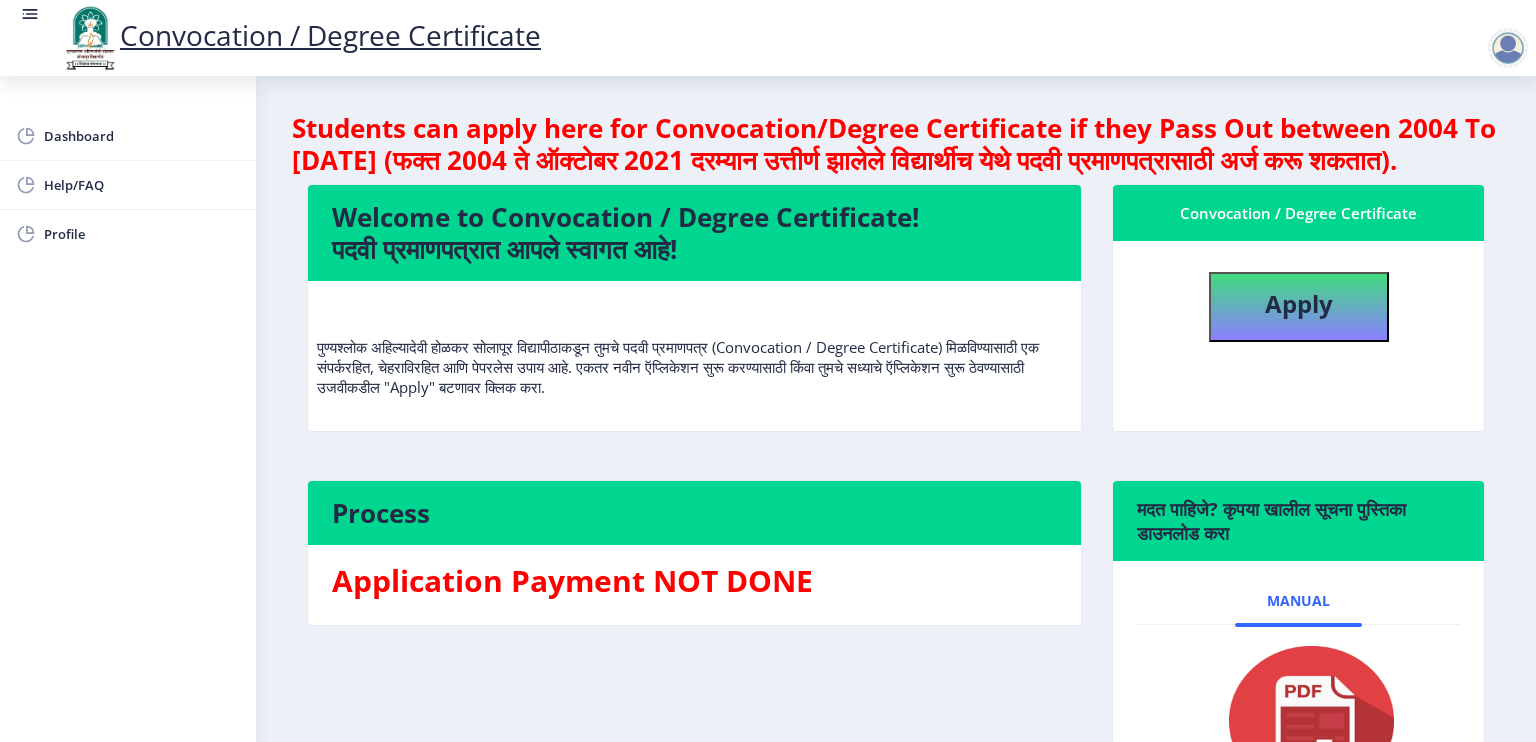 select 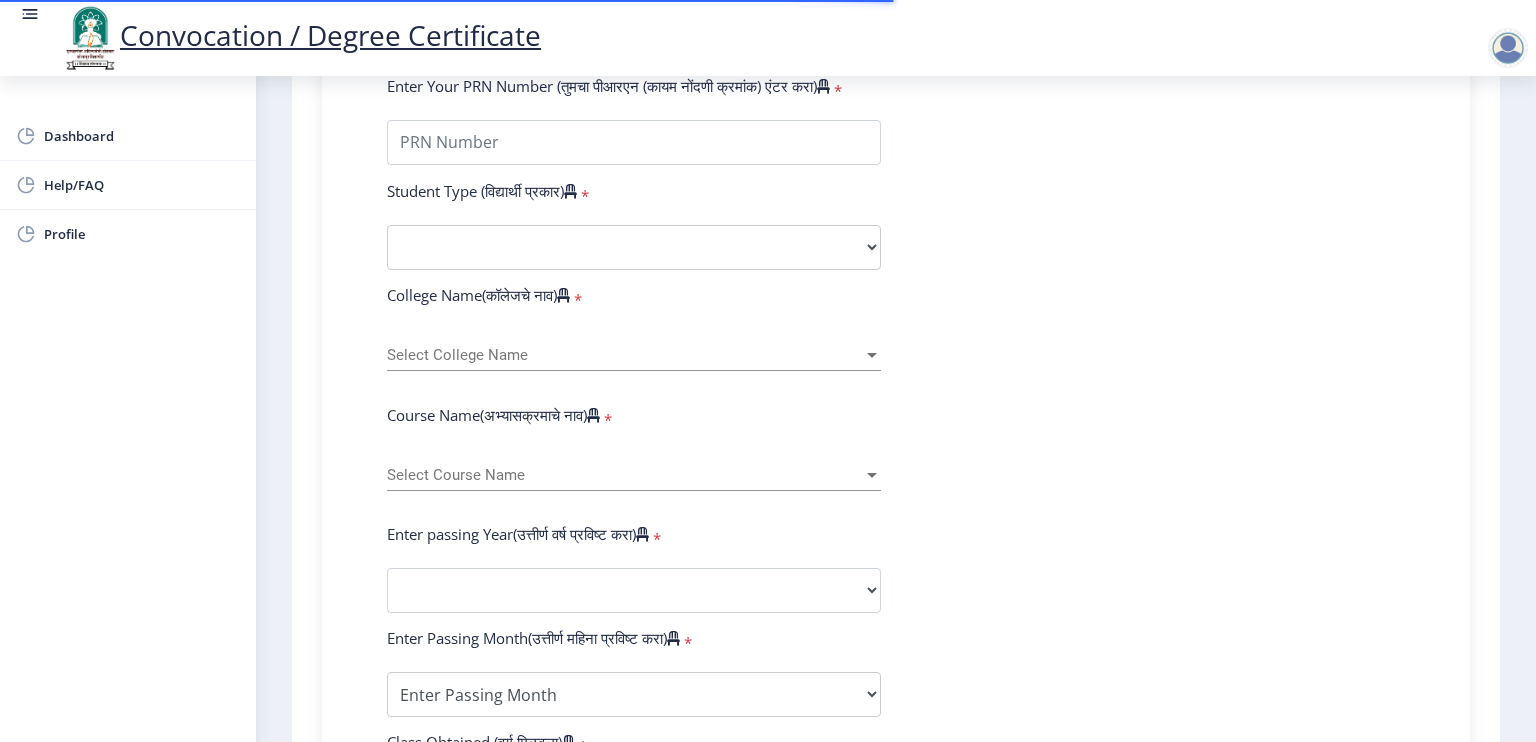 scroll, scrollTop: 567, scrollLeft: 0, axis: vertical 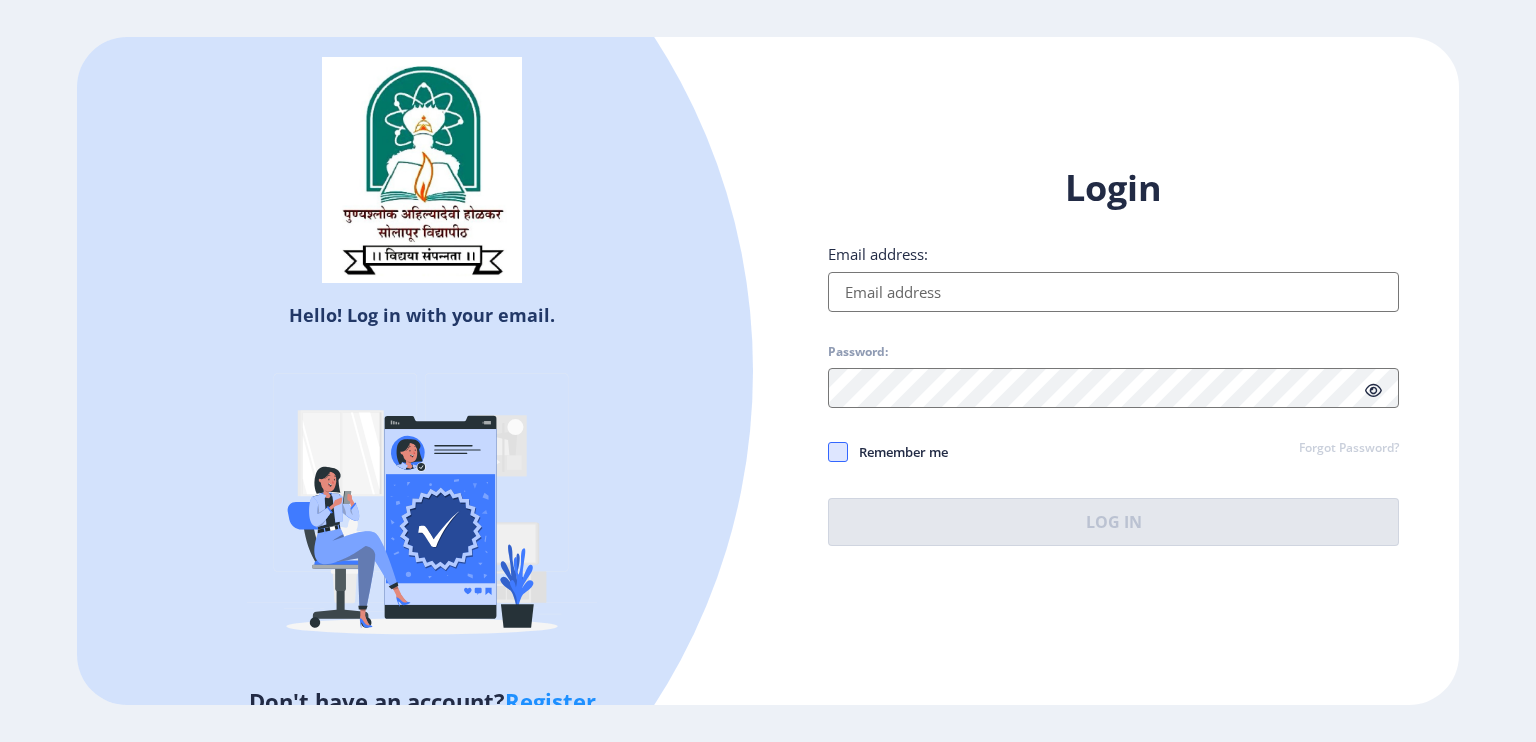 type on "[EMAIL_ADDRESS][DOMAIN_NAME]" 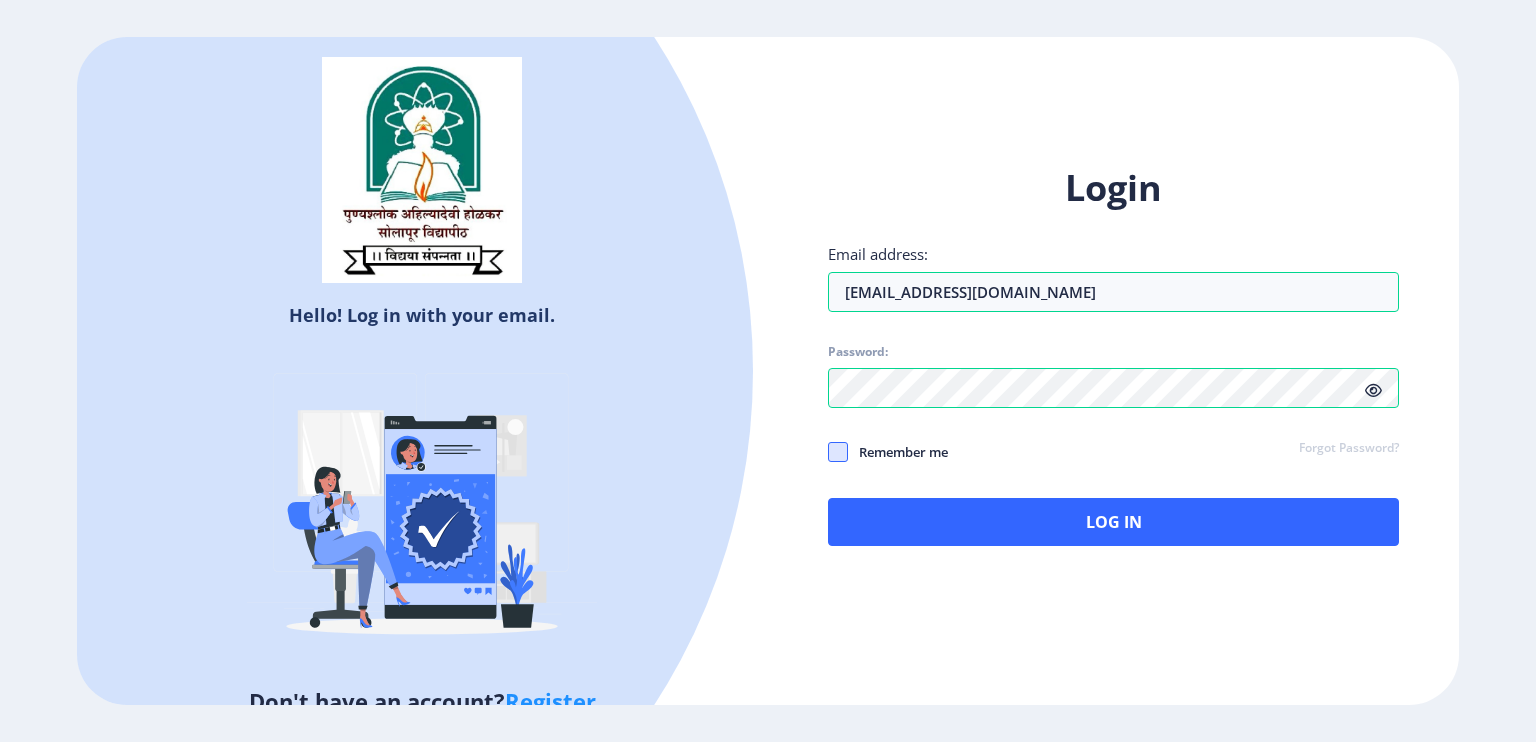 click 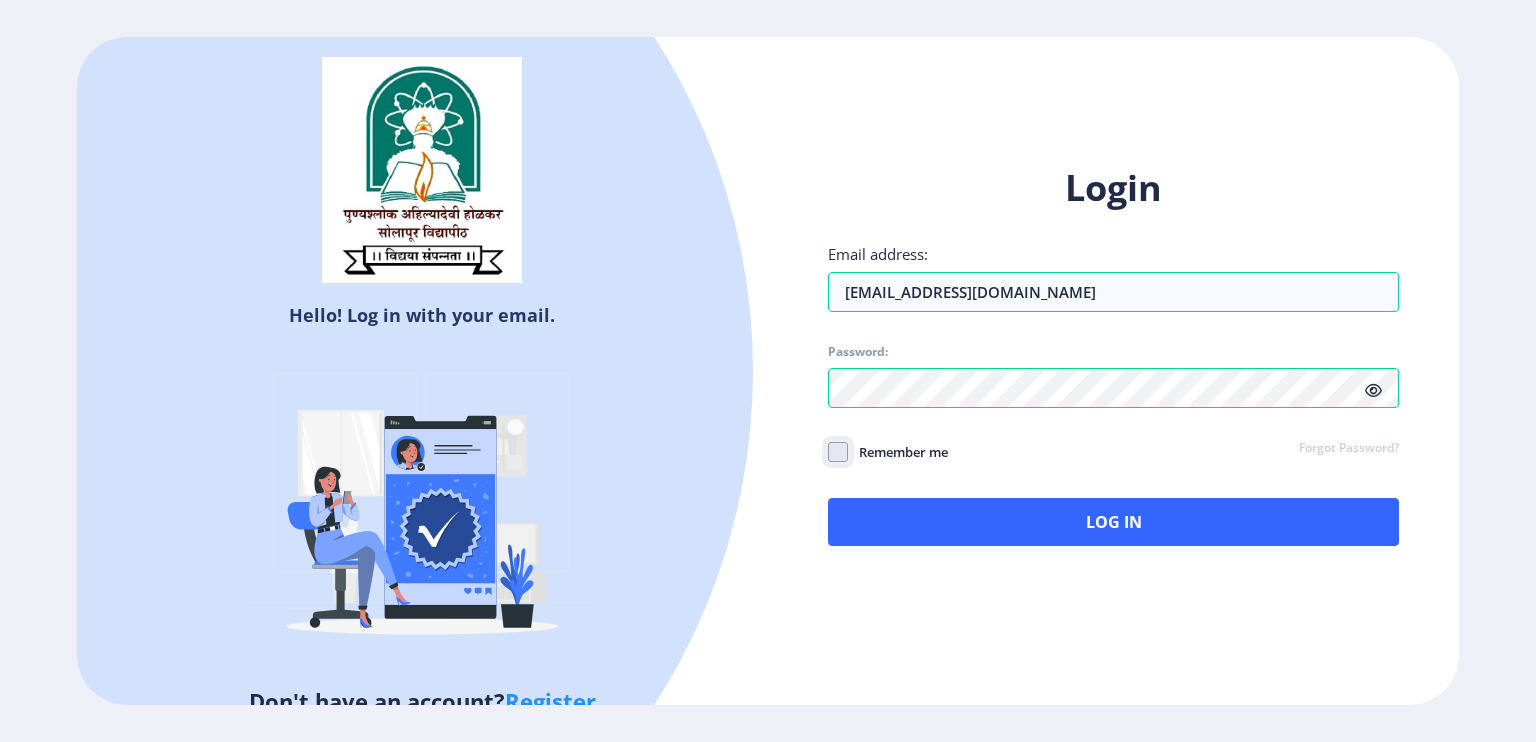 click on "Remember me" 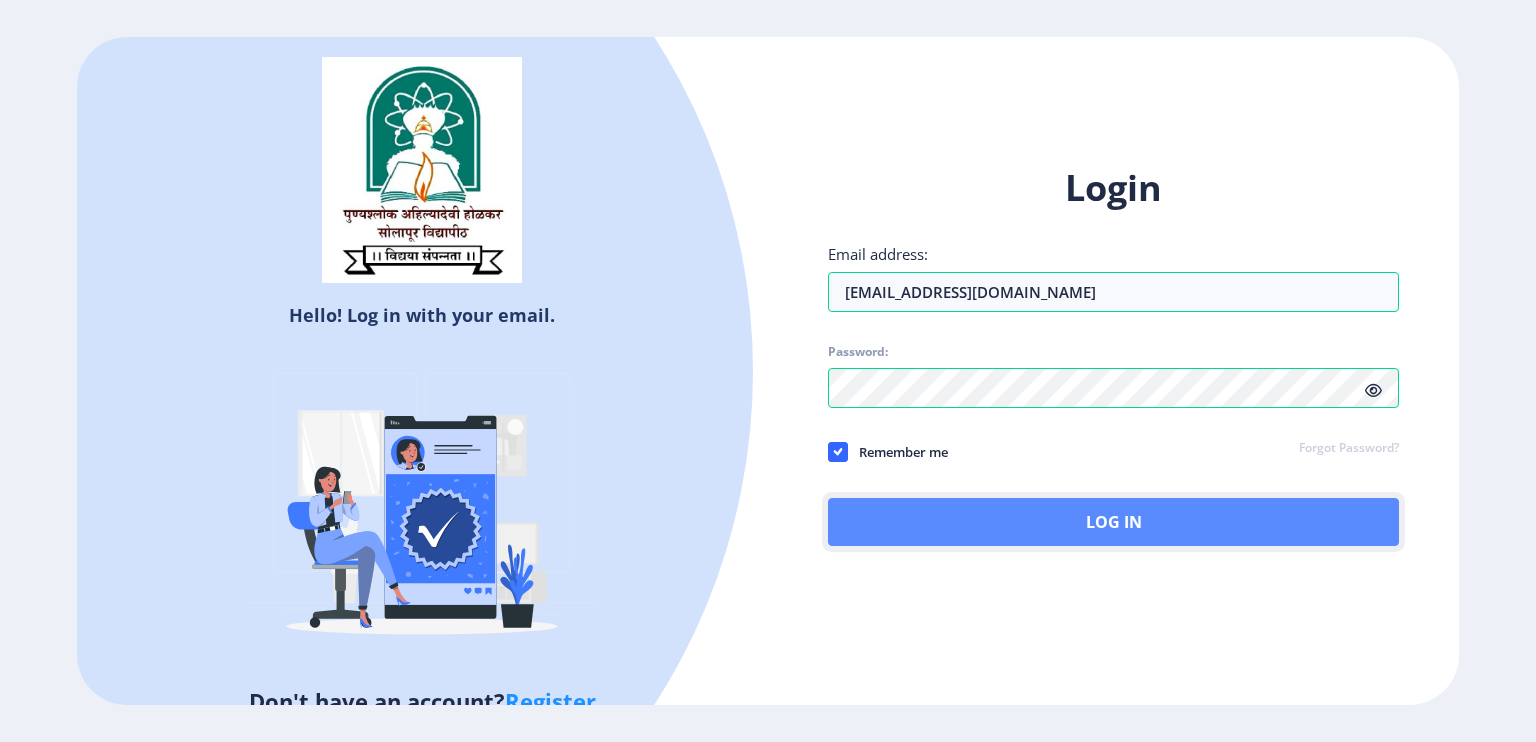 click on "Log In" 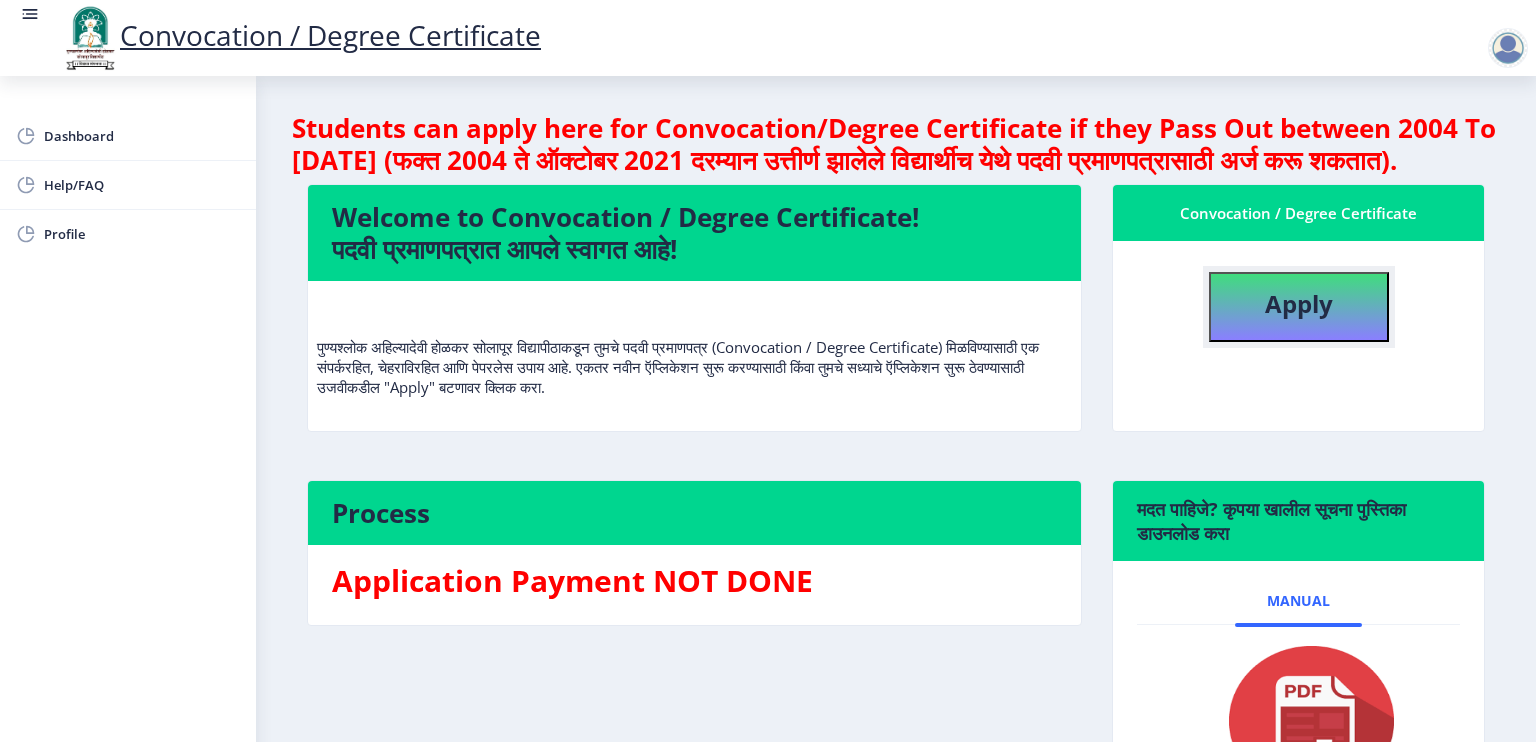 click on "Apply" 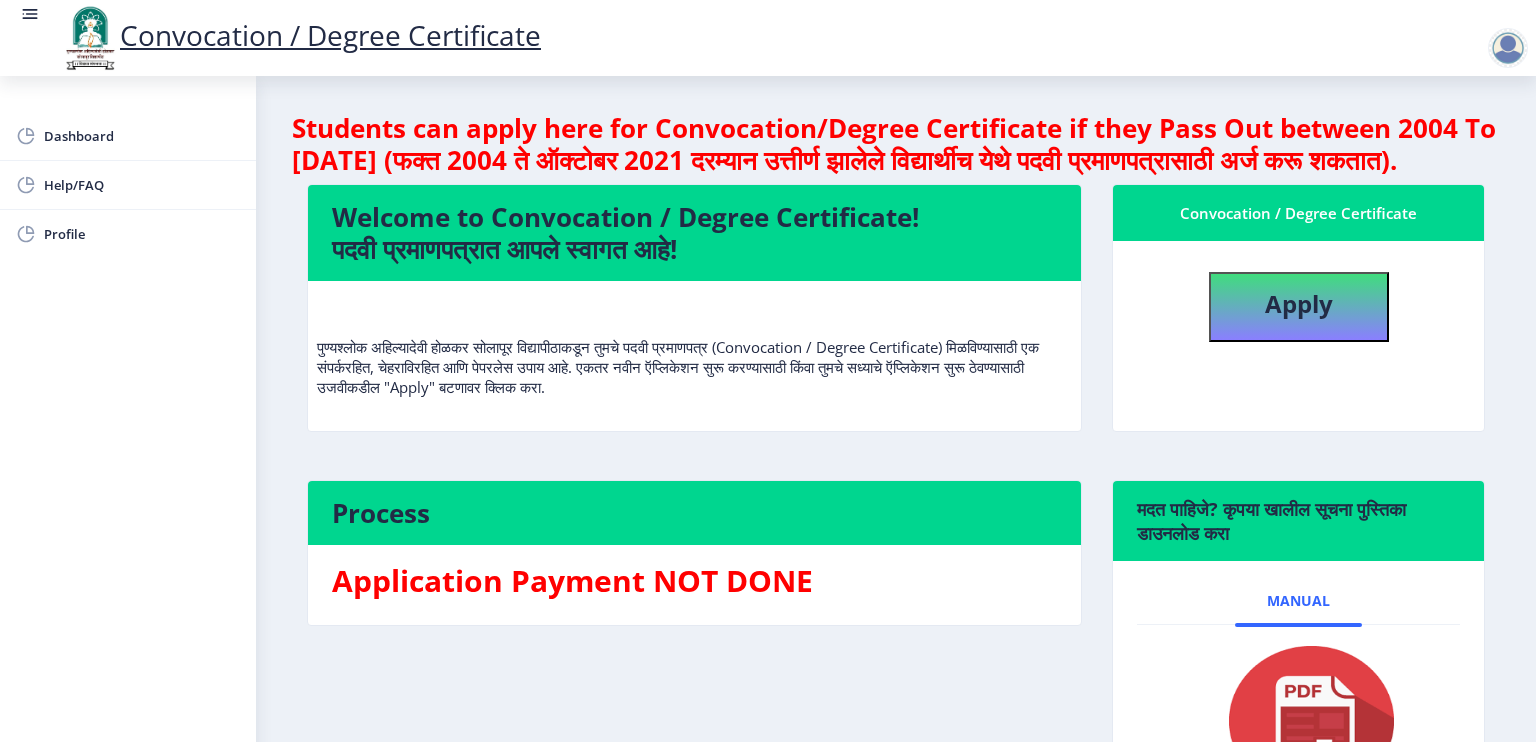 select 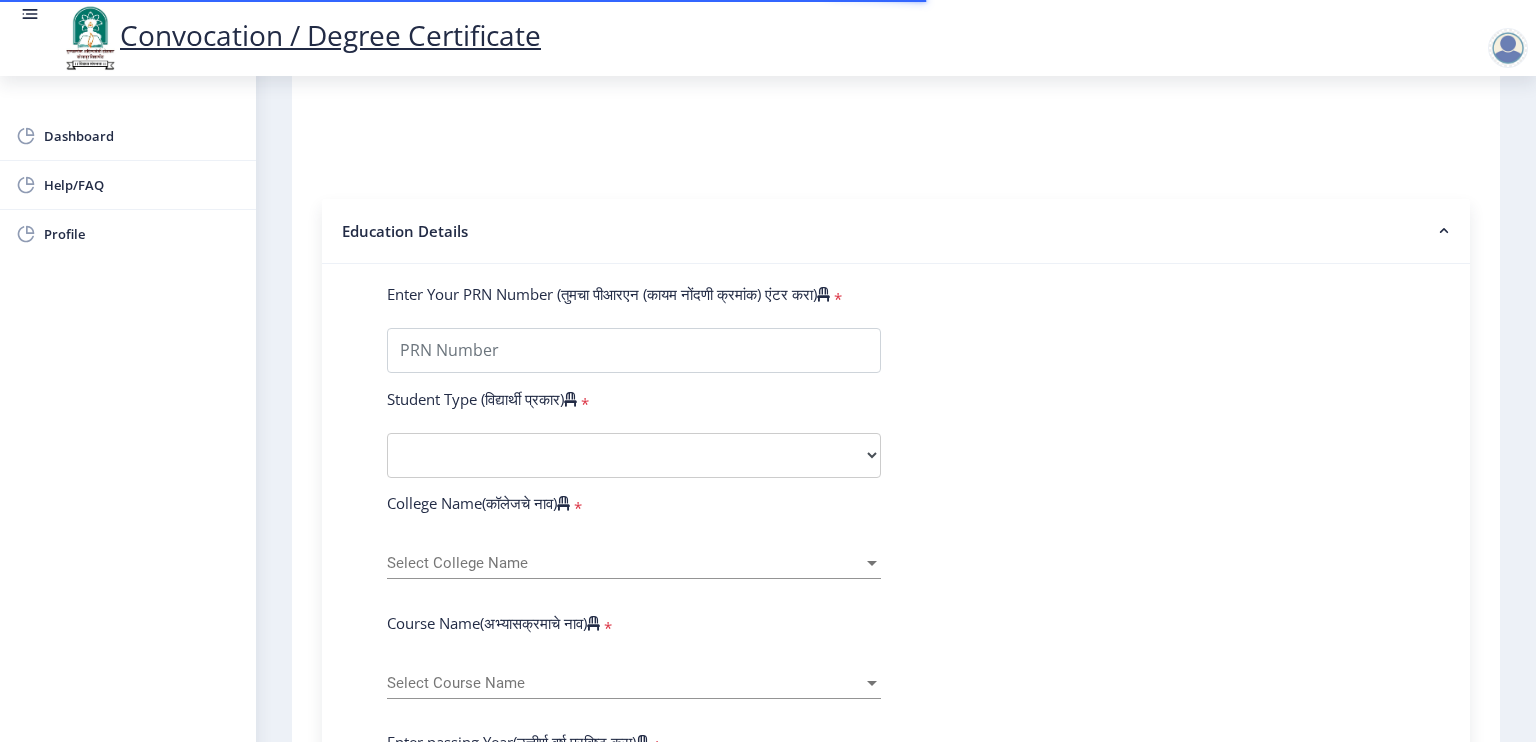 scroll, scrollTop: 362, scrollLeft: 0, axis: vertical 